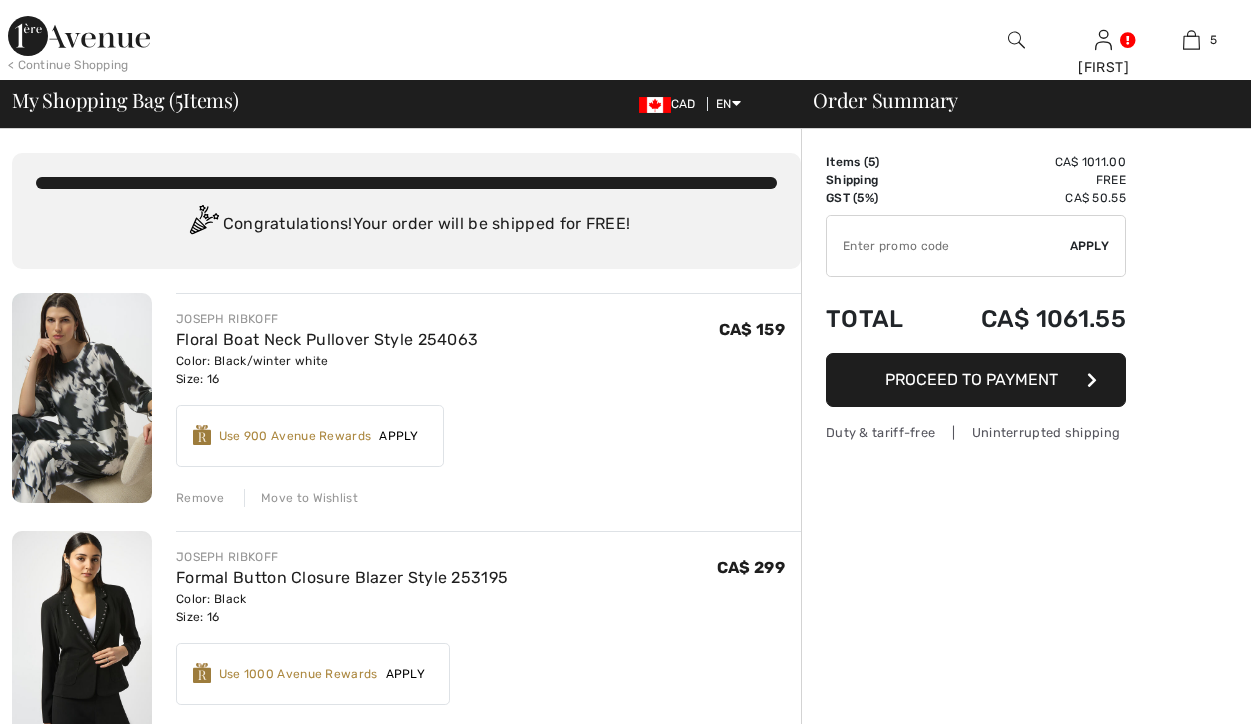 scroll, scrollTop: 0, scrollLeft: 0, axis: both 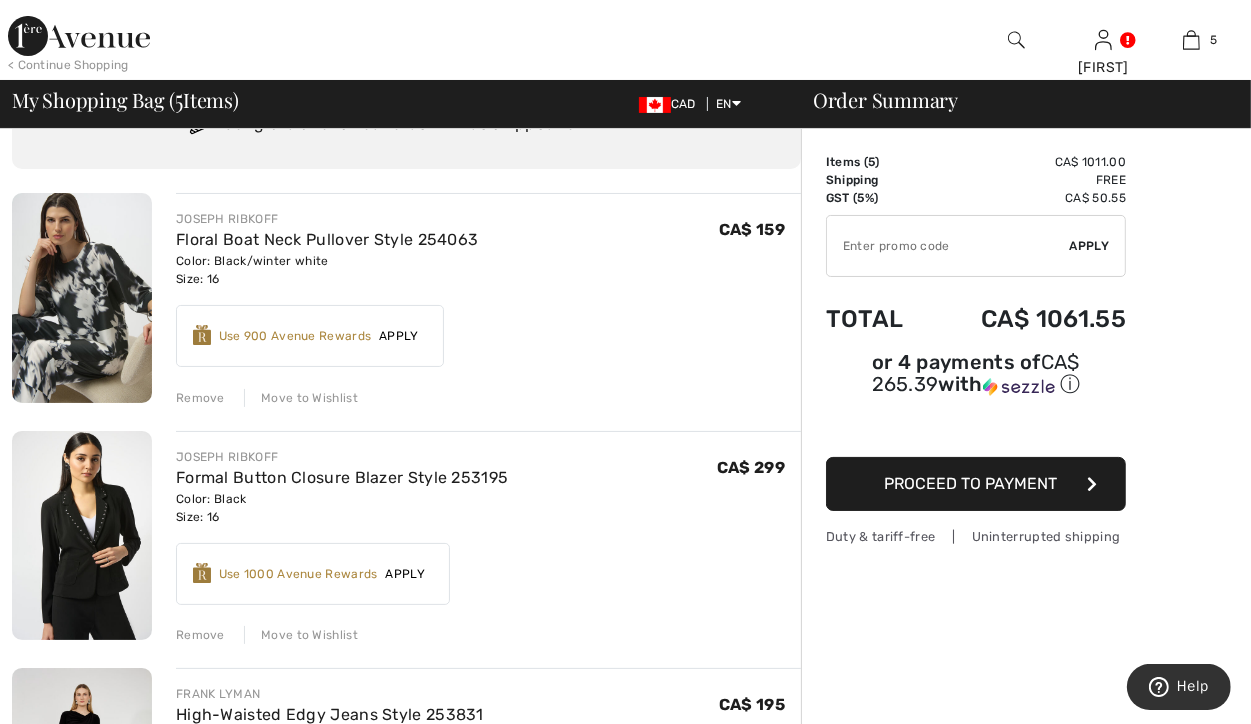 click on "Remove" at bounding box center (200, 398) 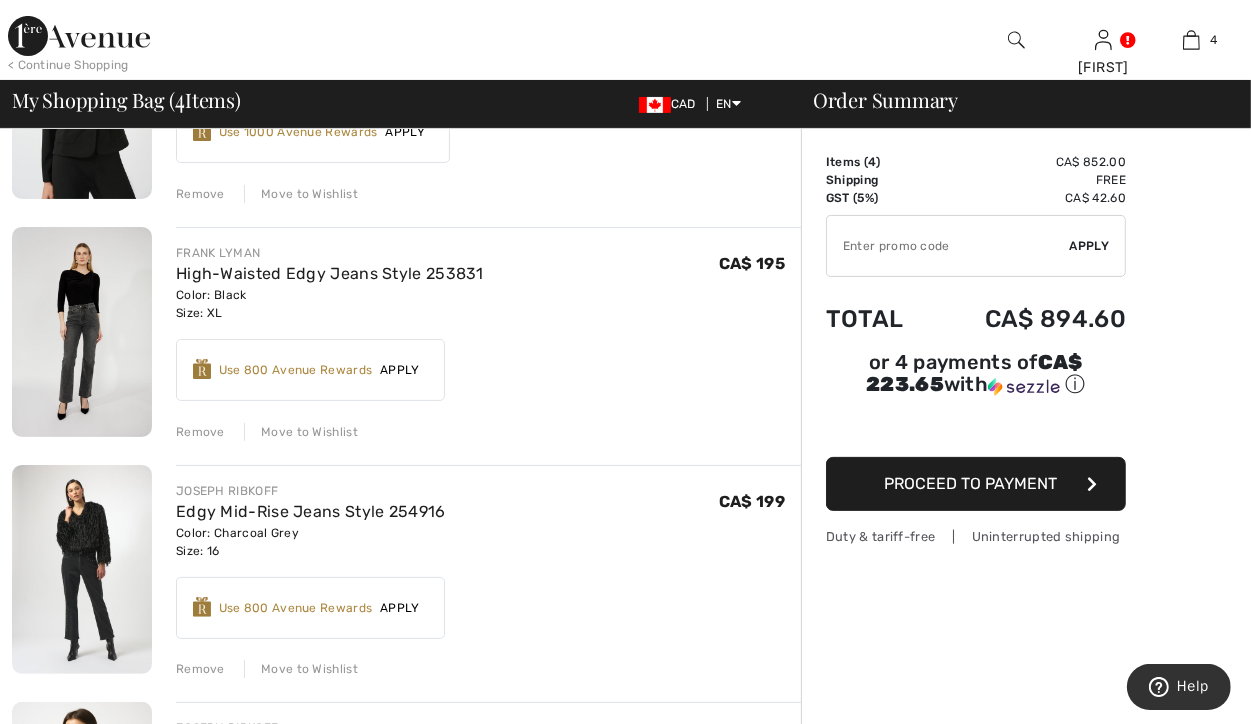 scroll, scrollTop: 300, scrollLeft: 0, axis: vertical 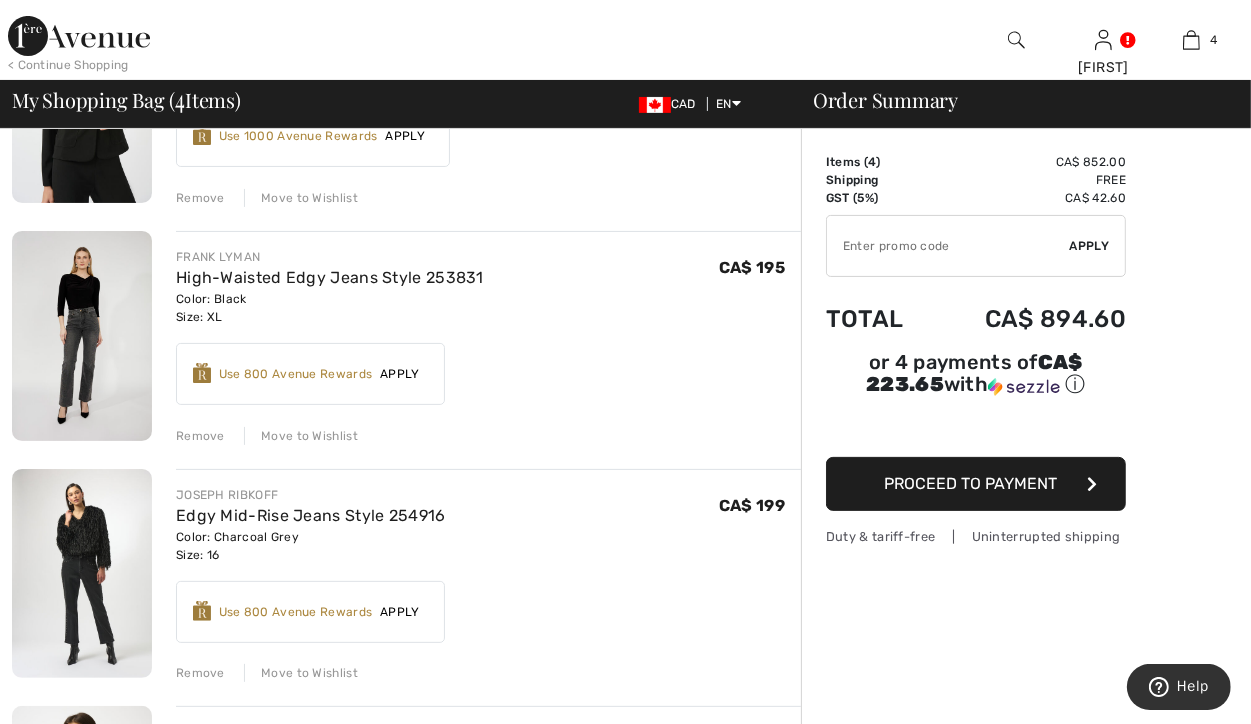 click at bounding box center [82, 336] 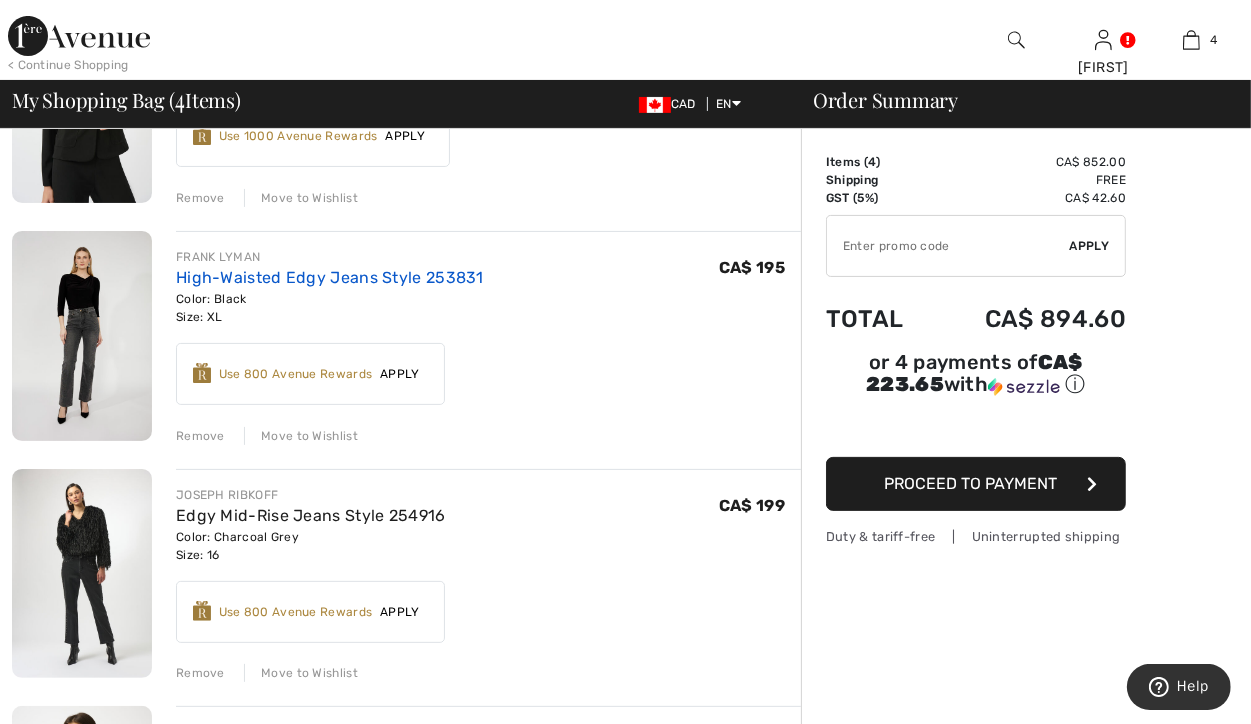 click on "High-Waisted Edgy Jeans Style 253831" at bounding box center (330, 277) 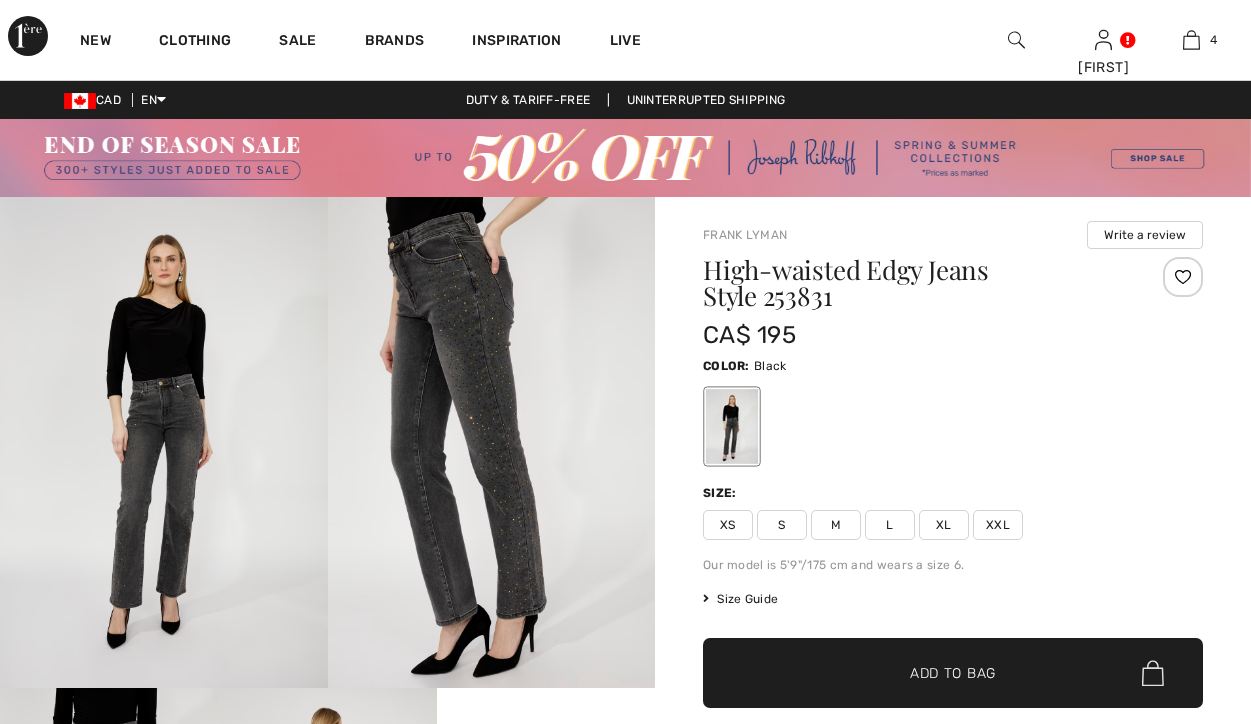 scroll, scrollTop: 0, scrollLeft: 0, axis: both 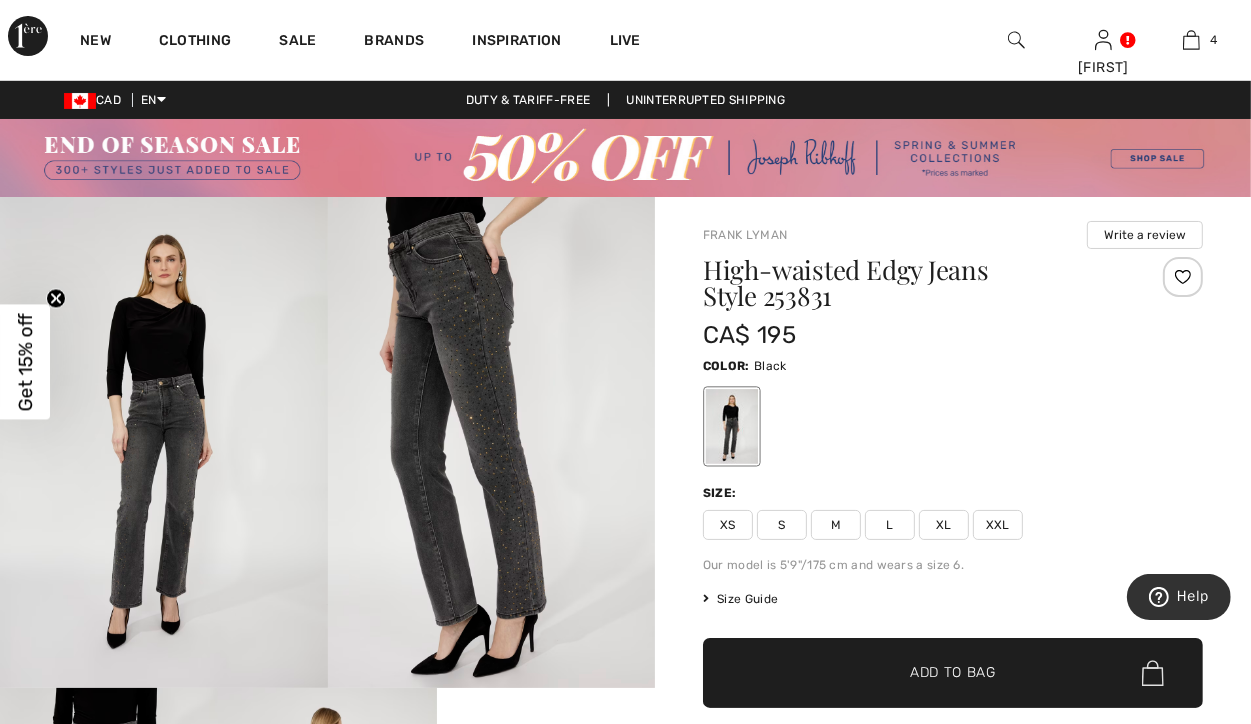 click at bounding box center (492, 442) 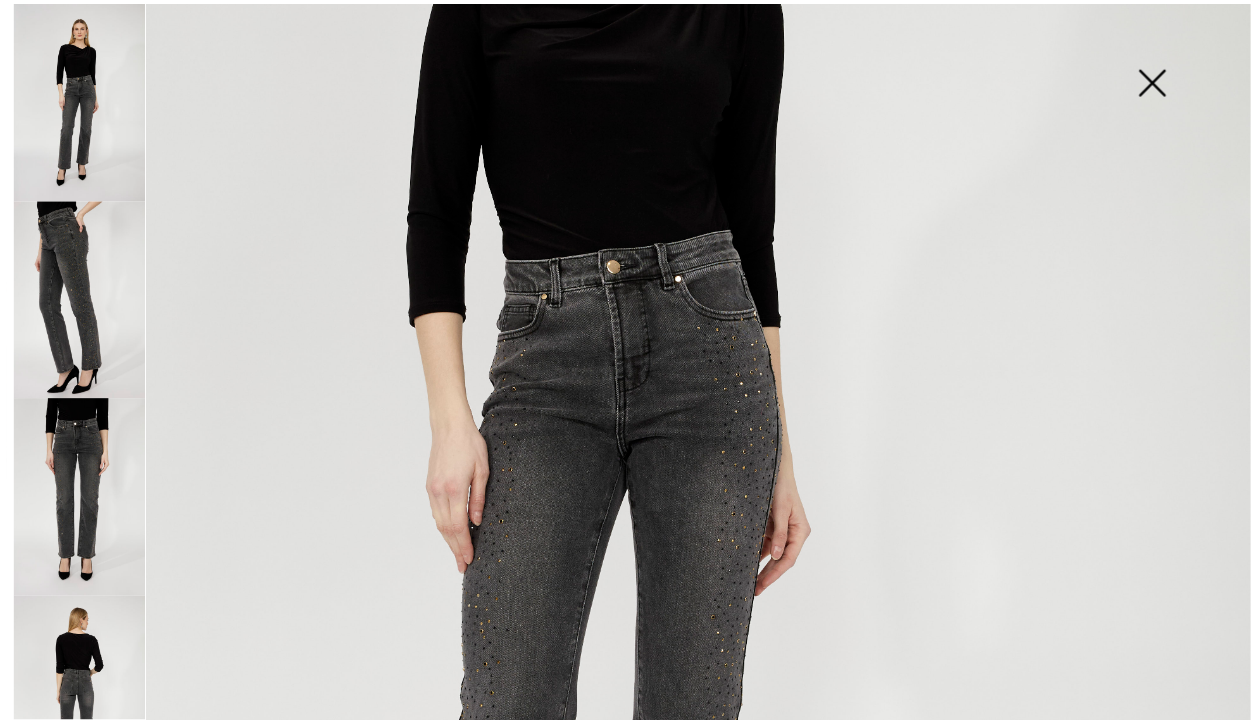 scroll, scrollTop: 500, scrollLeft: 0, axis: vertical 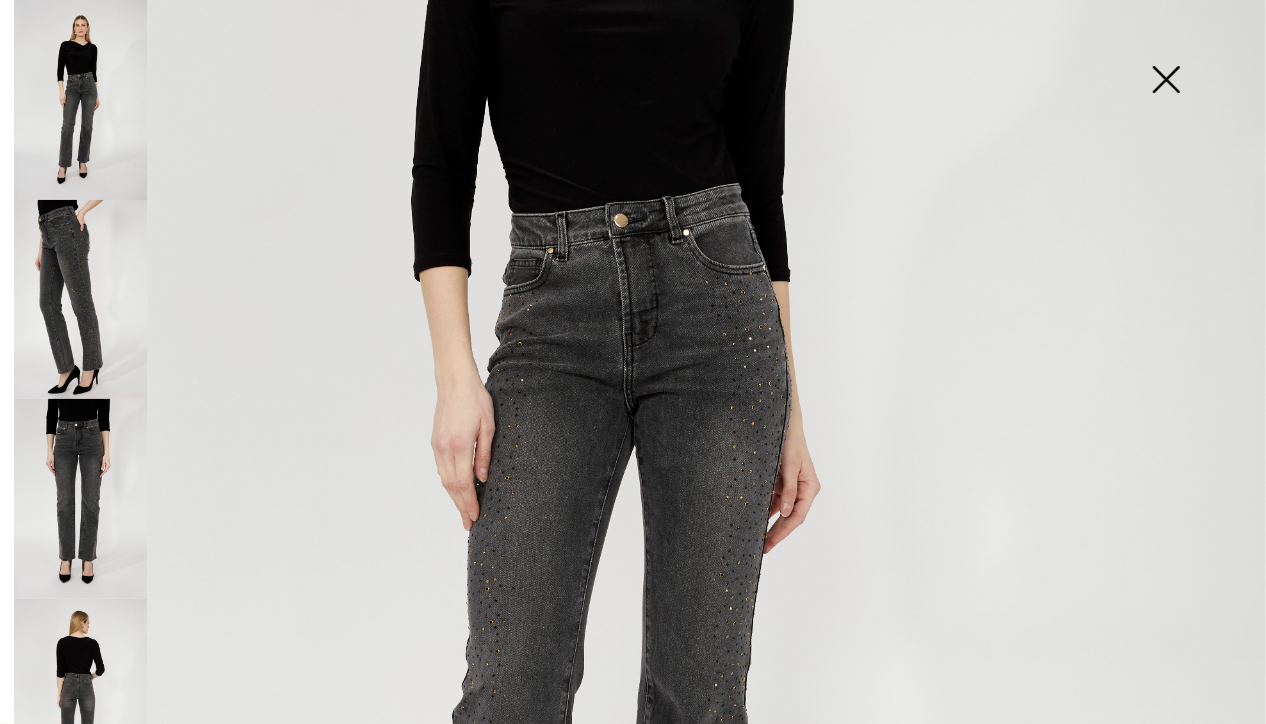 click at bounding box center (1166, 81) 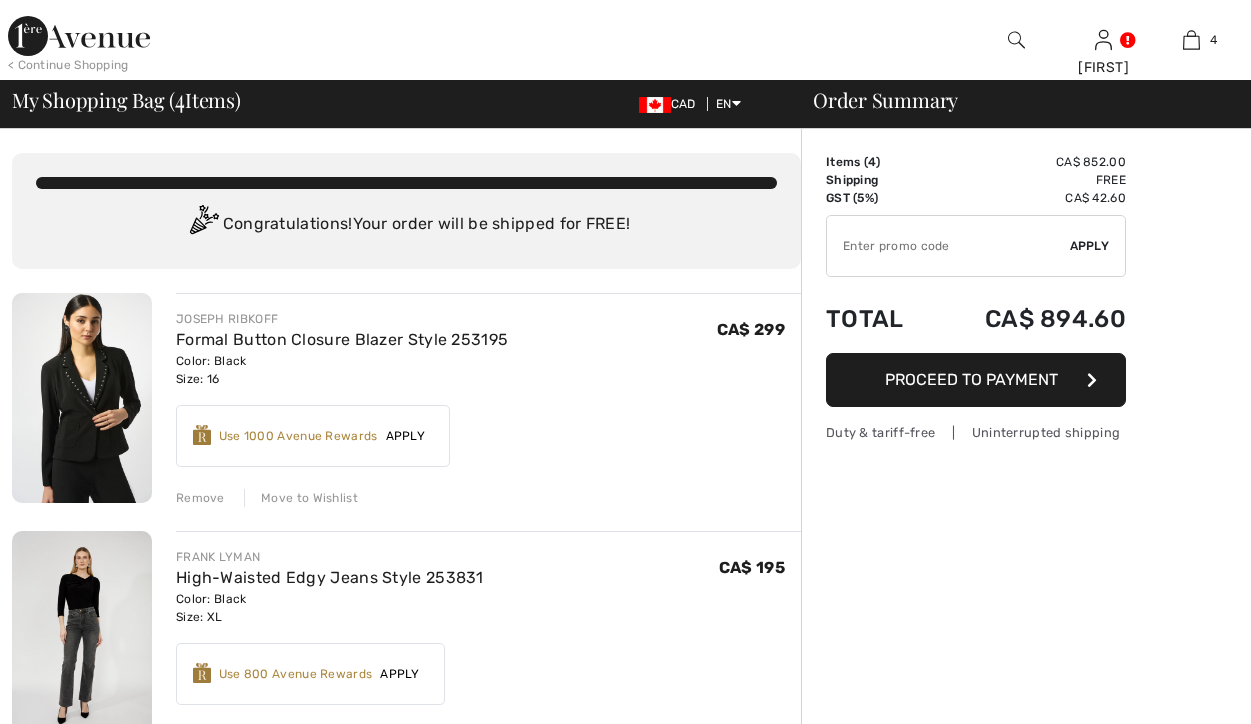 scroll, scrollTop: 300, scrollLeft: 0, axis: vertical 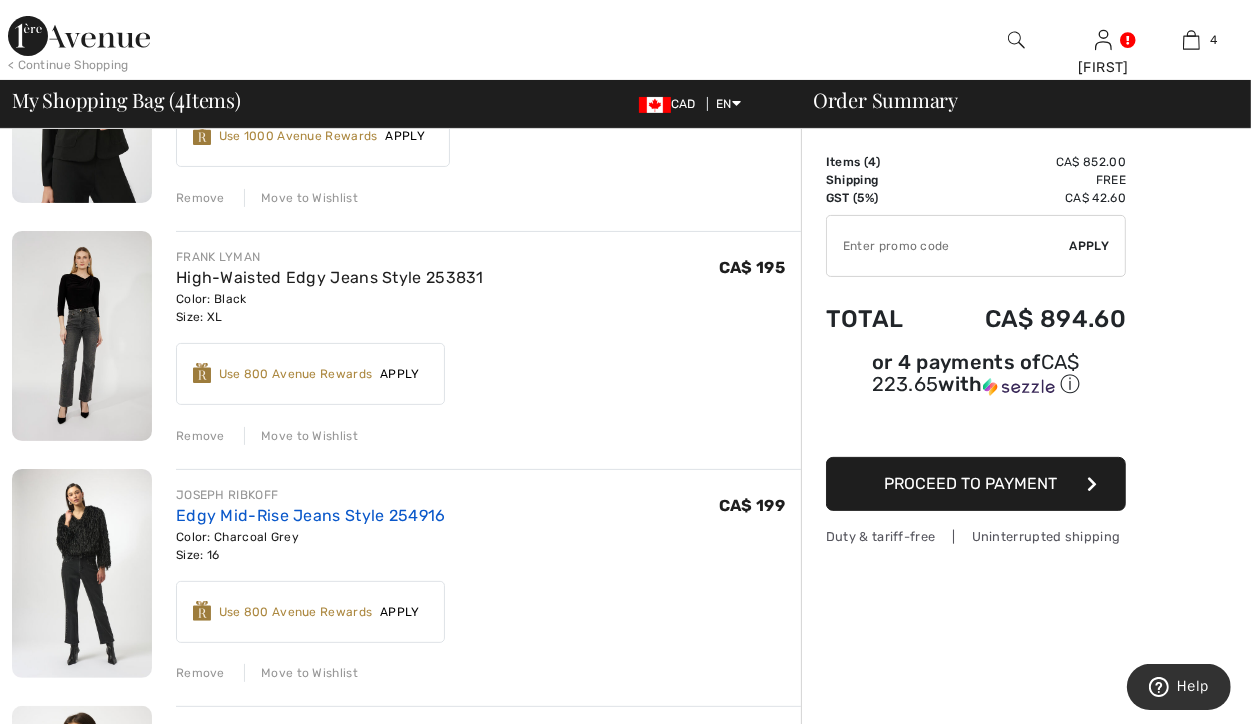 click on "Edgy Mid-Rise Jeans Style 254916" at bounding box center (311, 515) 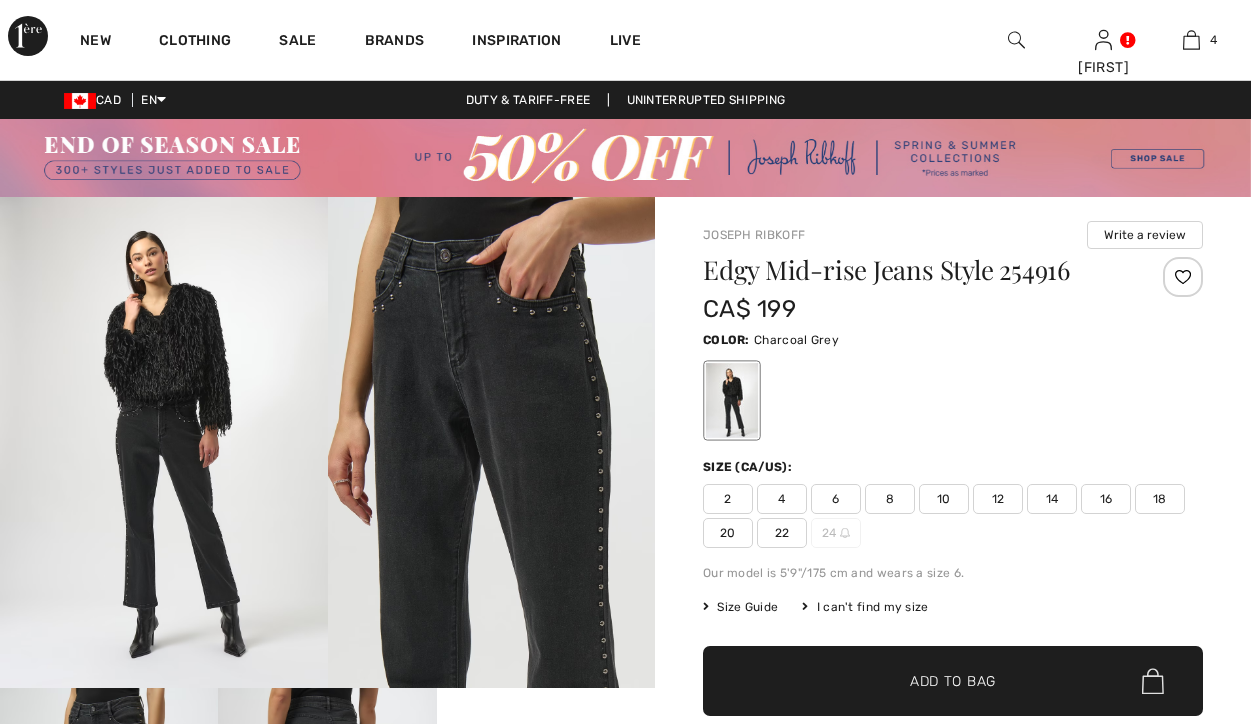 scroll, scrollTop: 0, scrollLeft: 0, axis: both 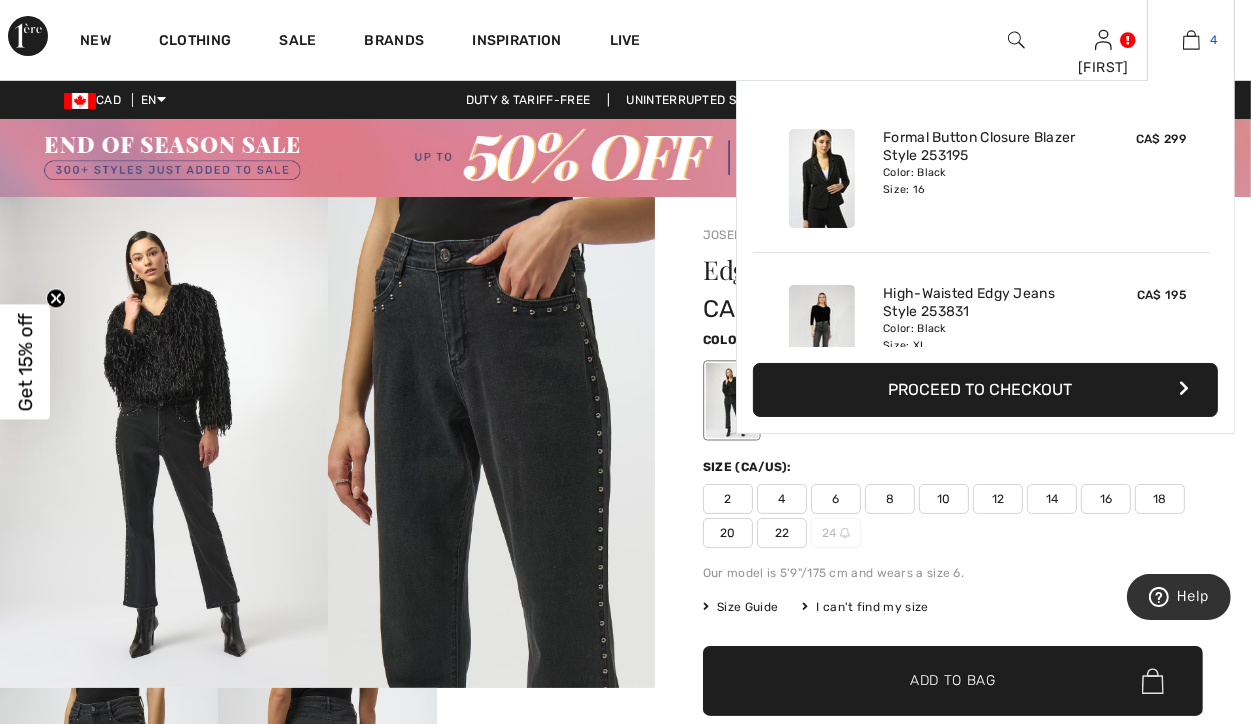 click at bounding box center [1191, 40] 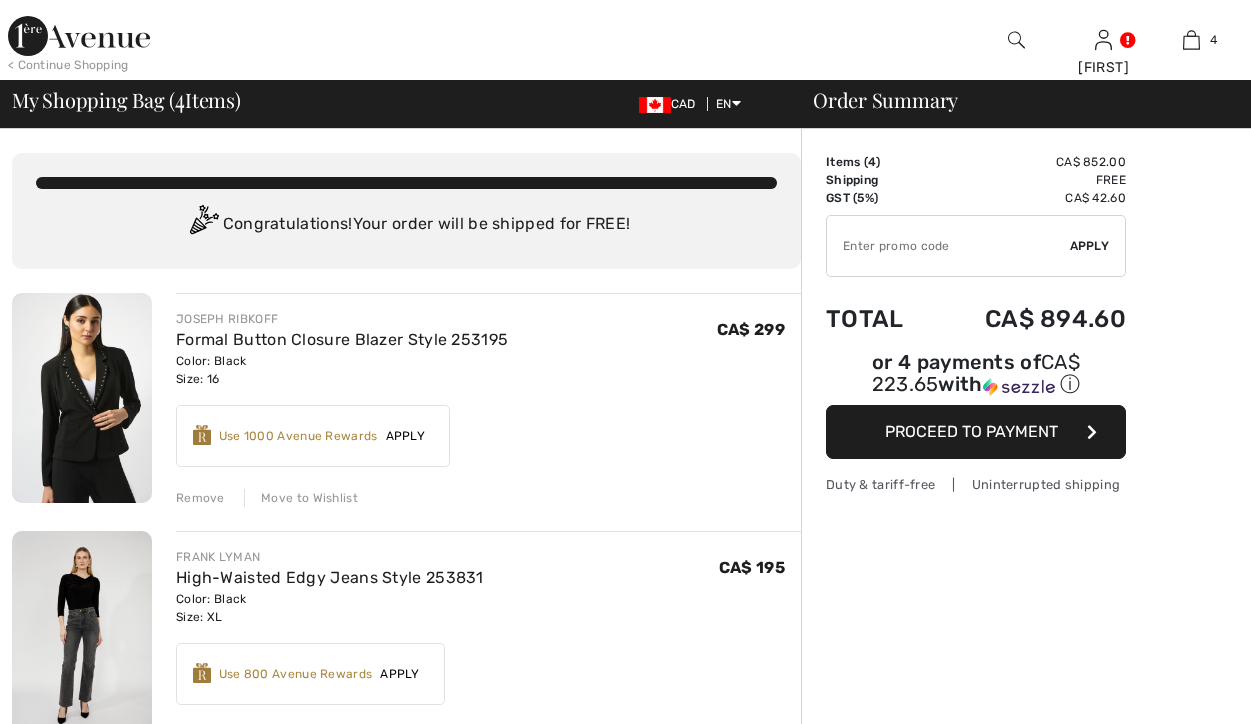 scroll, scrollTop: 100, scrollLeft: 0, axis: vertical 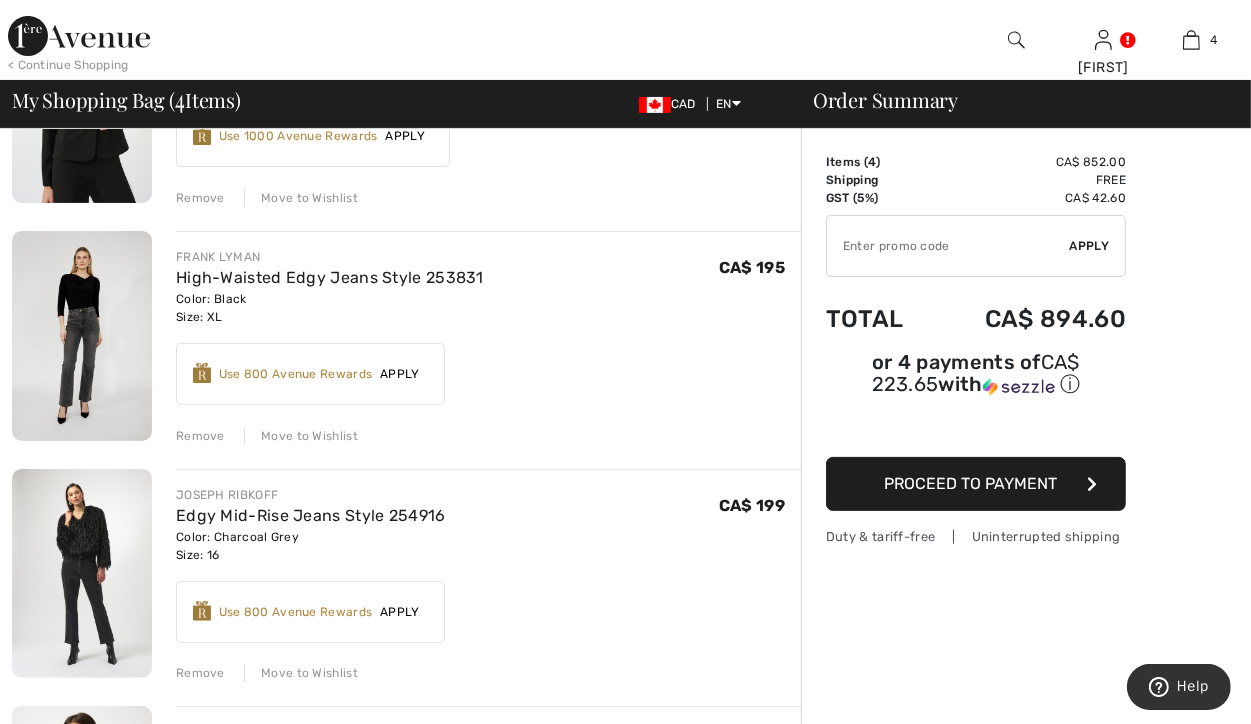 click on "Move to Wishlist" at bounding box center (301, 436) 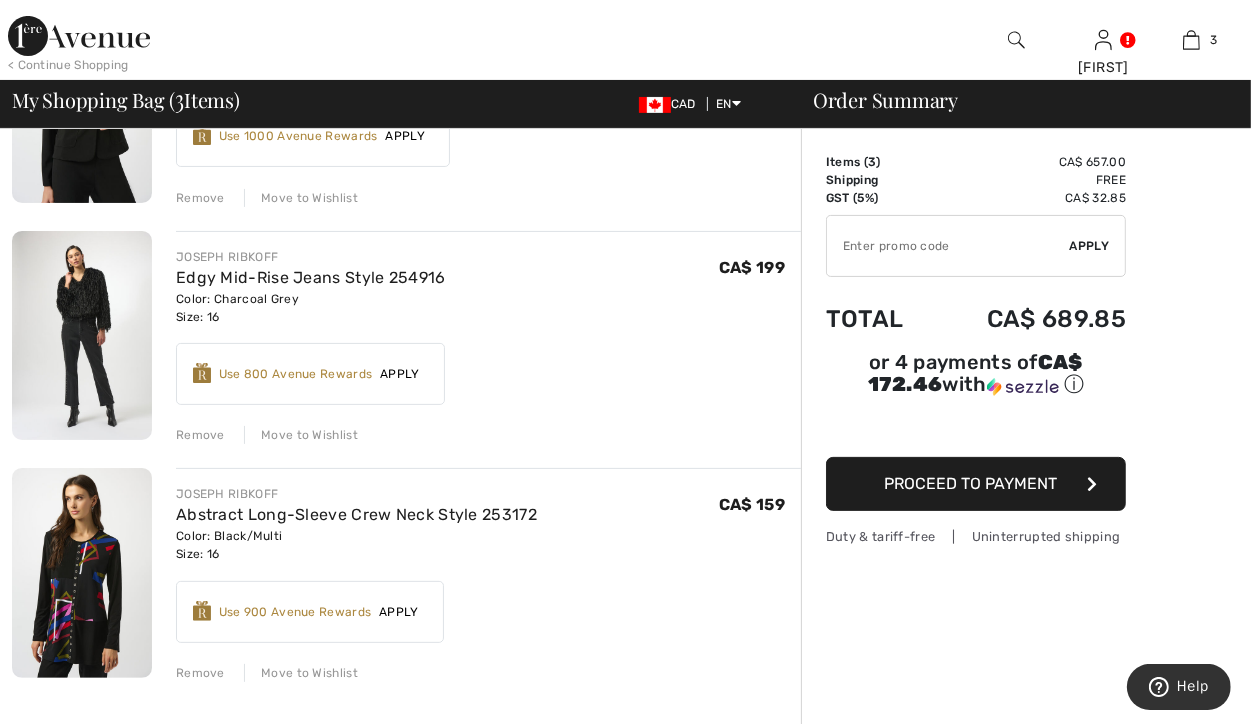 click on "Move to Wishlist" at bounding box center (301, 435) 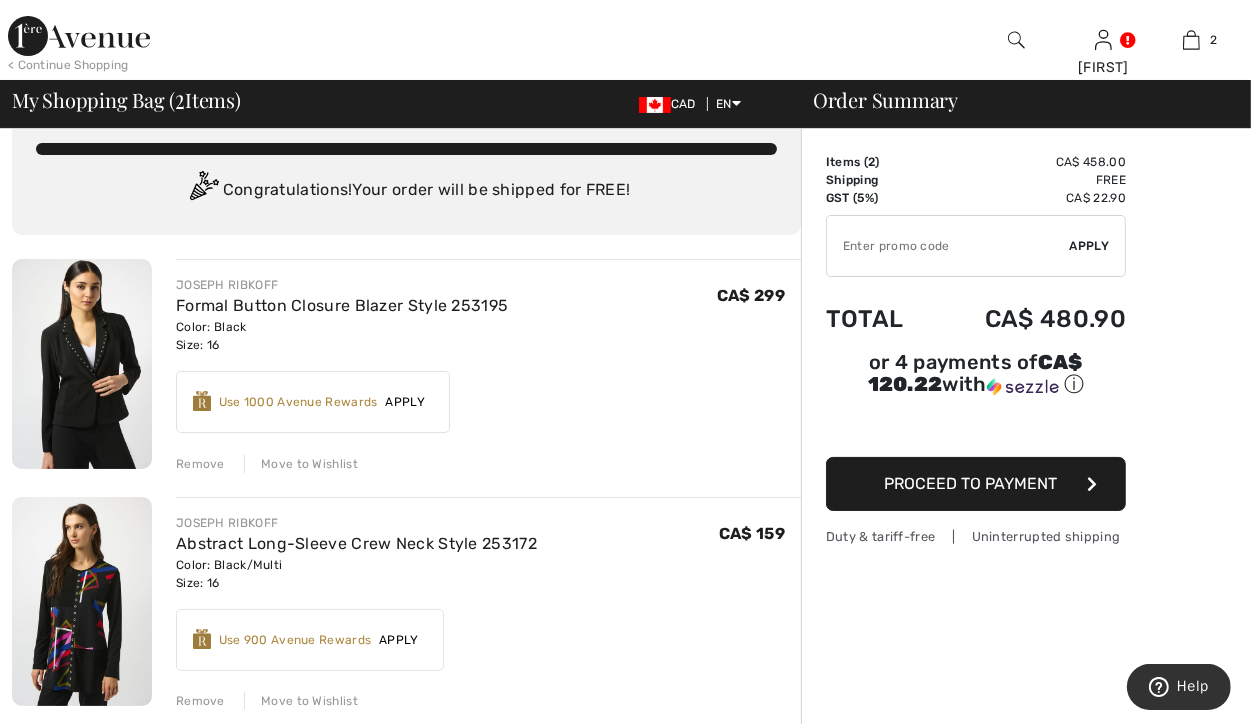 scroll, scrollTop: 0, scrollLeft: 0, axis: both 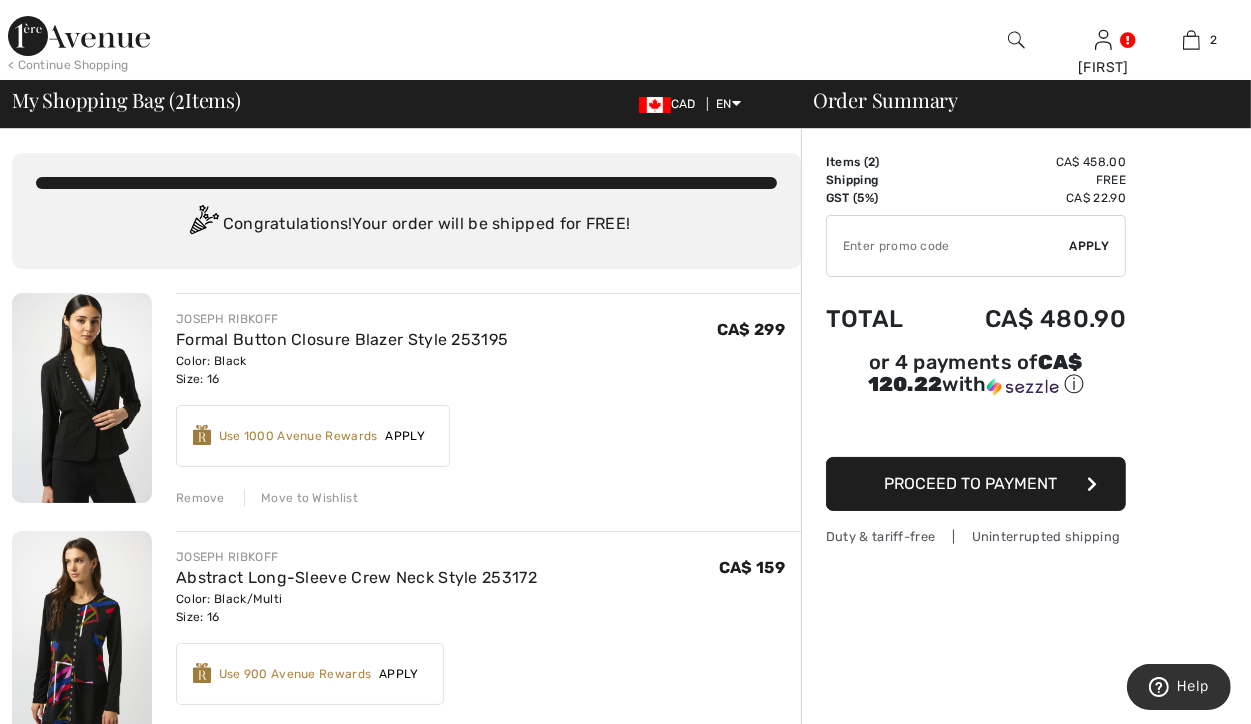 click at bounding box center [82, 398] 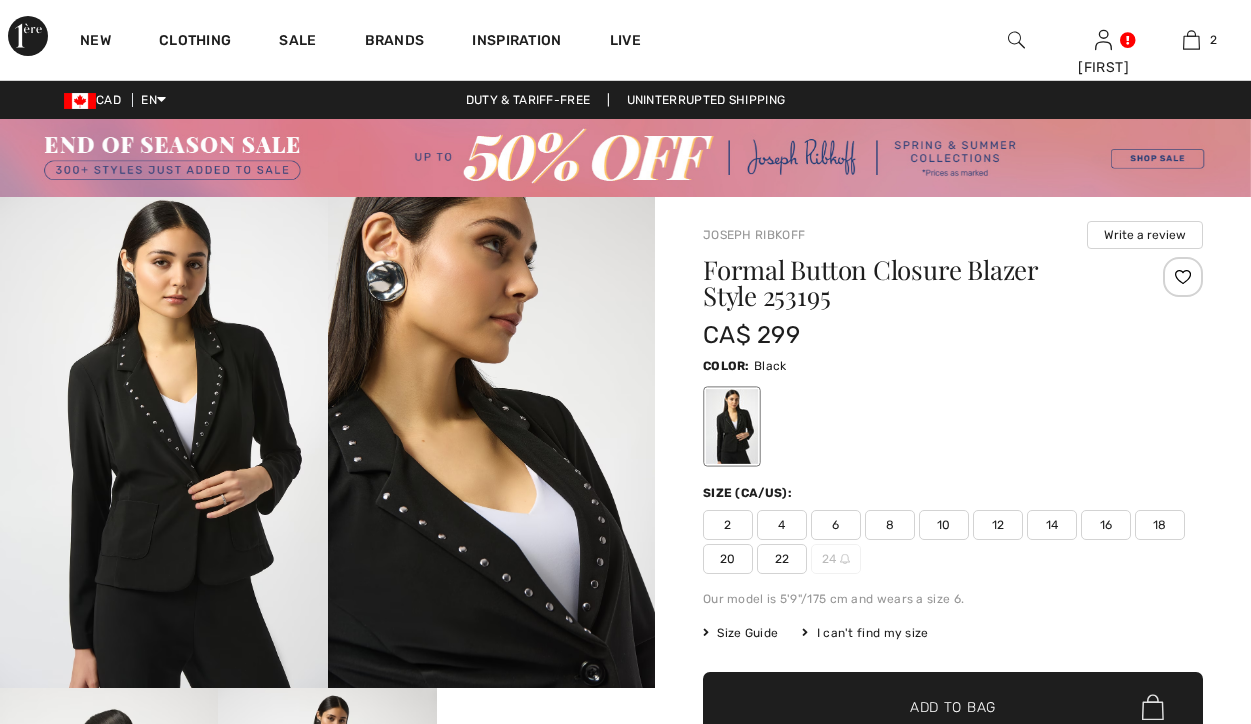 scroll, scrollTop: 100, scrollLeft: 0, axis: vertical 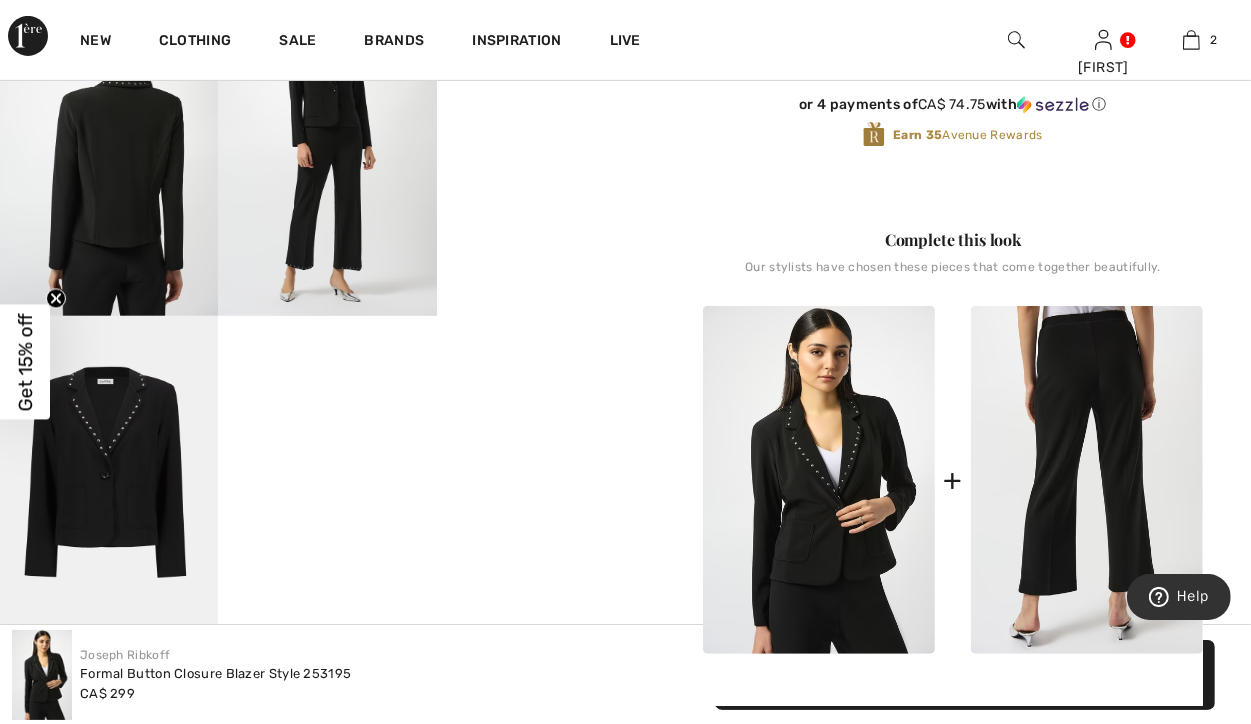 click at bounding box center [1087, 480] 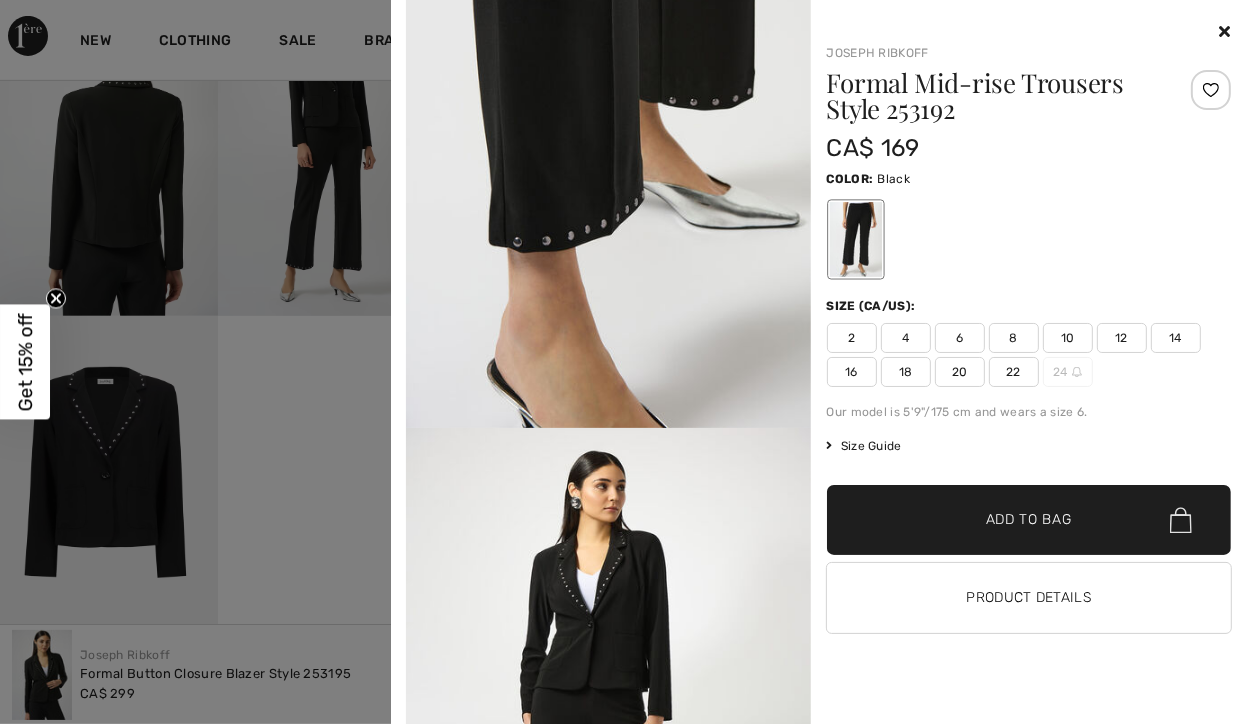 scroll, scrollTop: 1600, scrollLeft: 0, axis: vertical 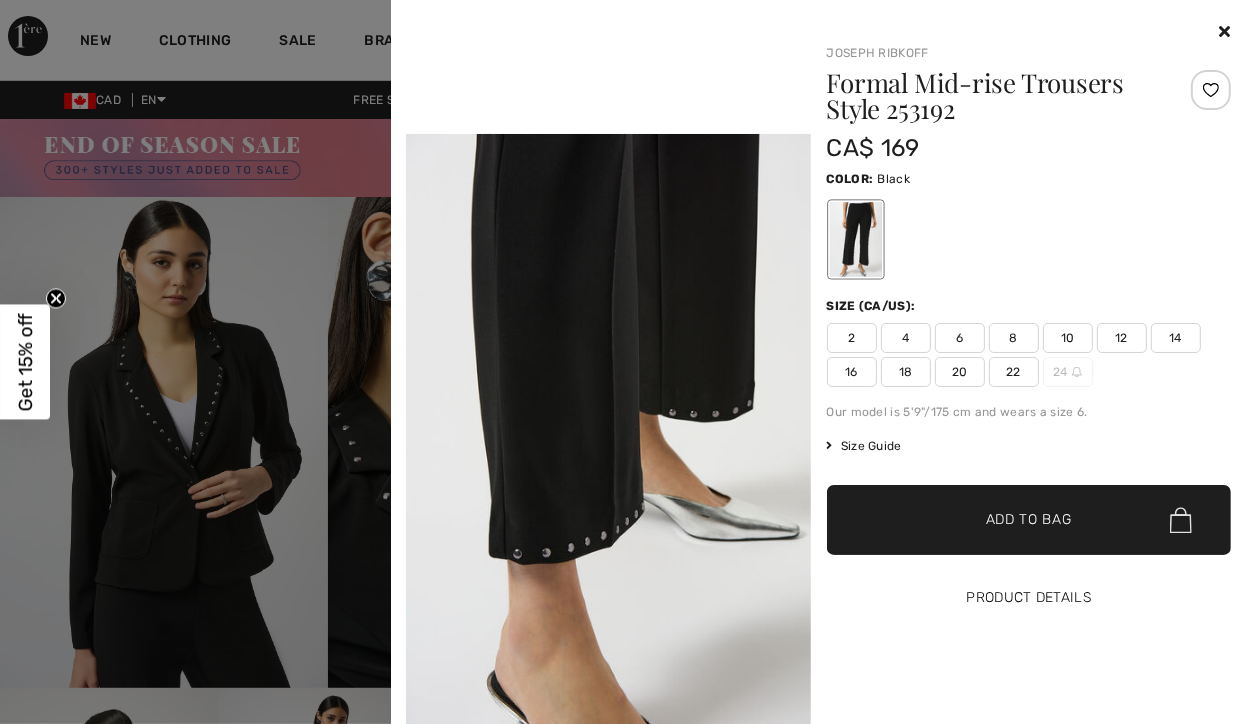 click on "Product Details" at bounding box center [1029, 598] 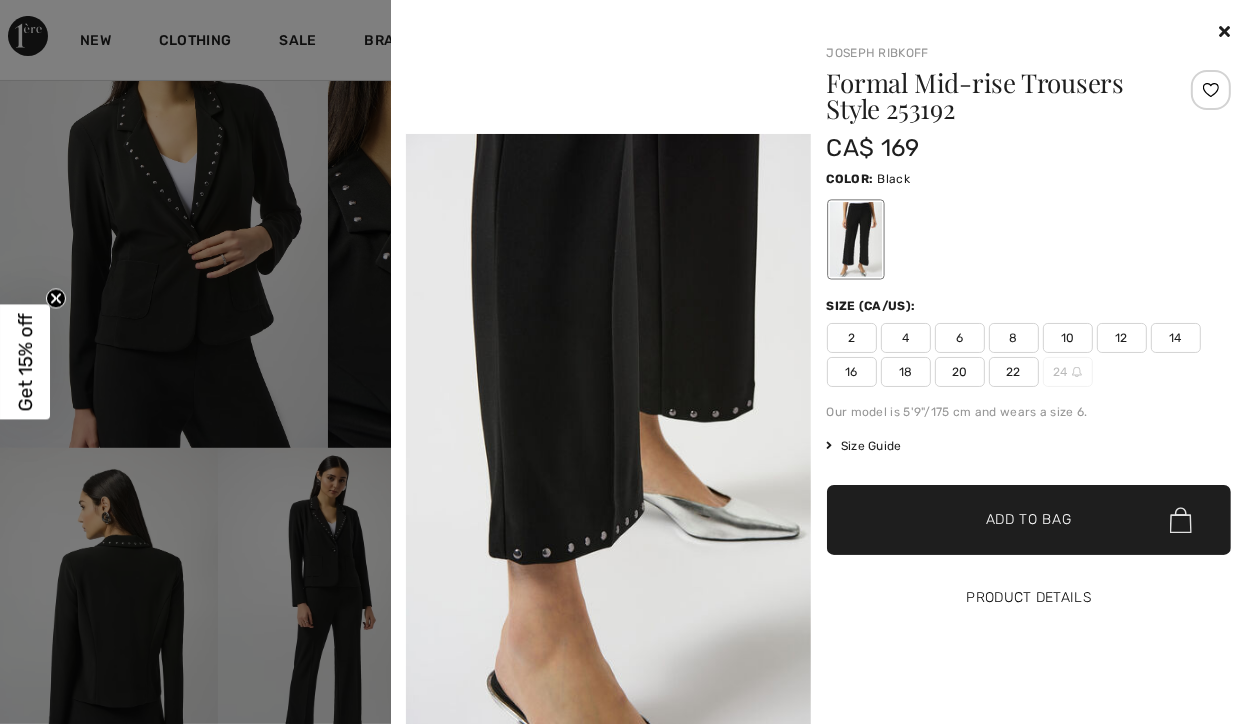scroll, scrollTop: 300, scrollLeft: 0, axis: vertical 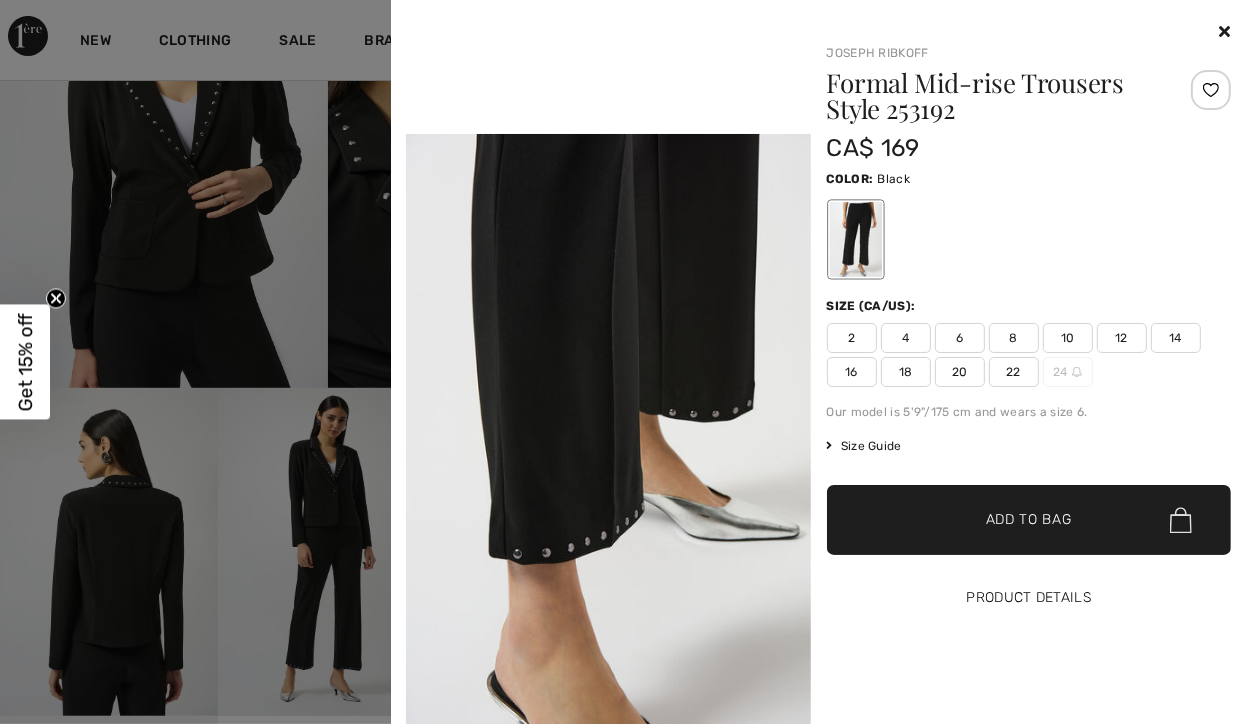 click on "Product Details" at bounding box center [1029, 598] 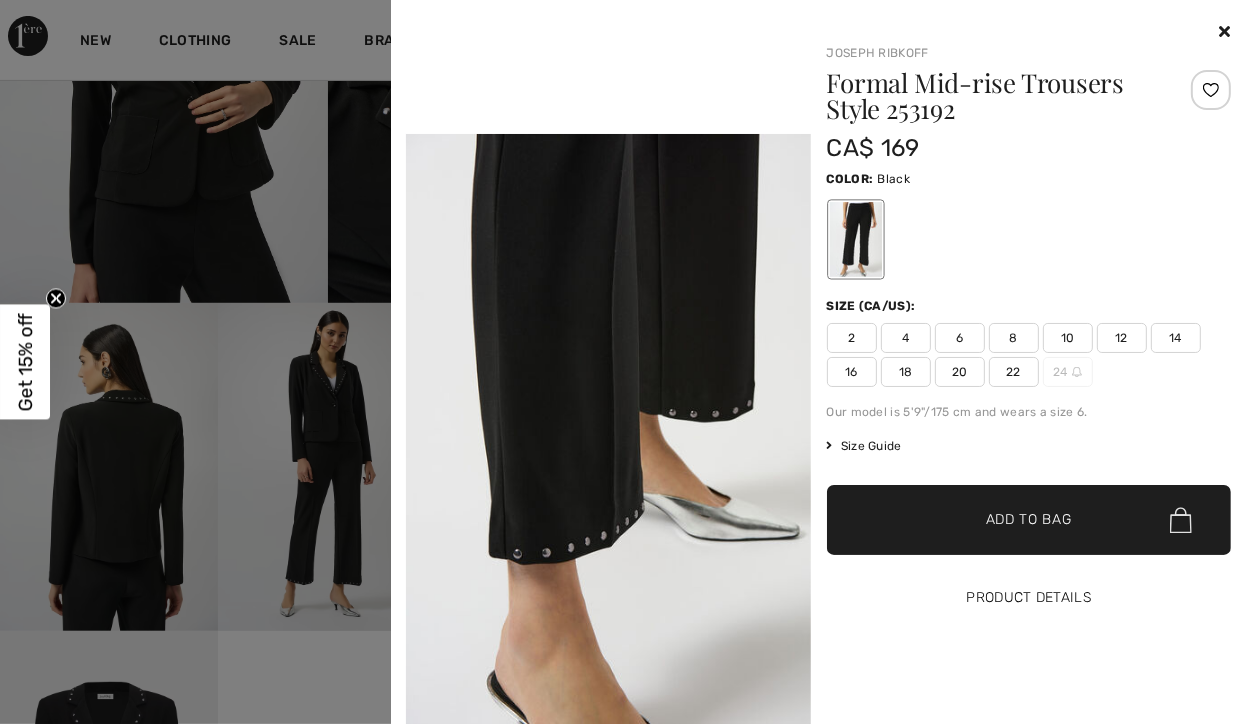 scroll, scrollTop: 600, scrollLeft: 0, axis: vertical 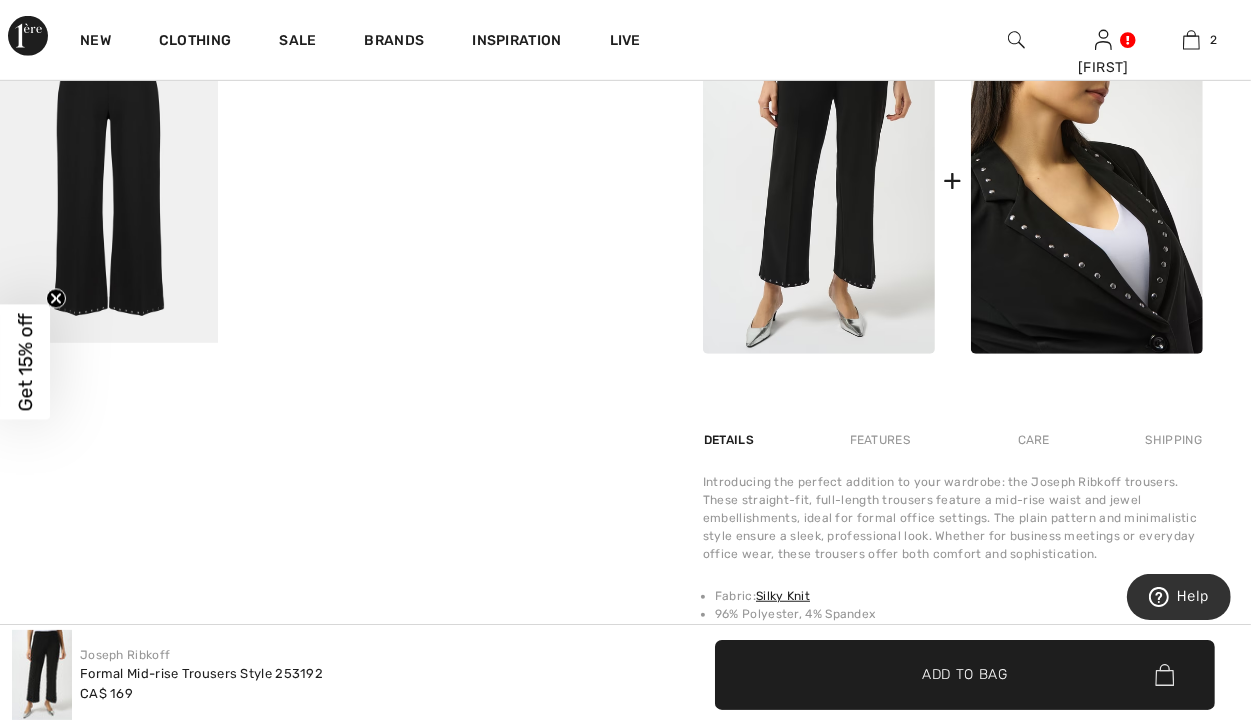click at bounding box center (1087, 180) 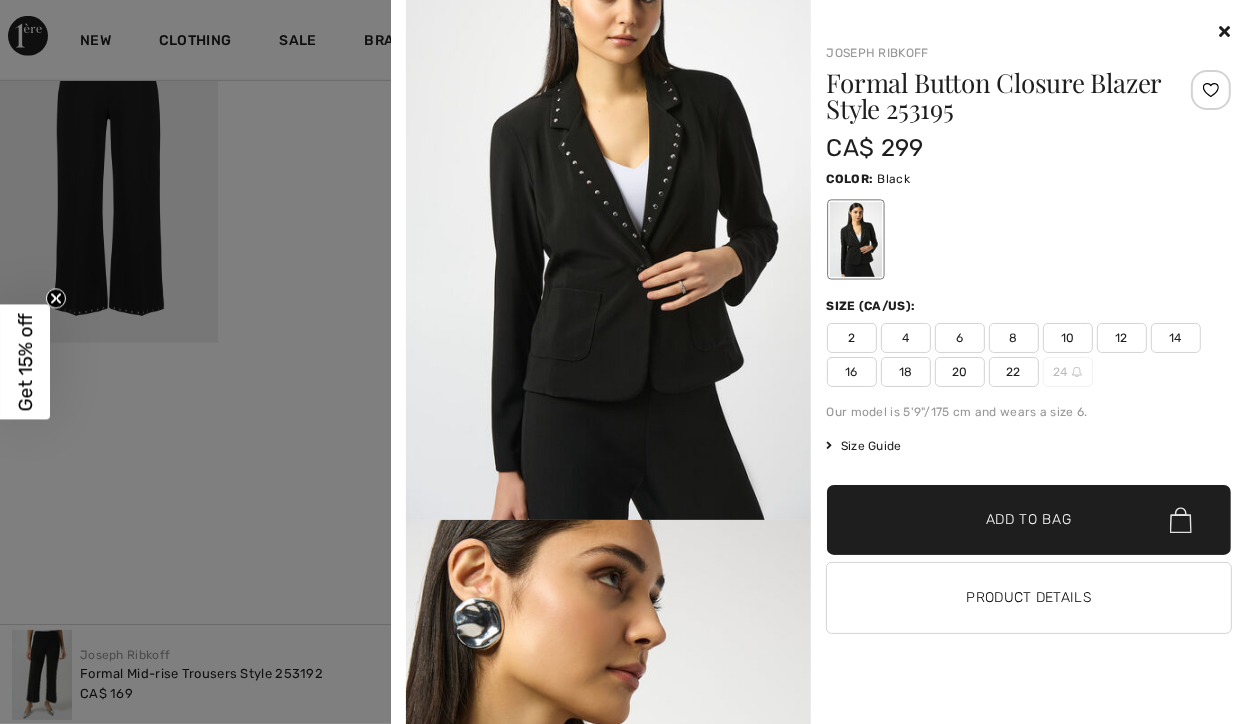 scroll, scrollTop: 200, scrollLeft: 0, axis: vertical 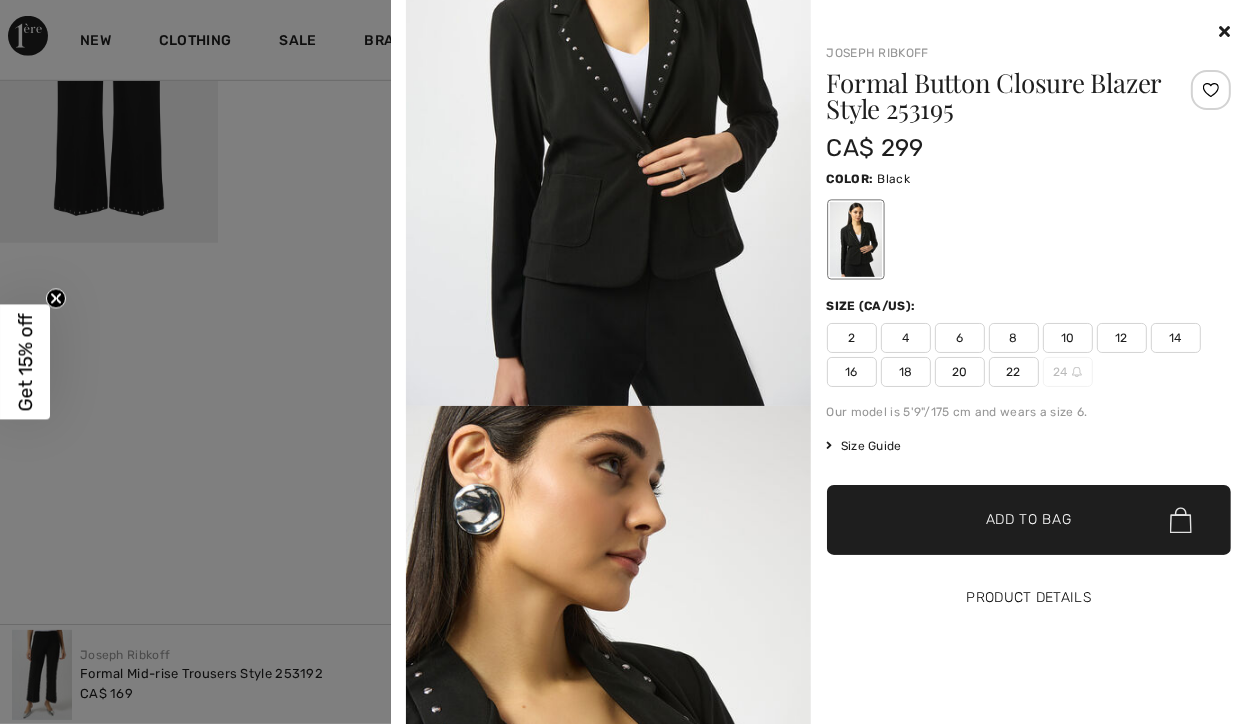 click on "Product Details" at bounding box center [1029, 598] 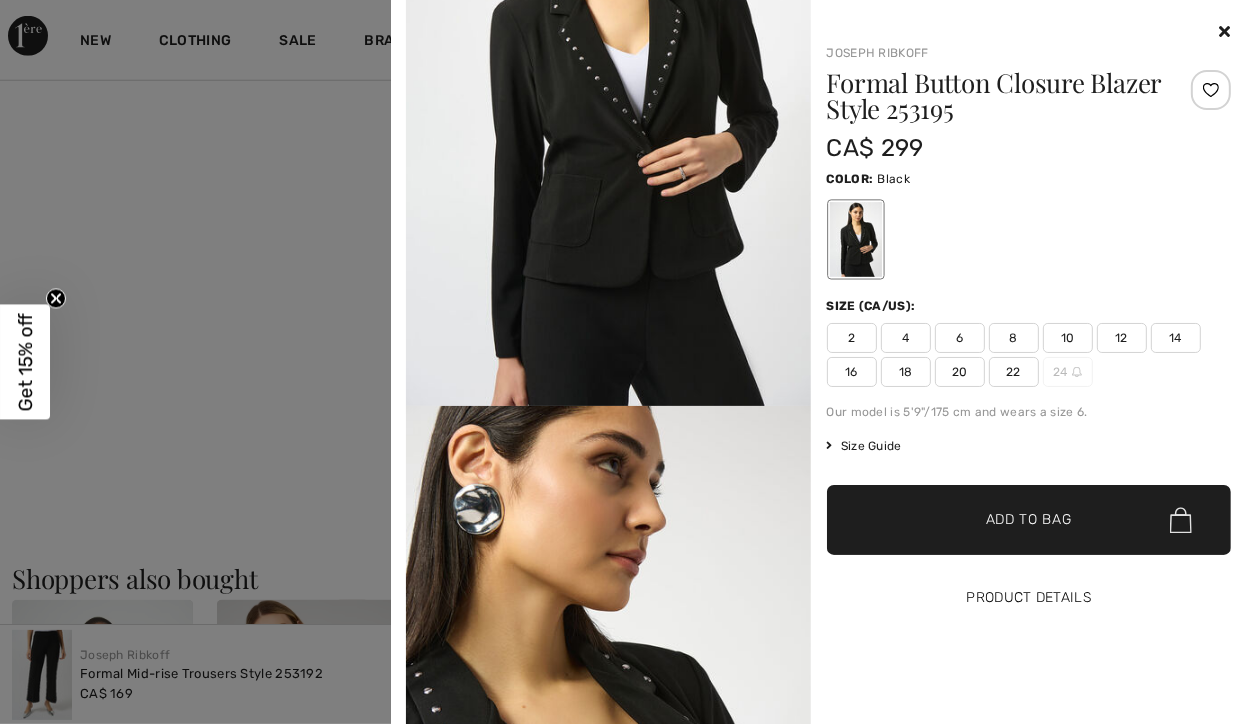scroll, scrollTop: 1500, scrollLeft: 0, axis: vertical 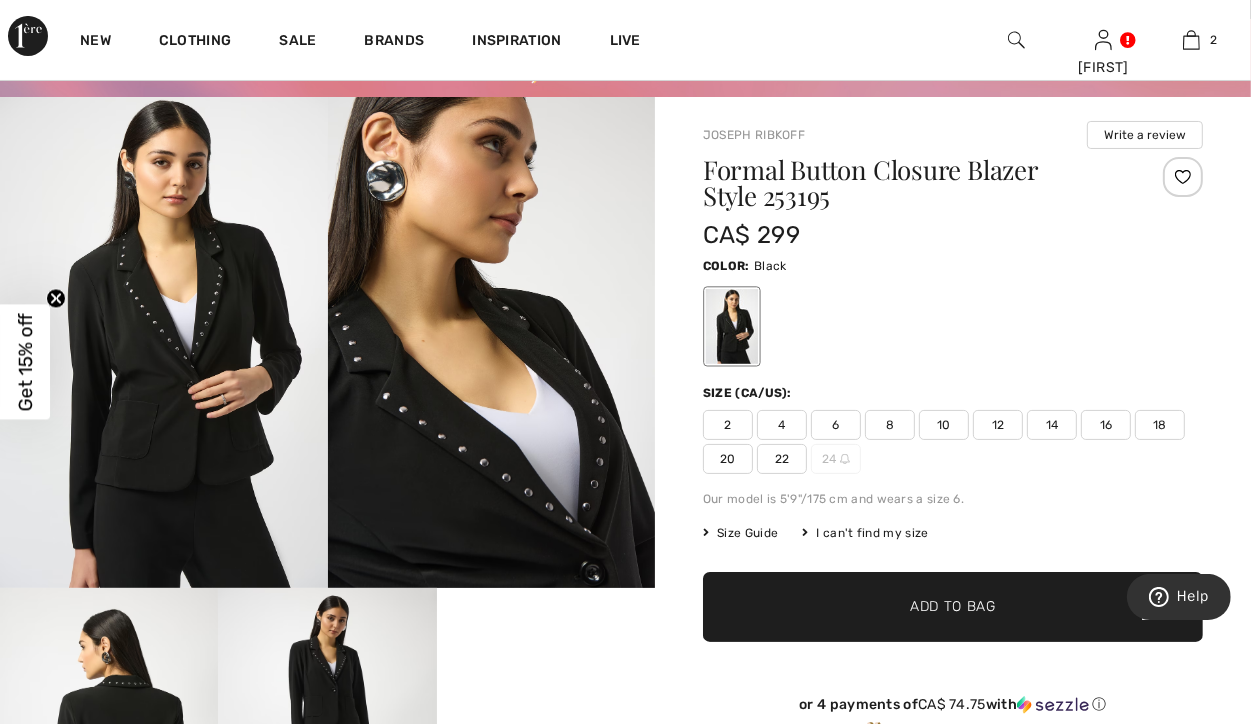 click at bounding box center [164, 342] 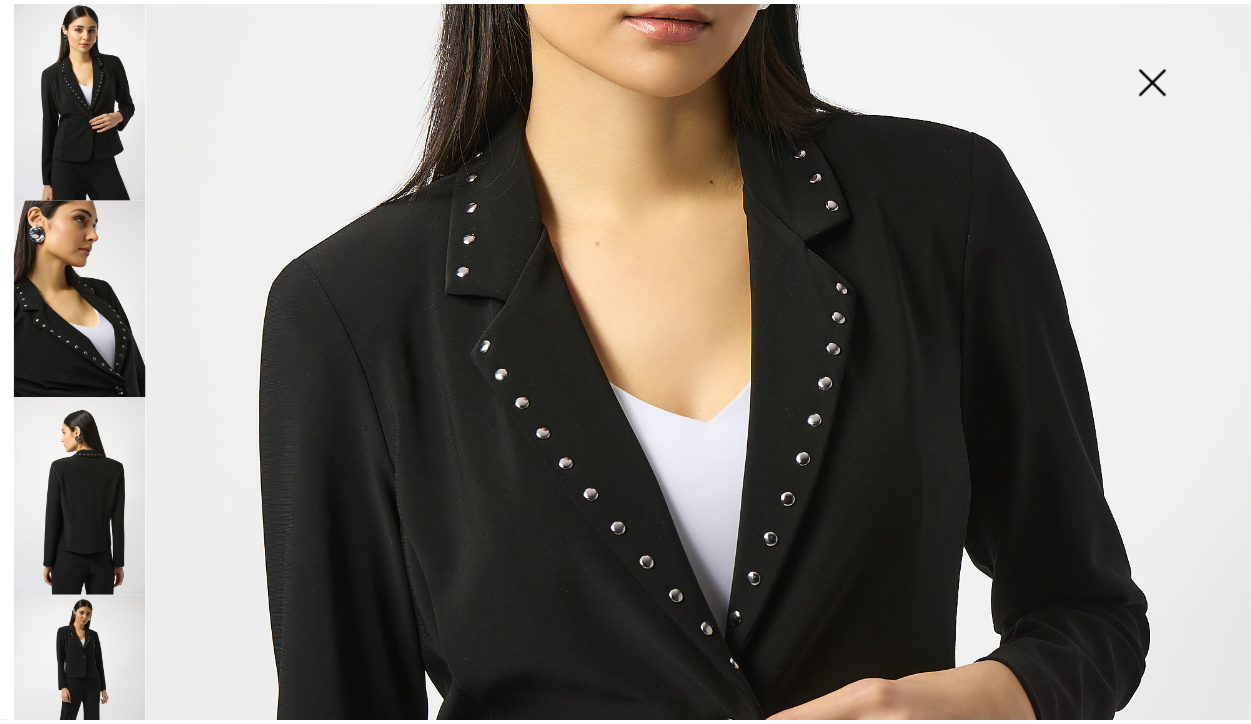 scroll, scrollTop: 300, scrollLeft: 0, axis: vertical 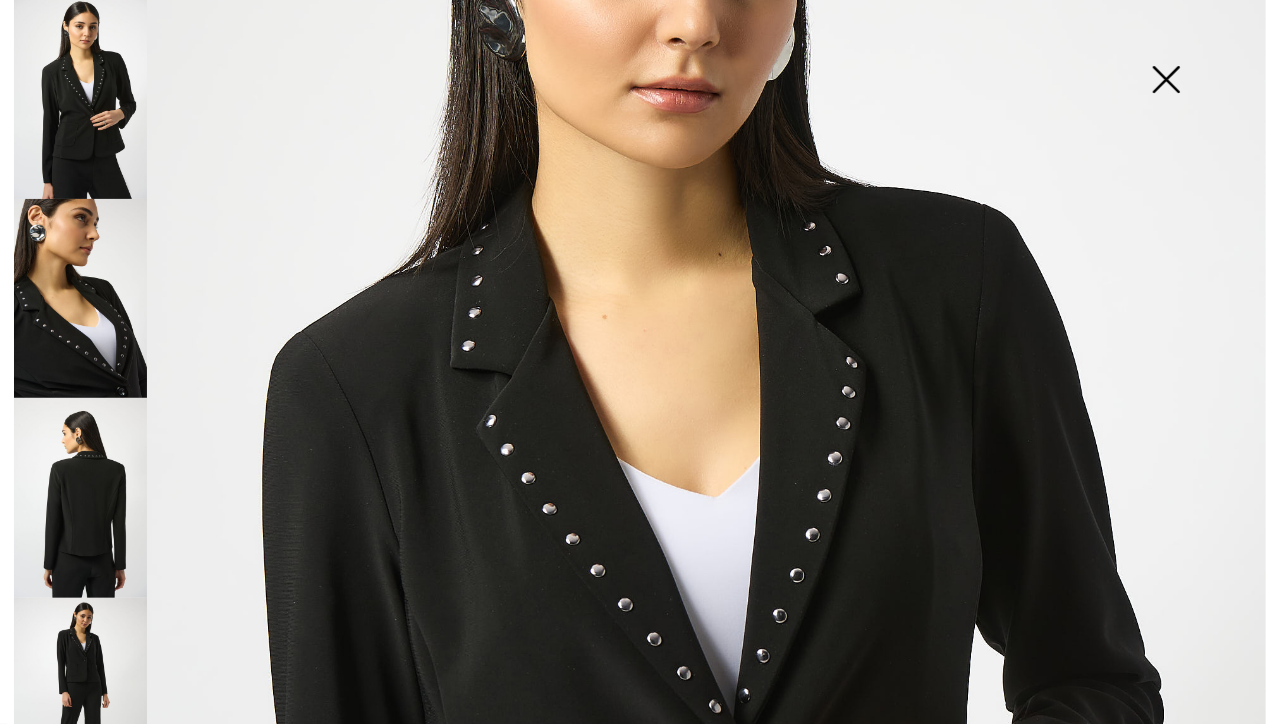 click at bounding box center (633, 648) 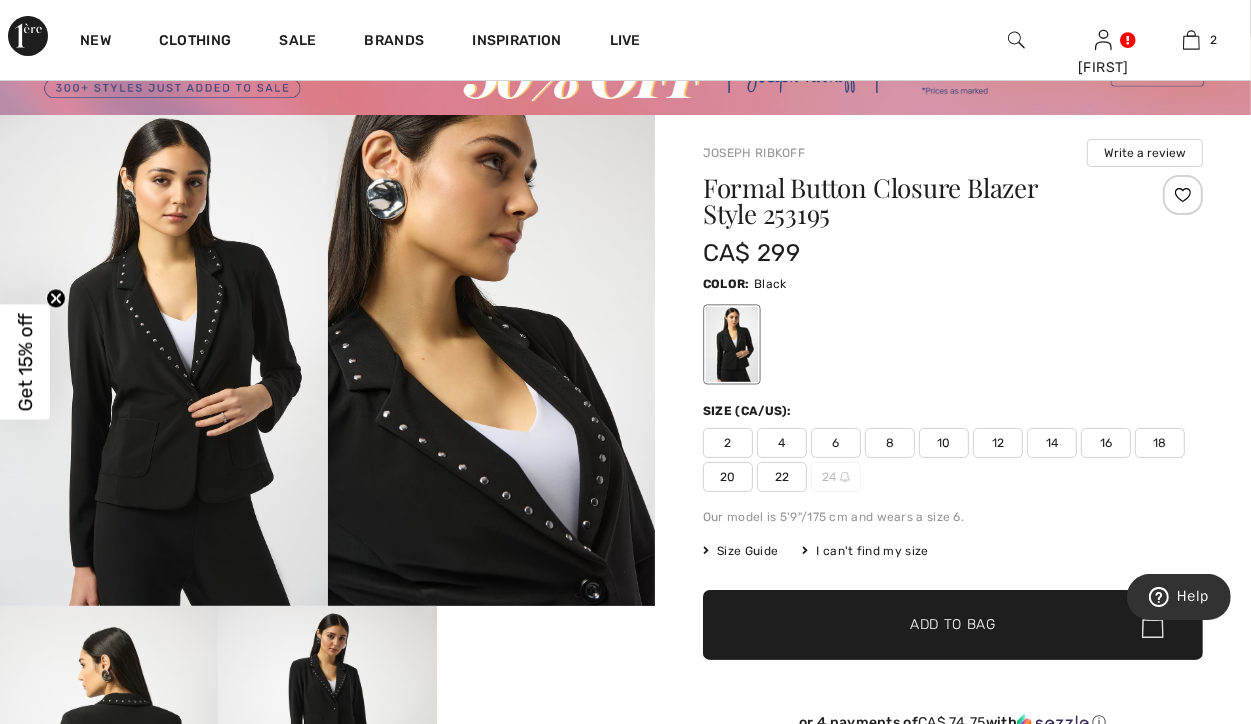 scroll, scrollTop: 0, scrollLeft: 0, axis: both 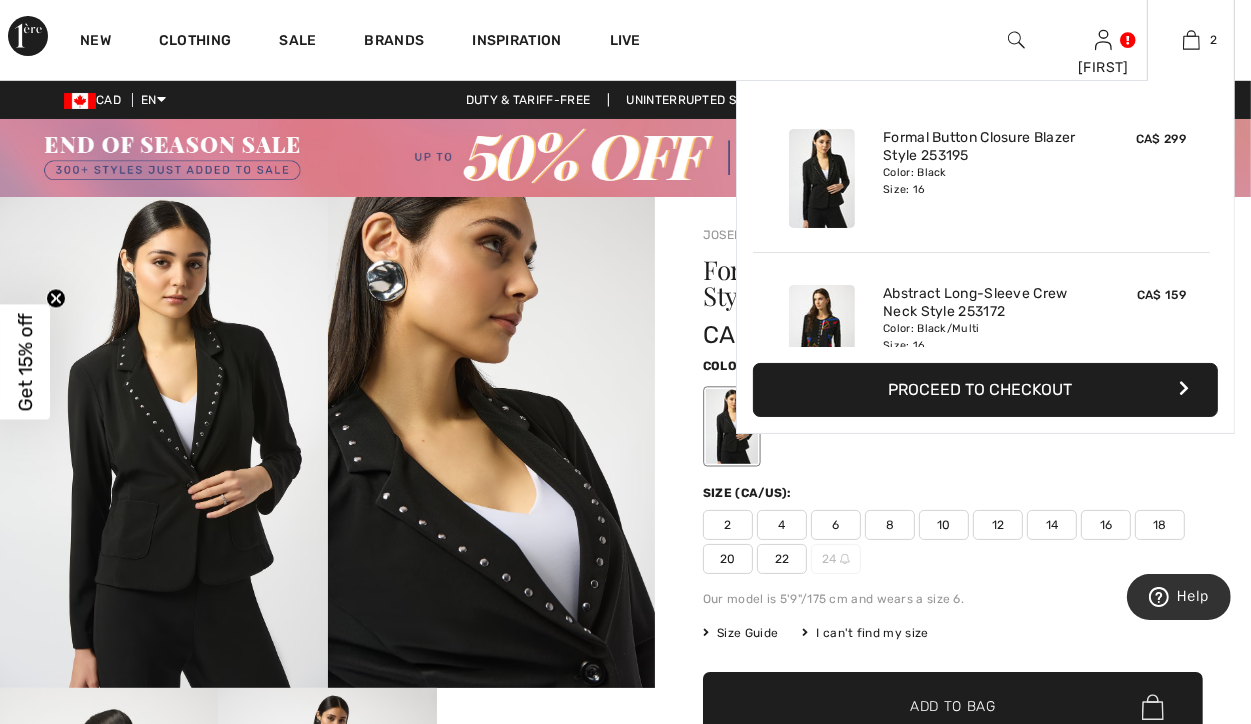 click on "Color: Black Size: 16" at bounding box center [981, 181] 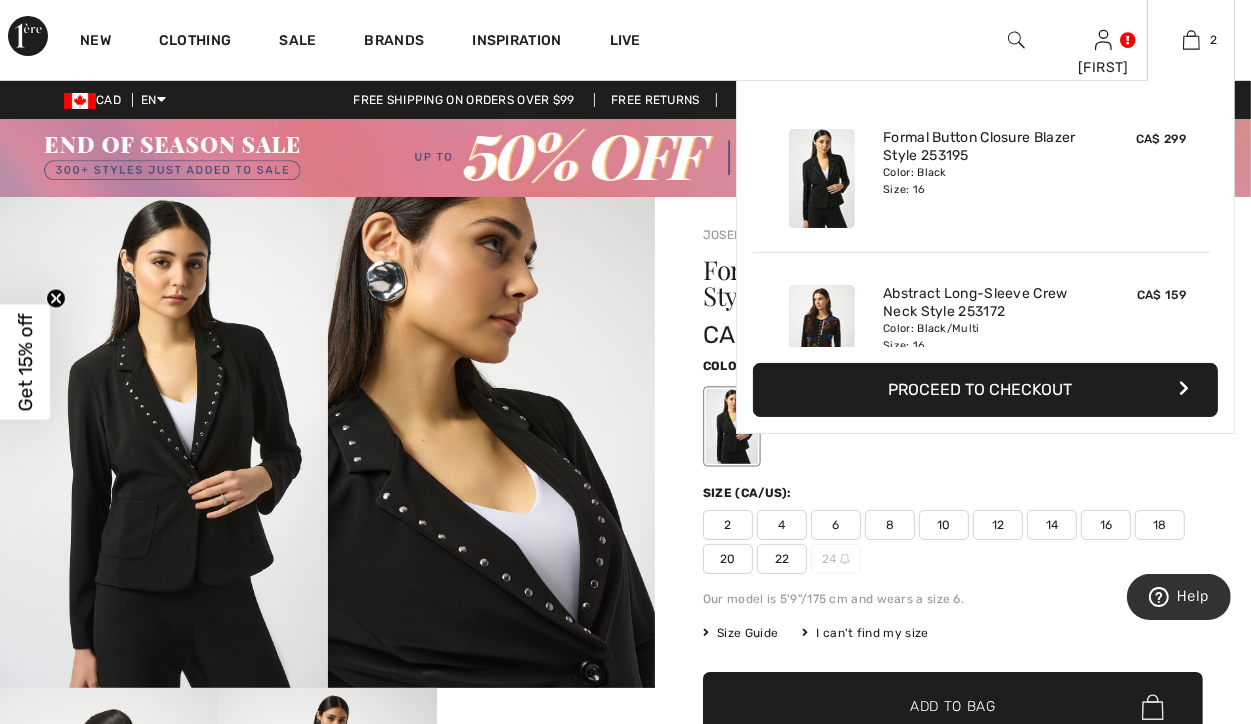 click on "Proceed to Checkout" at bounding box center (985, 390) 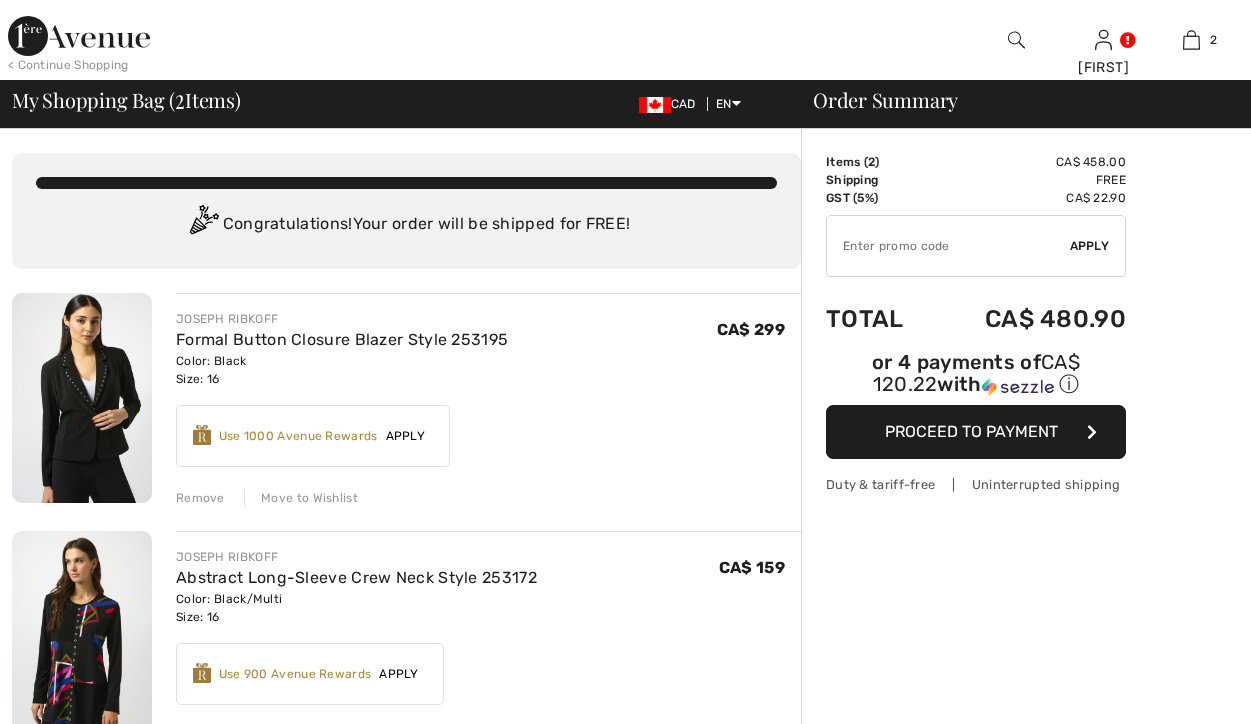 scroll, scrollTop: 0, scrollLeft: 0, axis: both 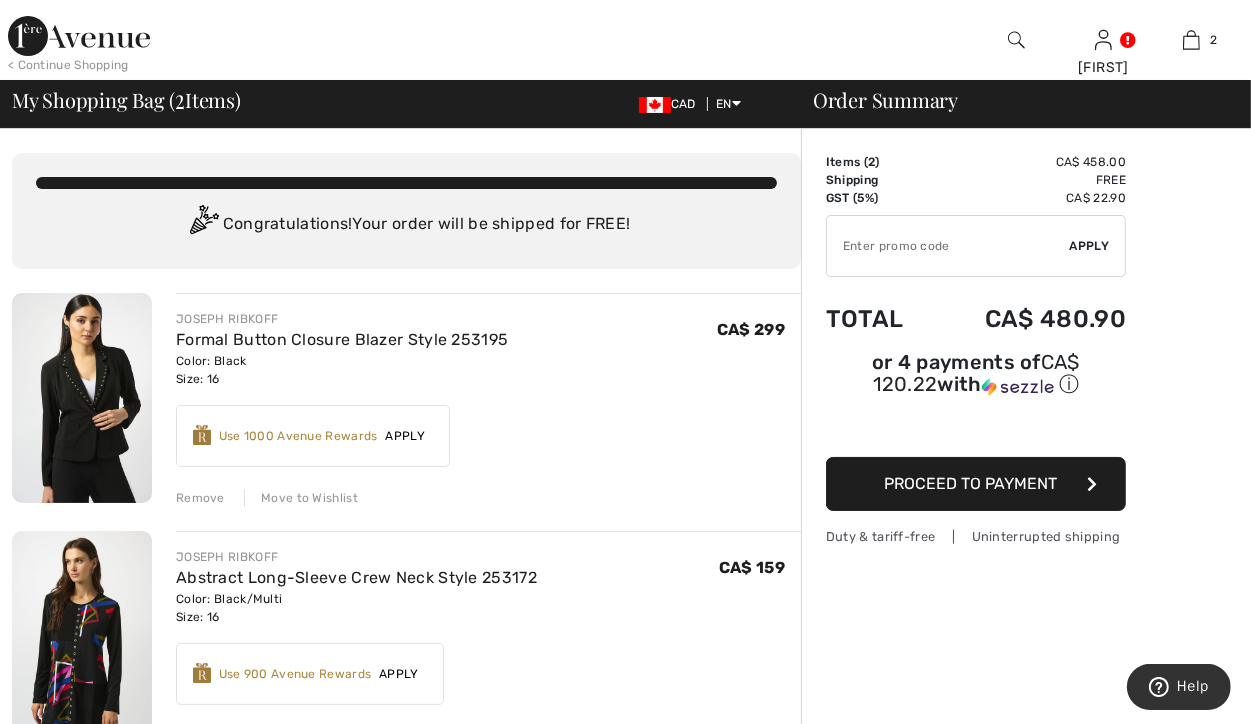 click on "Move to Wishlist" at bounding box center [301, 498] 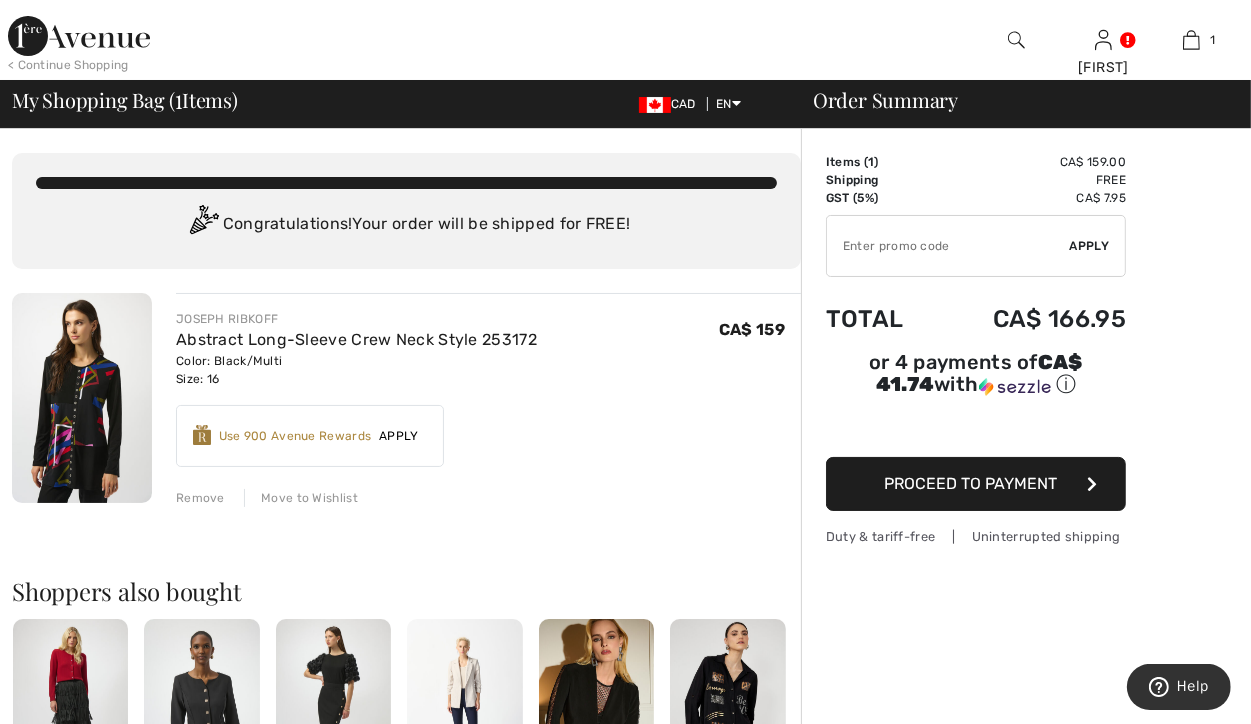 click at bounding box center (948, 246) 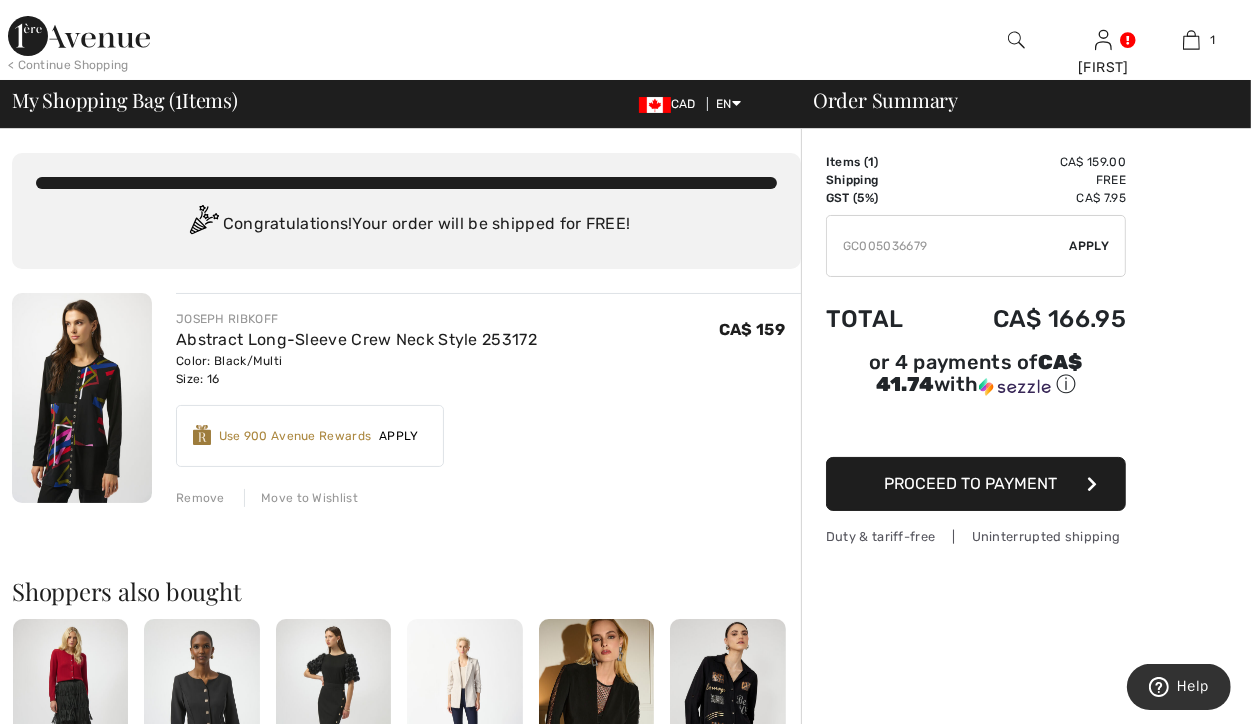 type on "GC005036679" 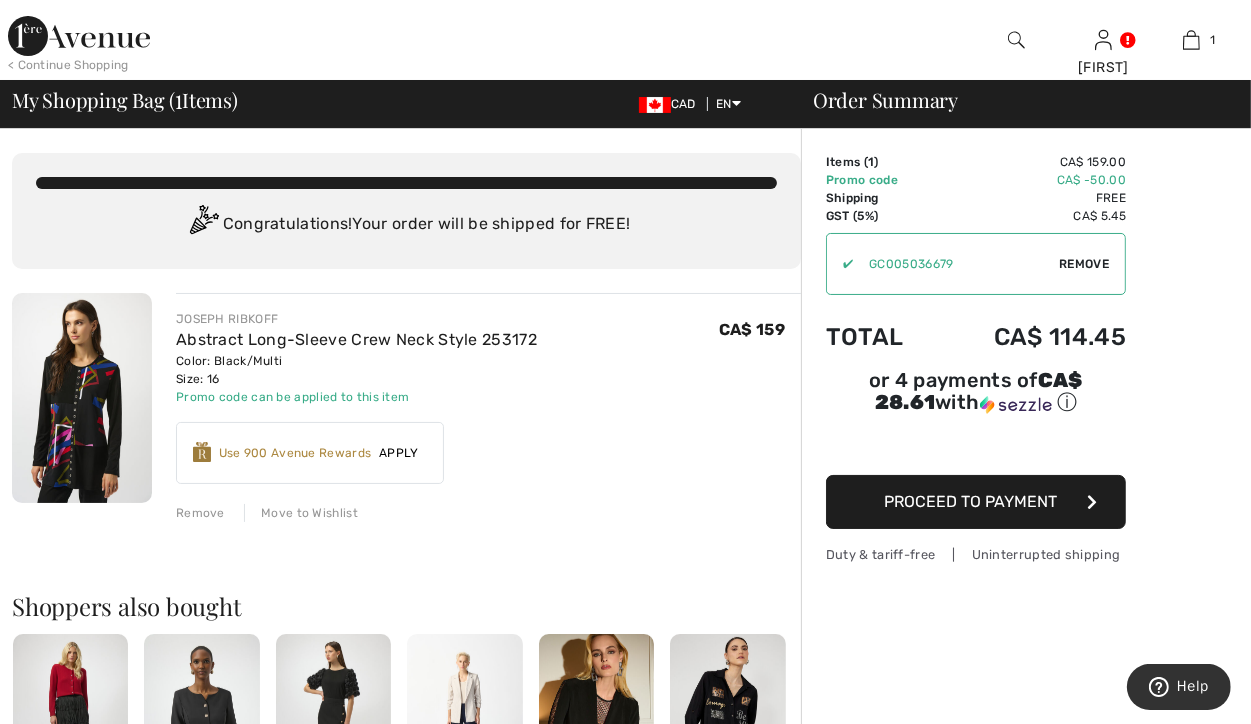 click on "Proceed to Payment" at bounding box center (971, 501) 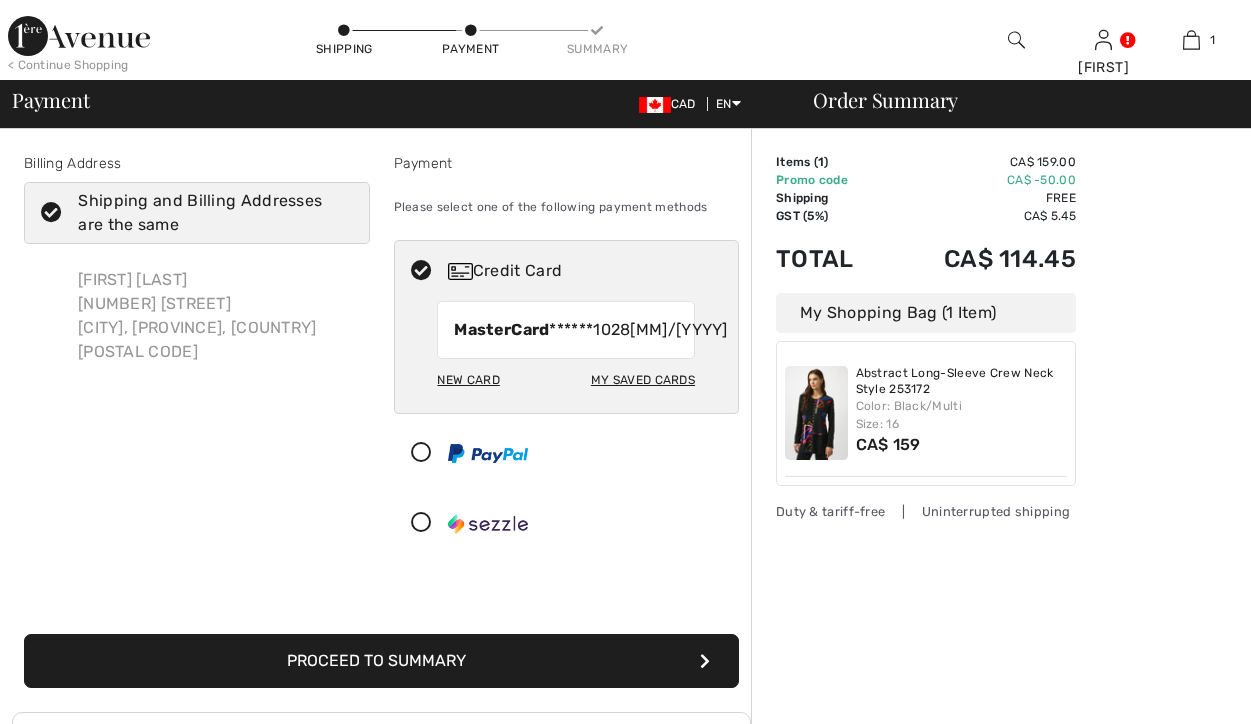 scroll, scrollTop: 0, scrollLeft: 0, axis: both 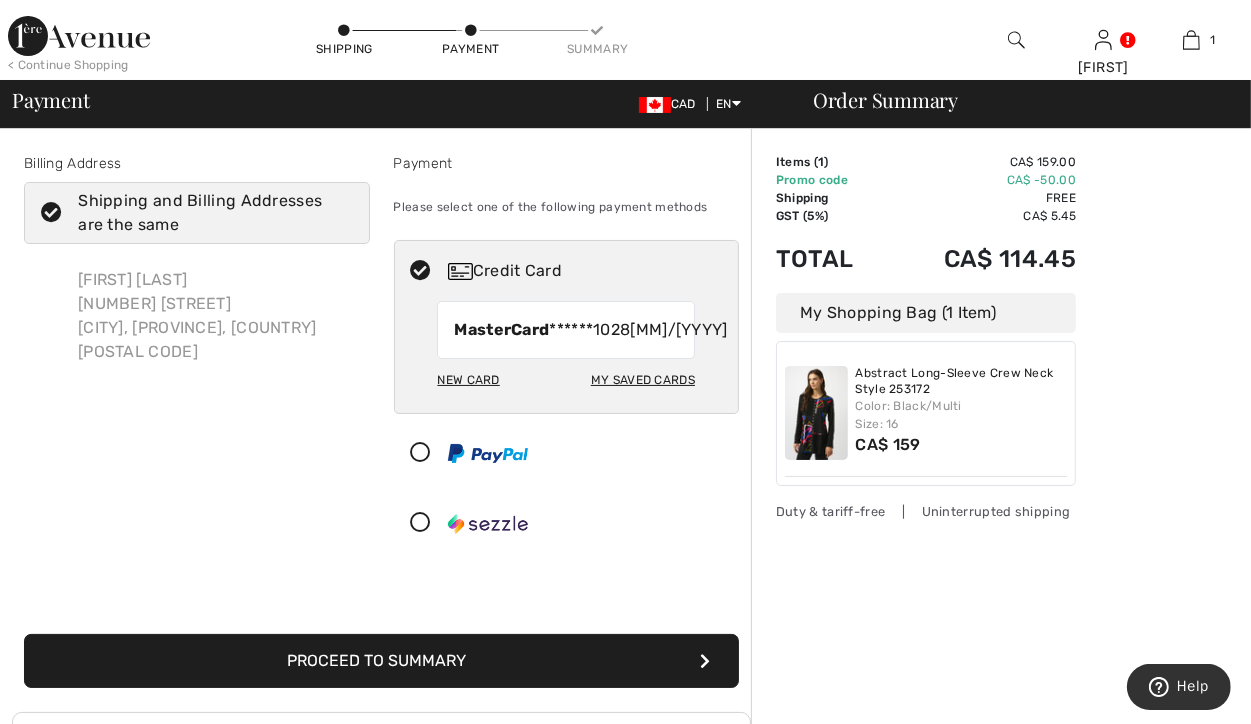 drag, startPoint x: 441, startPoint y: 677, endPoint x: 452, endPoint y: 673, distance: 11.7046995 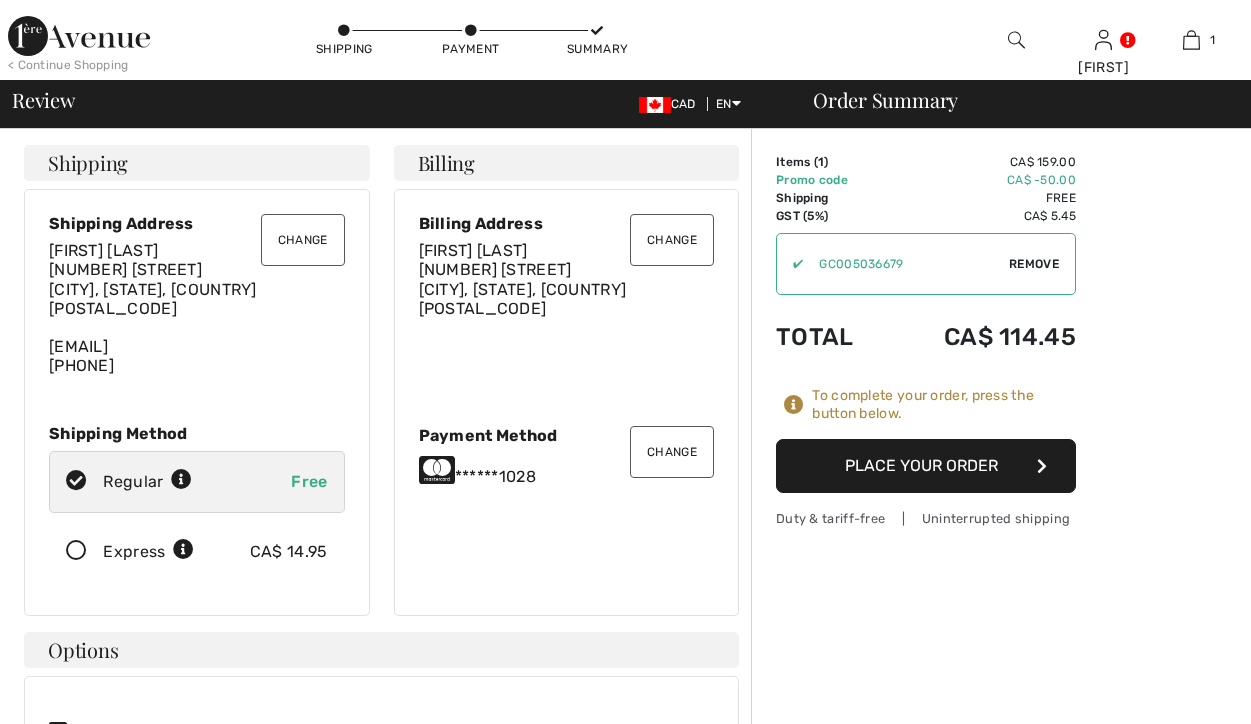 scroll, scrollTop: 0, scrollLeft: 0, axis: both 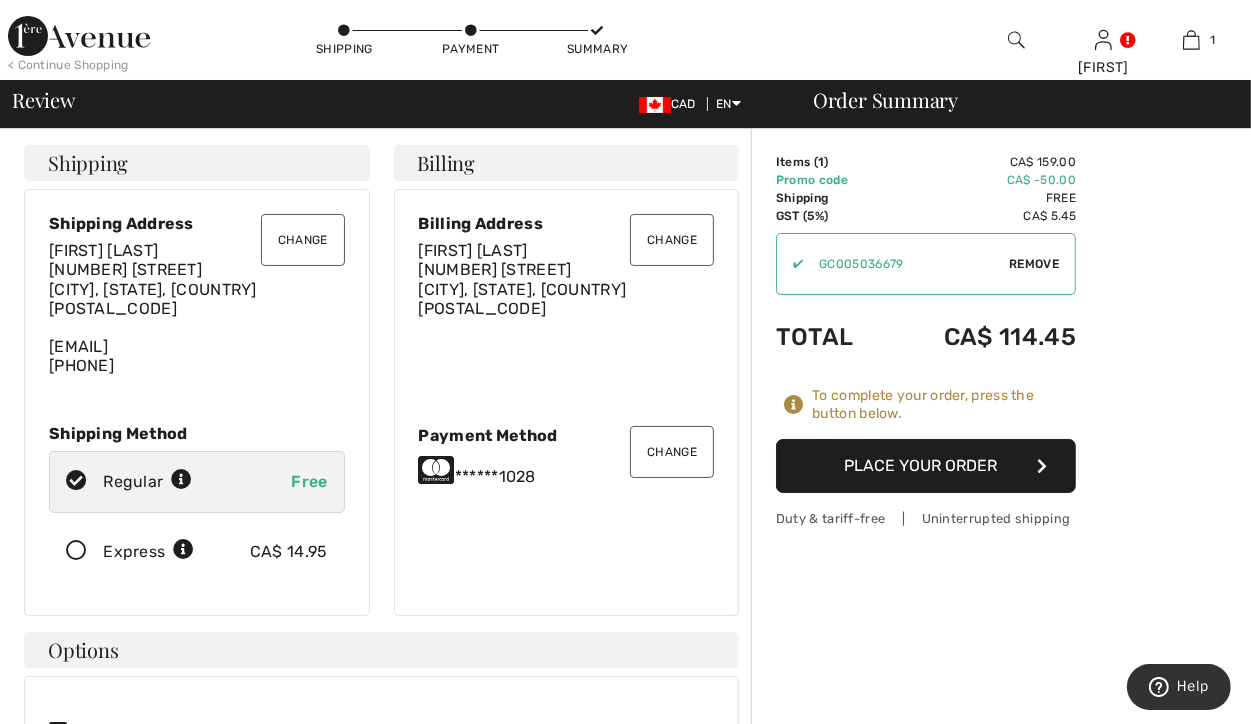 click on "Place Your Order" at bounding box center [926, 466] 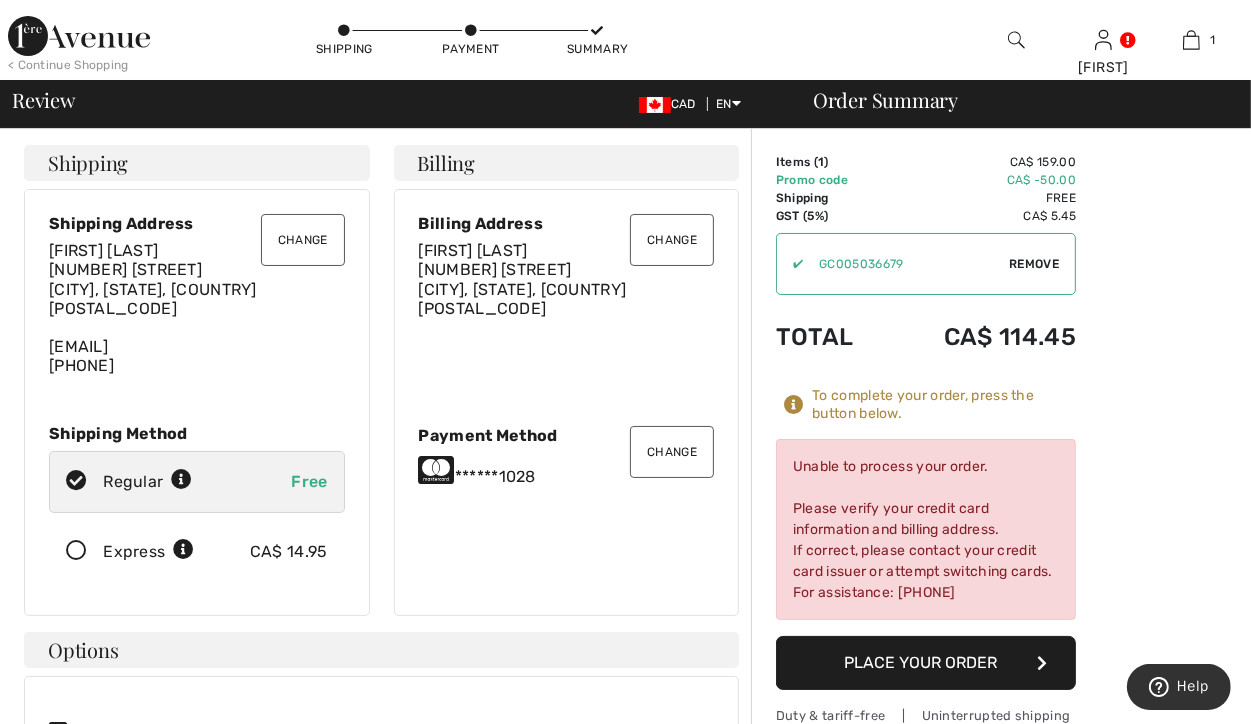 click on "Change" at bounding box center [672, 452] 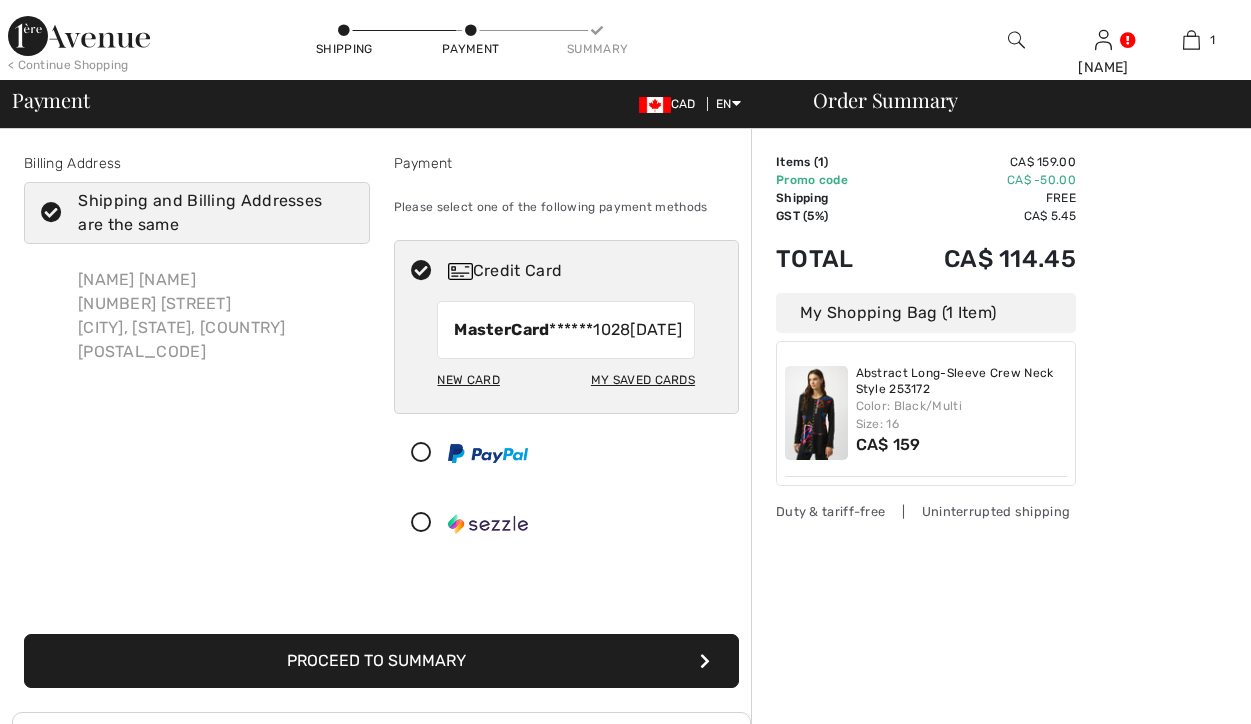scroll, scrollTop: 72, scrollLeft: 0, axis: vertical 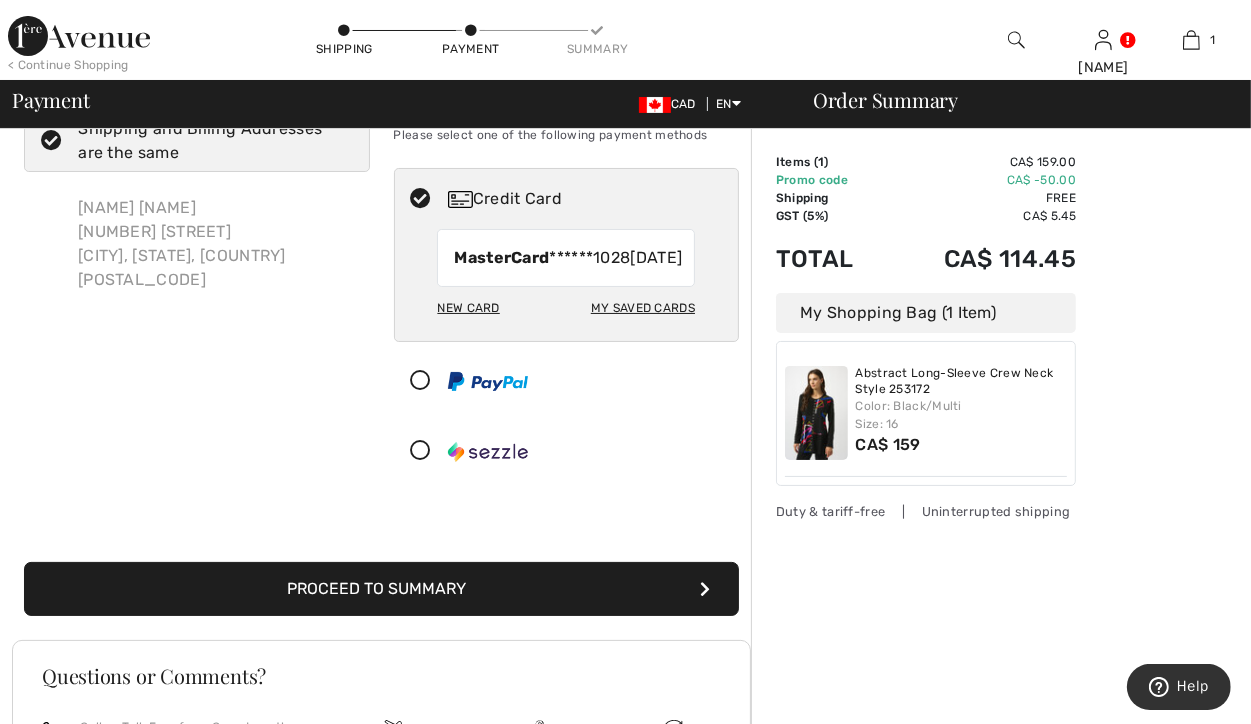 click on "My Saved Cards" at bounding box center (643, 308) 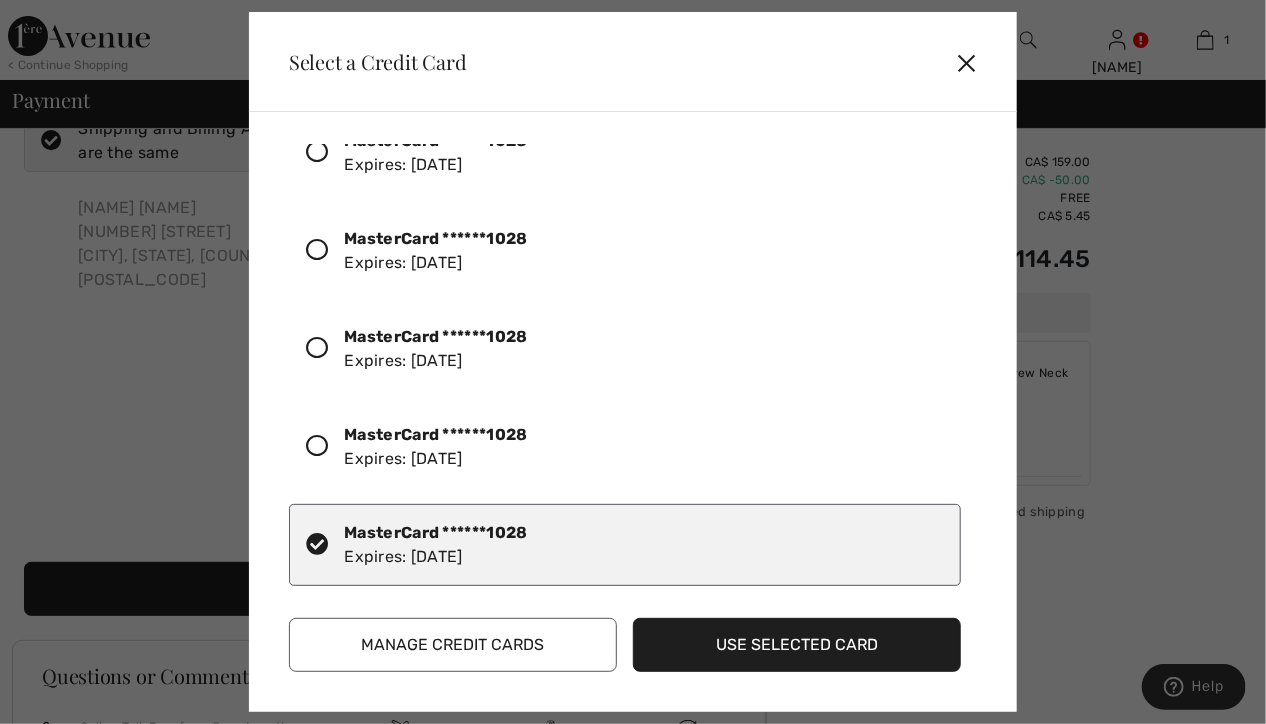 scroll, scrollTop: 151, scrollLeft: 0, axis: vertical 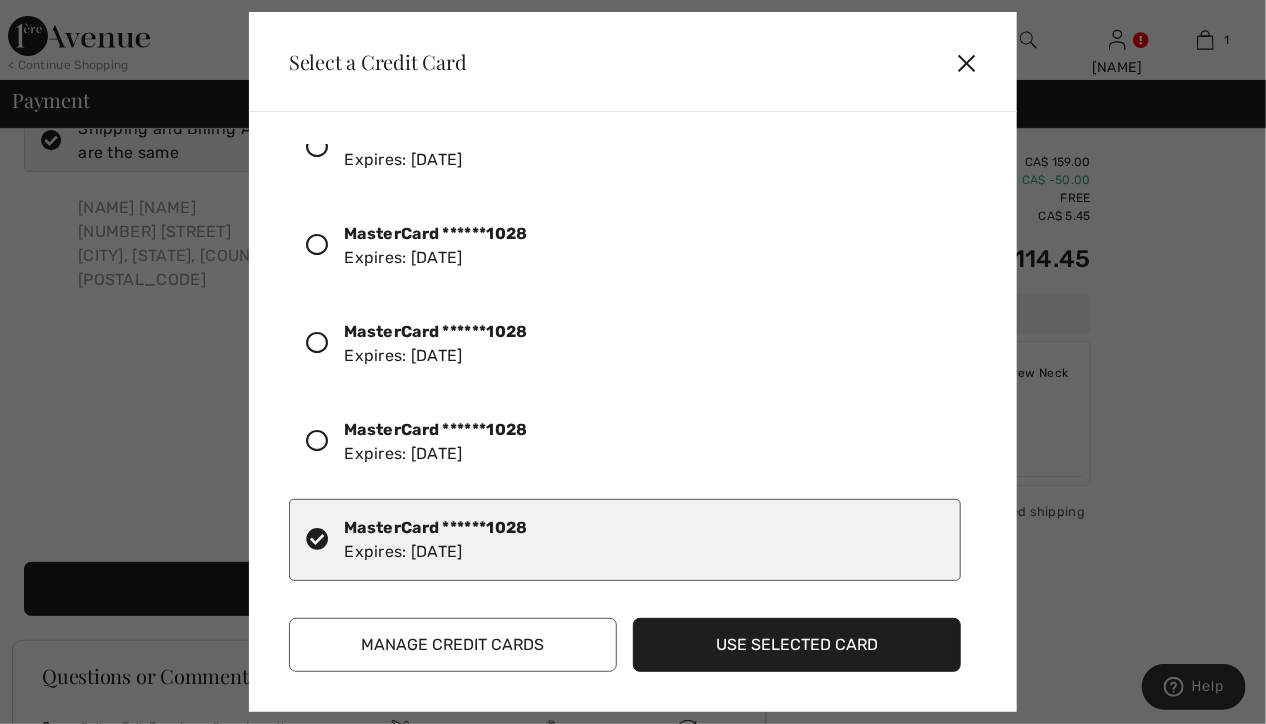 click on "Use Selected Card" at bounding box center (797, 645) 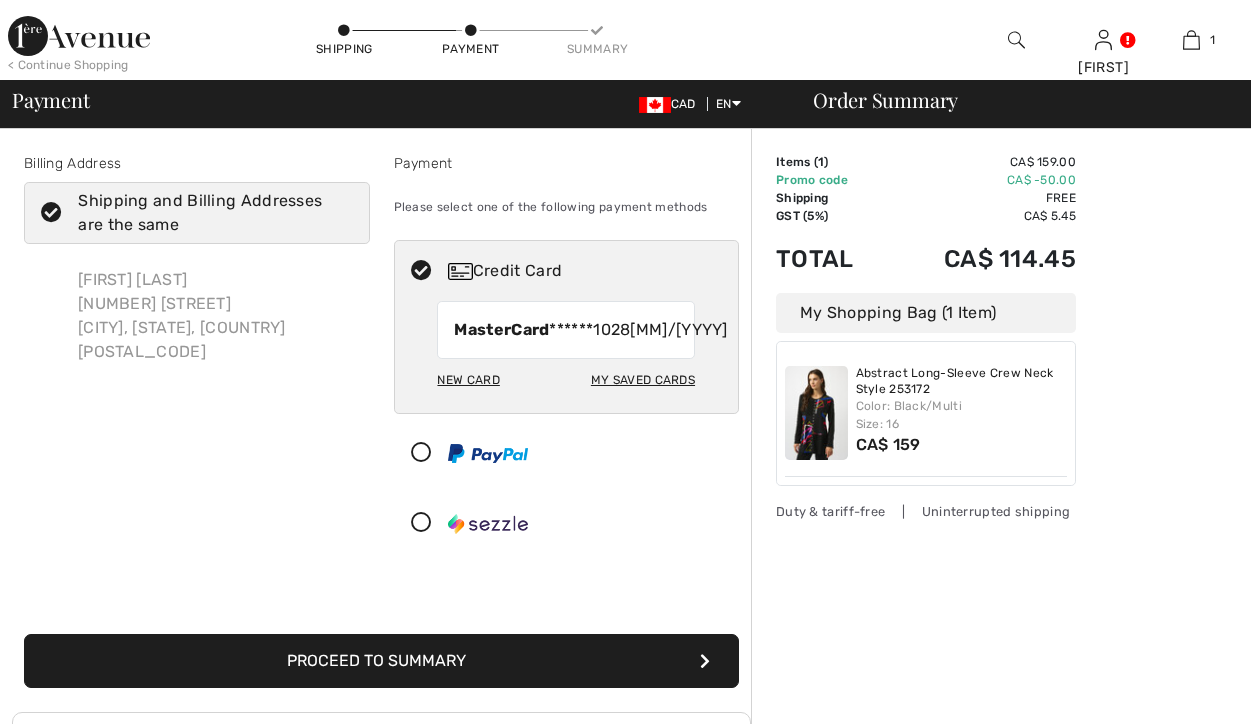 scroll, scrollTop: 0, scrollLeft: 0, axis: both 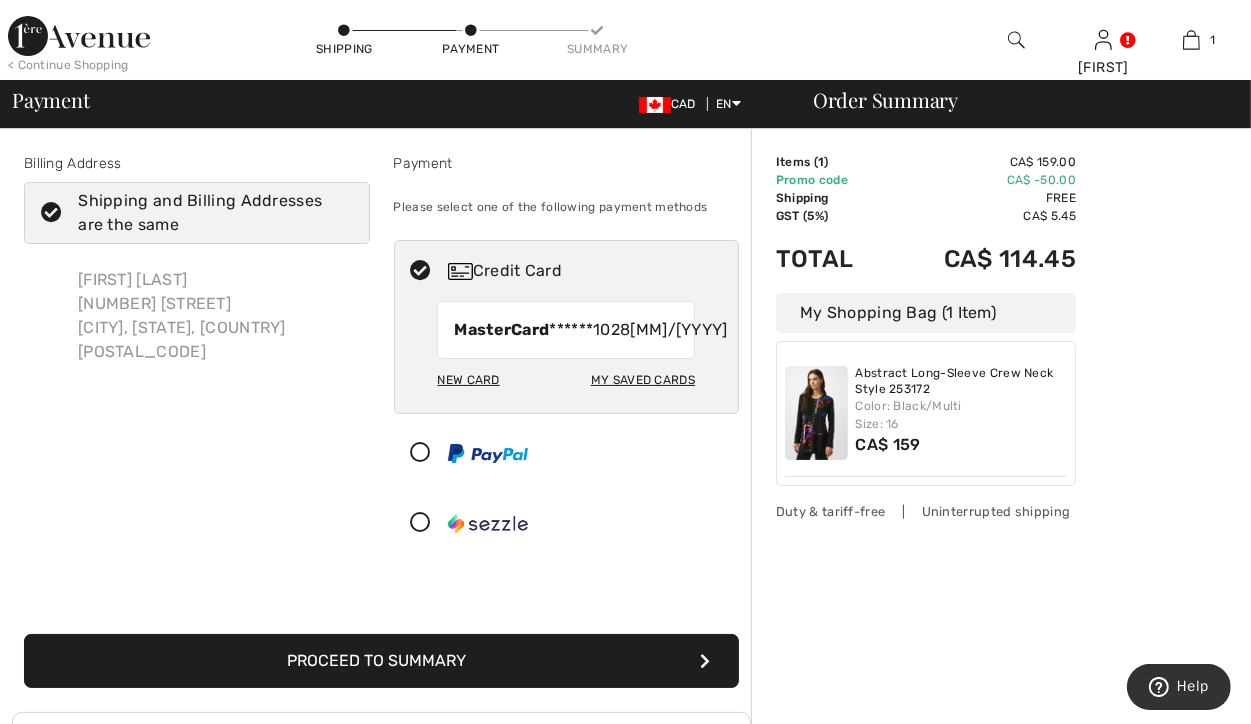 click on "Proceed to Summary" at bounding box center [381, 661] 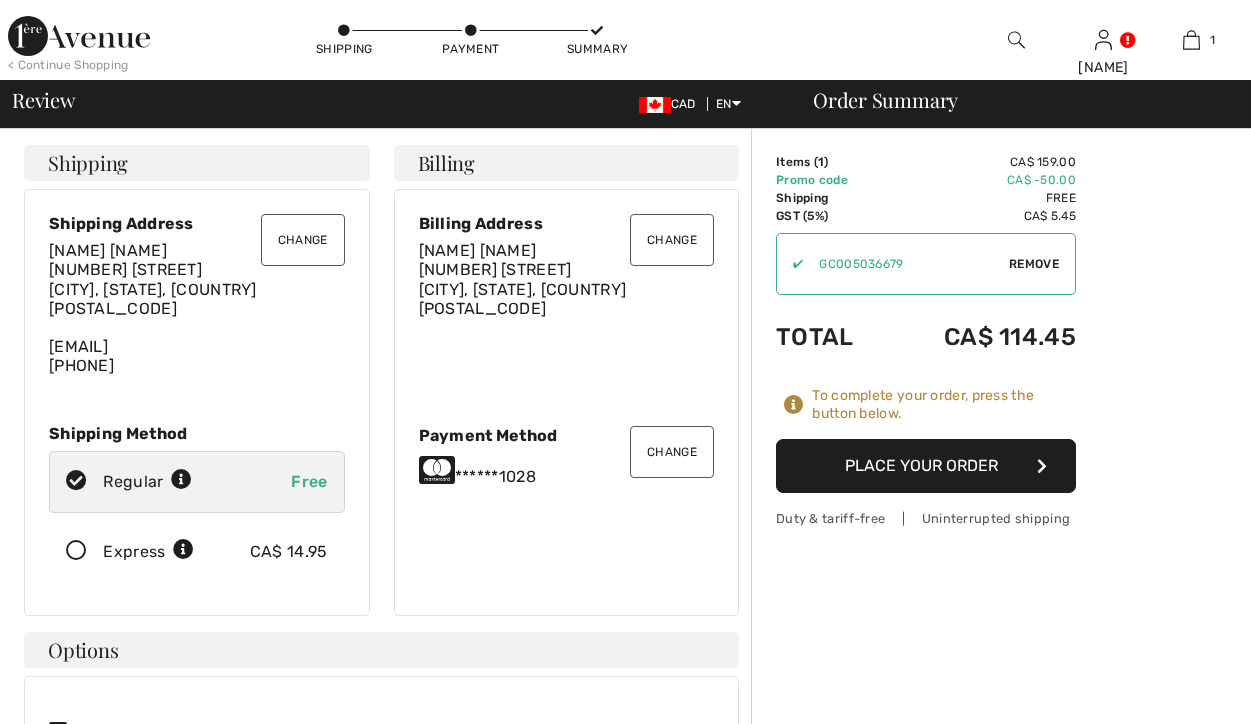 scroll, scrollTop: 0, scrollLeft: 0, axis: both 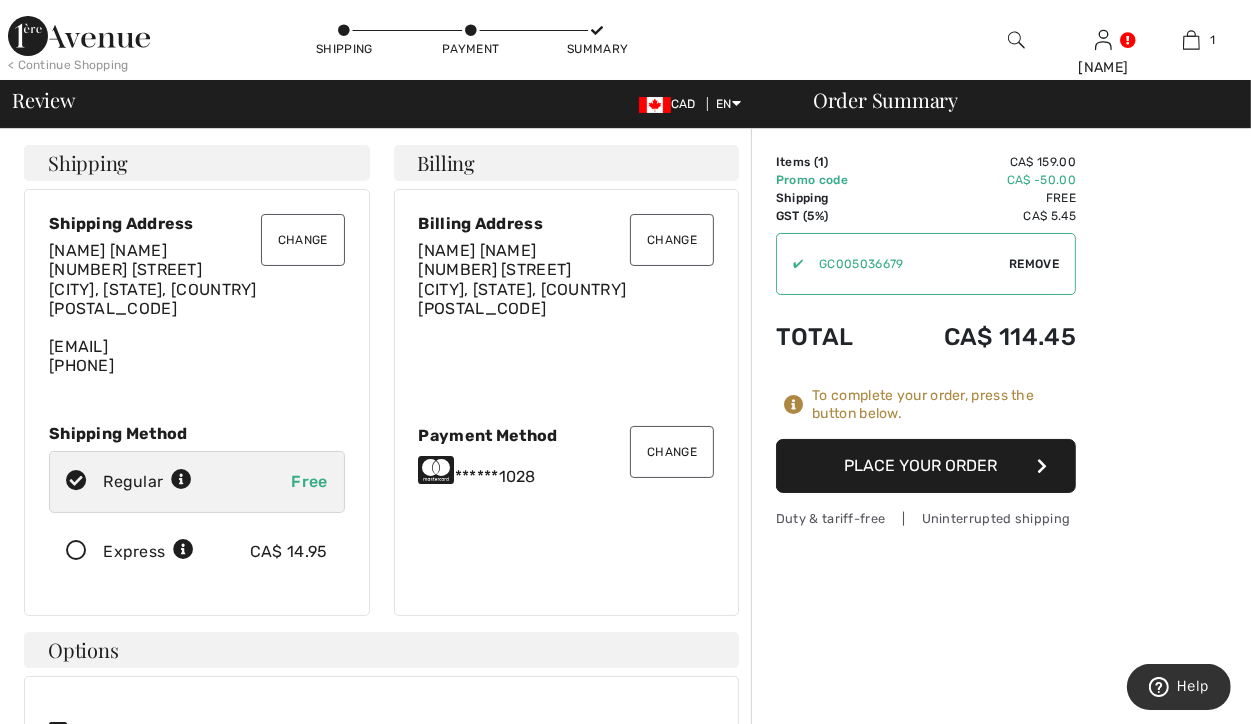 click on "Place Your Order" at bounding box center [926, 466] 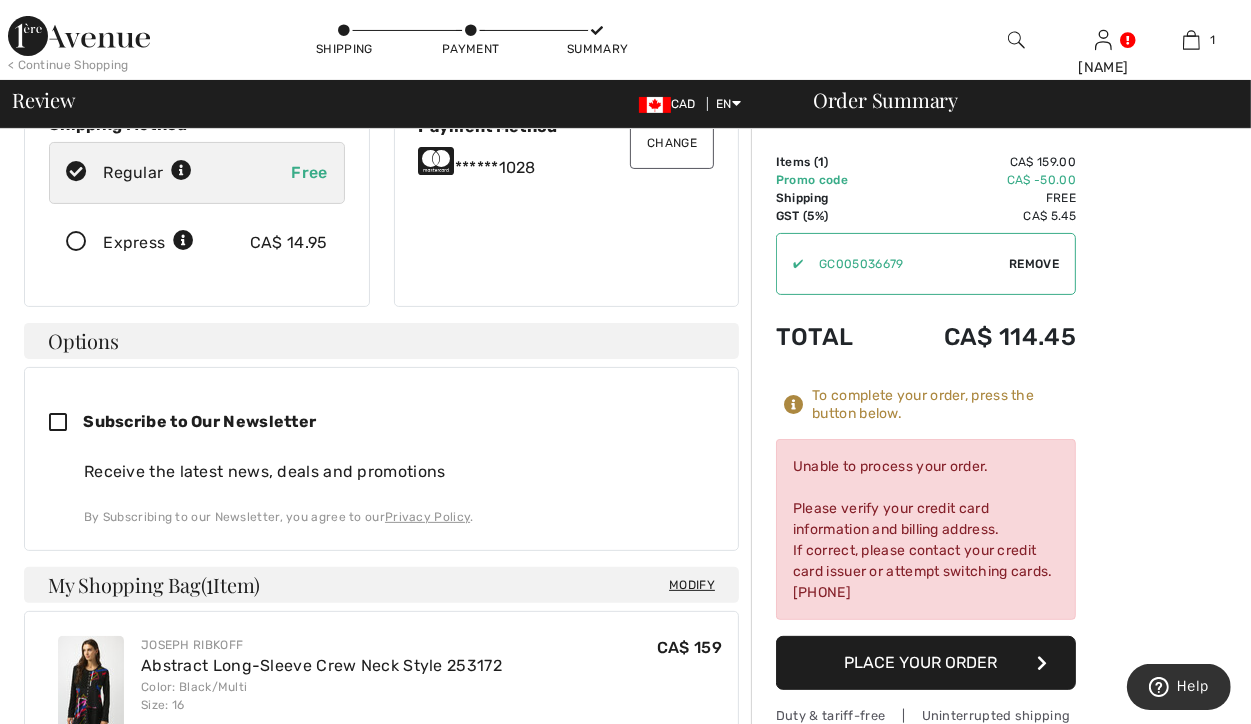scroll, scrollTop: 300, scrollLeft: 0, axis: vertical 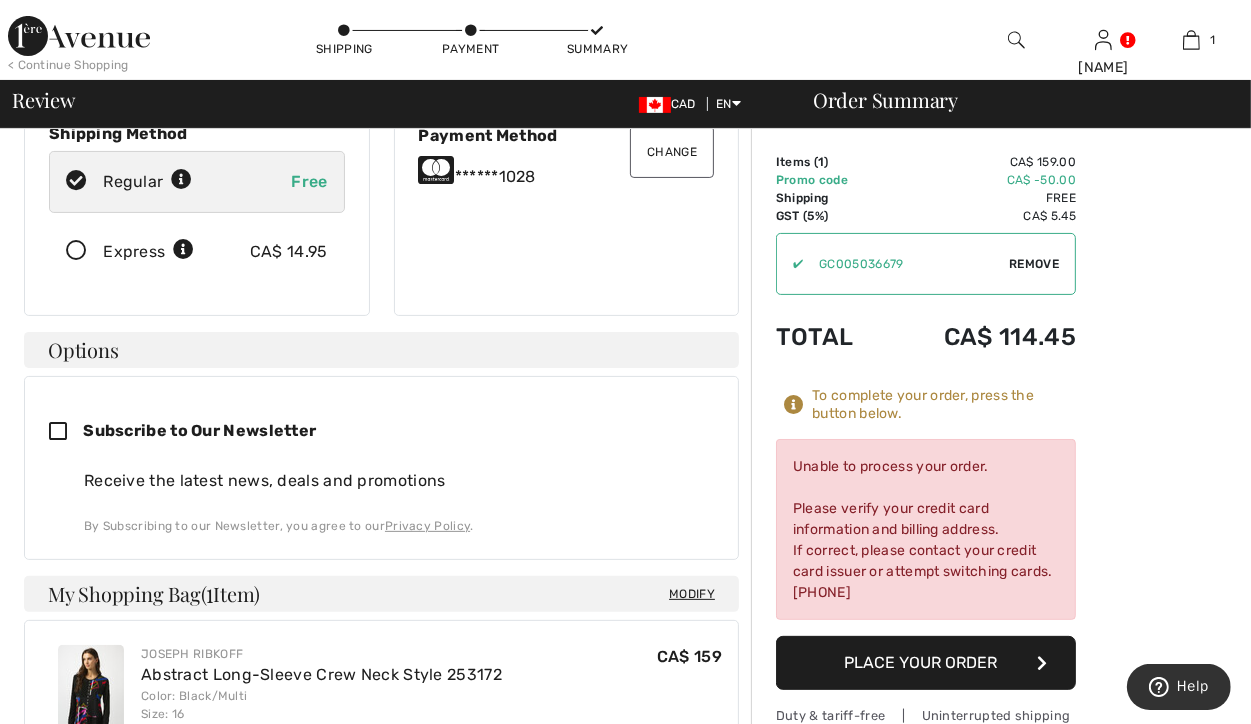 click on "Place Your Order" at bounding box center (926, 663) 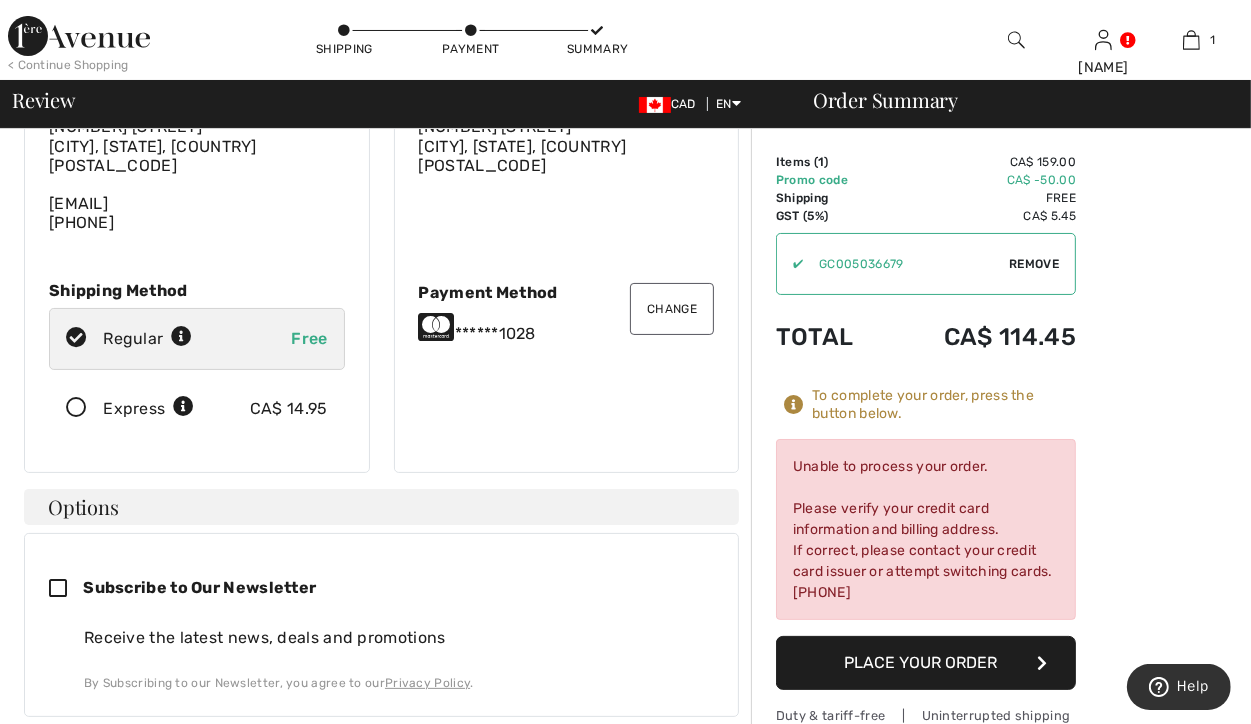 scroll, scrollTop: 0, scrollLeft: 0, axis: both 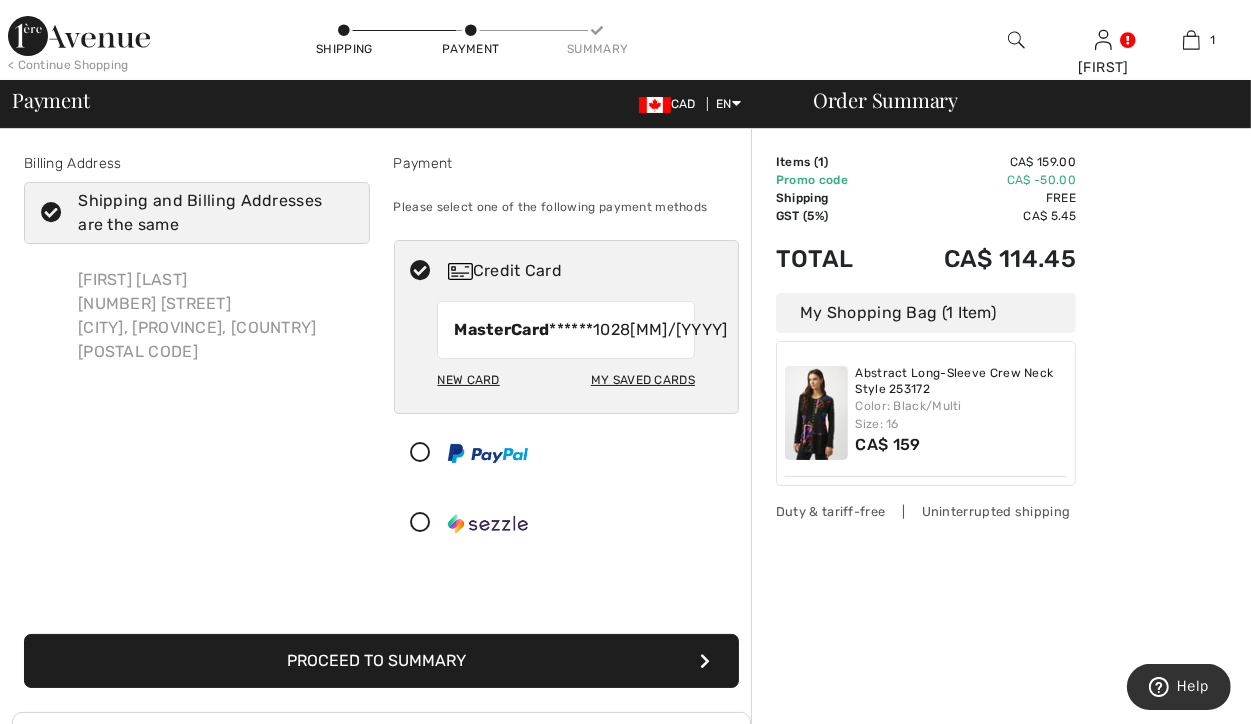 click at bounding box center (421, 453) 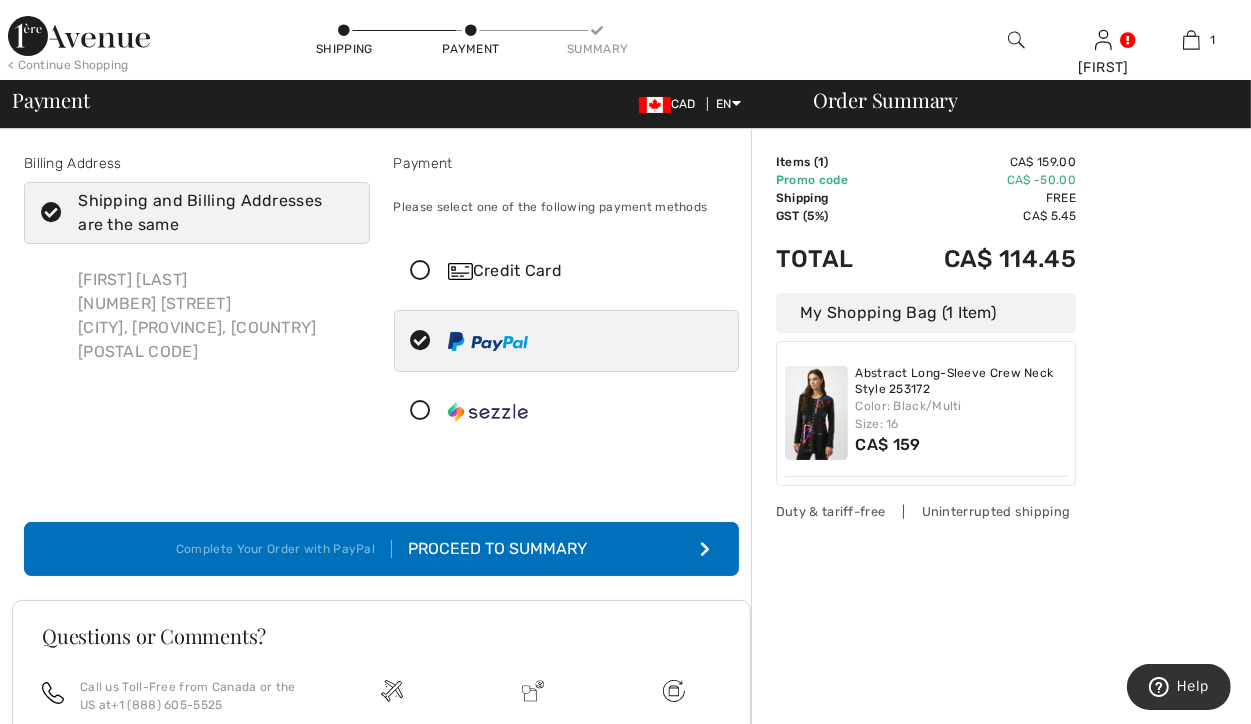 click on "Complete Your Order with PayPal
Proceed to Summary" at bounding box center [381, 549] 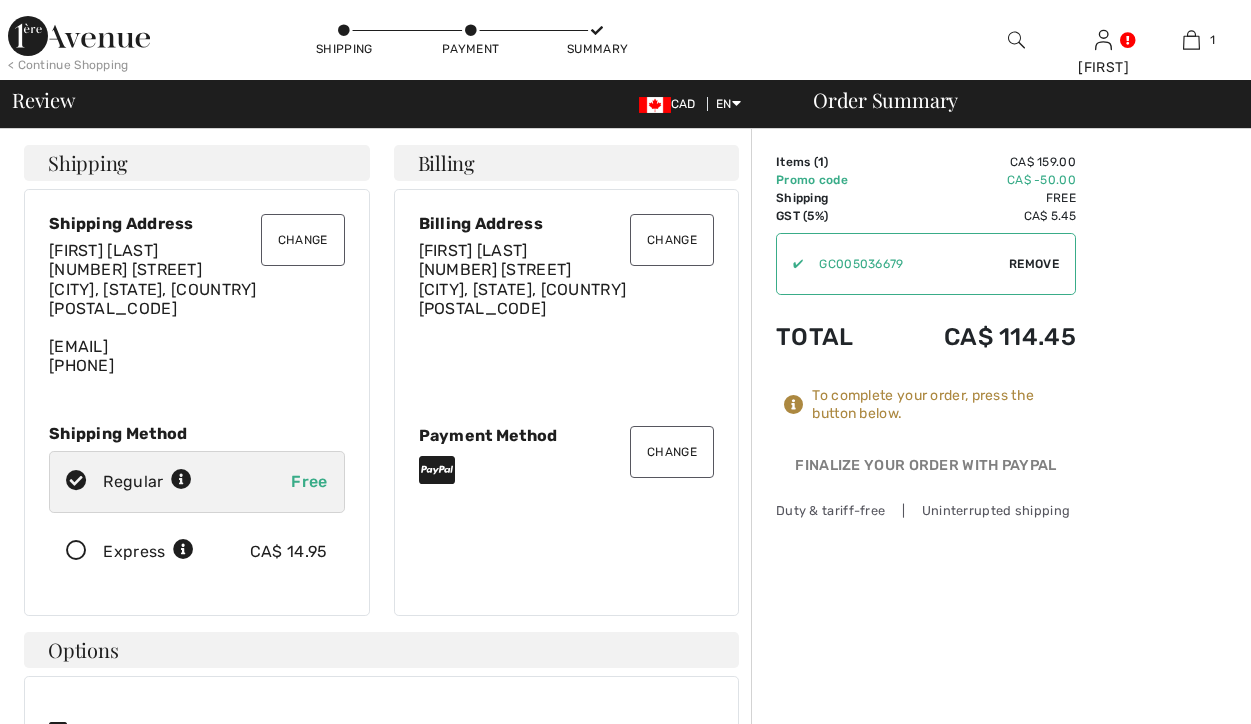 scroll, scrollTop: 0, scrollLeft: 0, axis: both 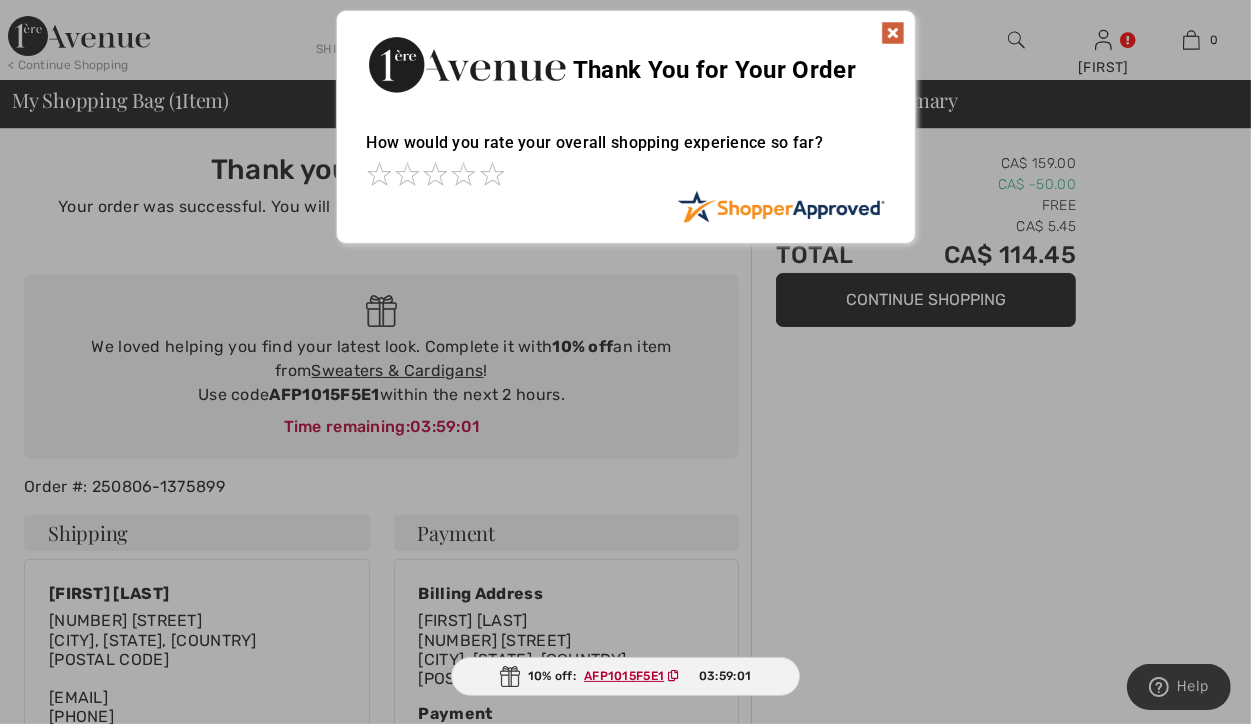 click at bounding box center [893, 33] 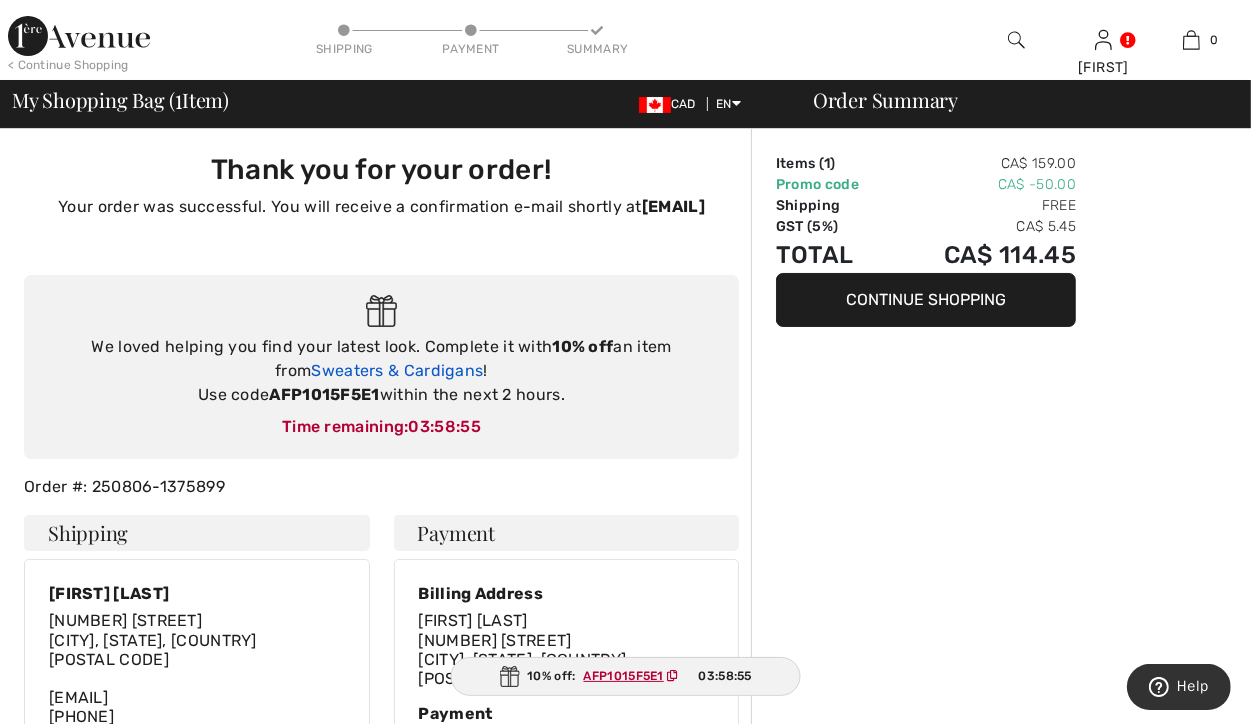 click on "Sweaters & Cardigans" at bounding box center [397, 370] 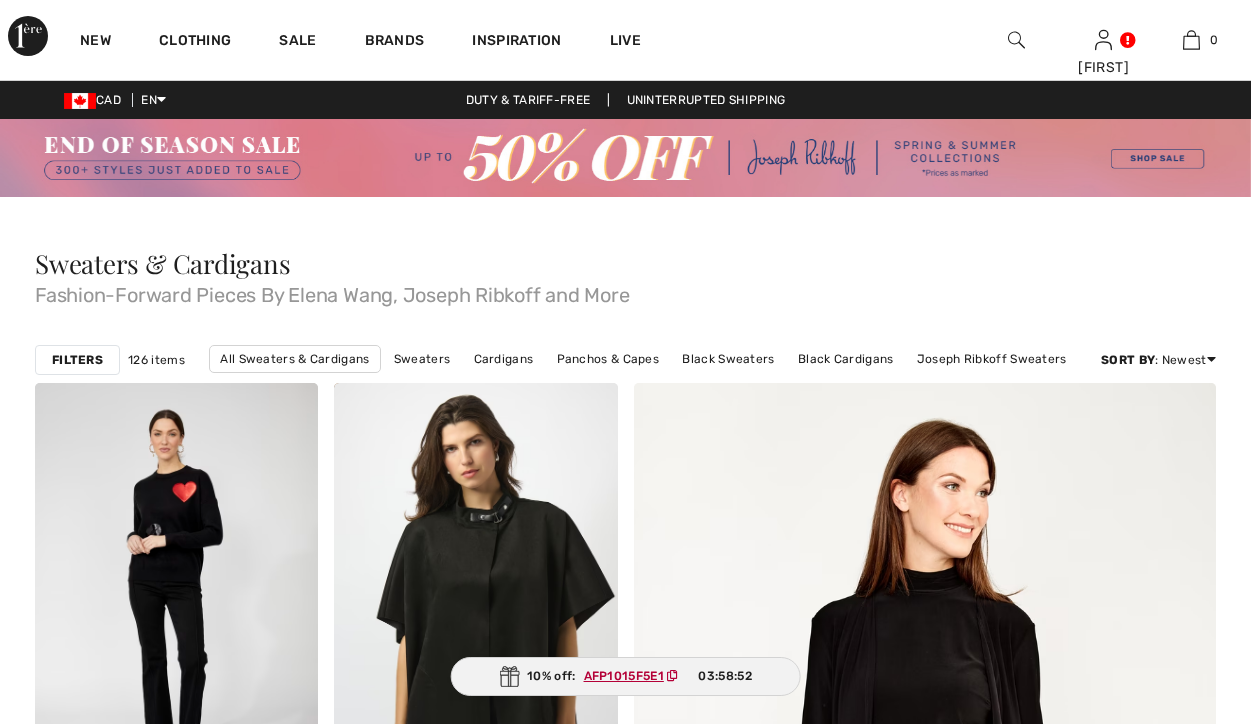 scroll, scrollTop: 0, scrollLeft: 0, axis: both 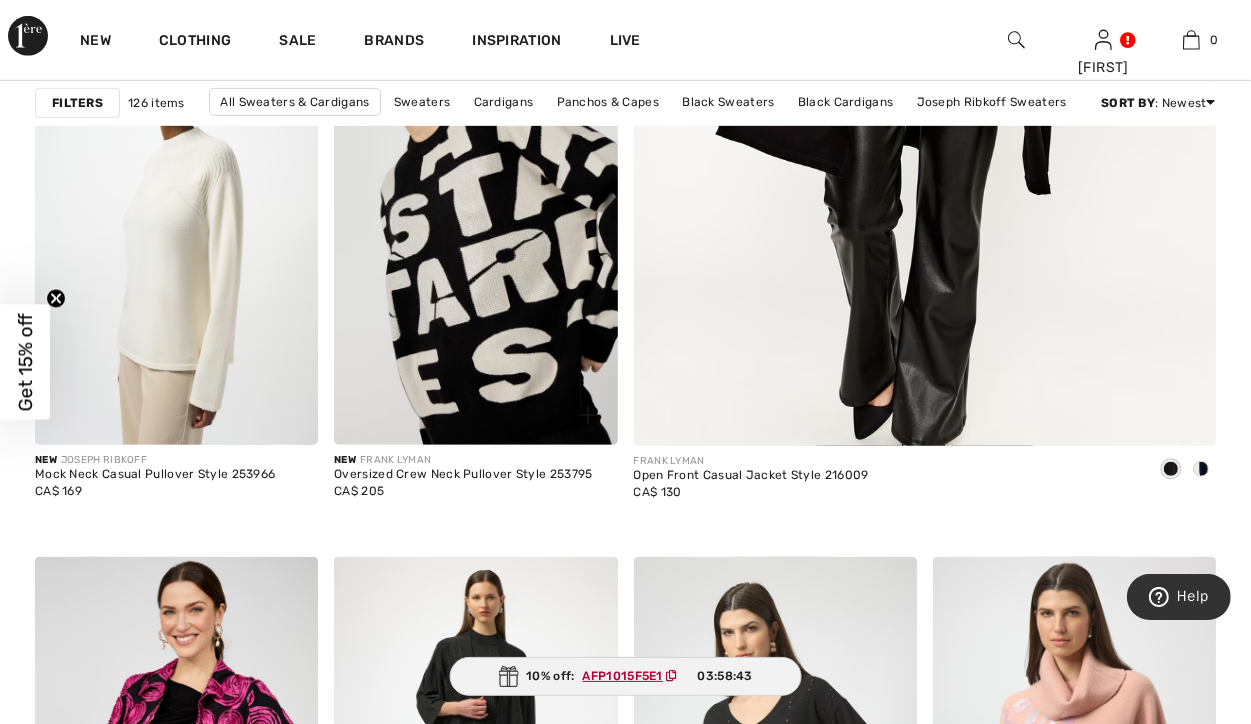 click at bounding box center [475, 232] 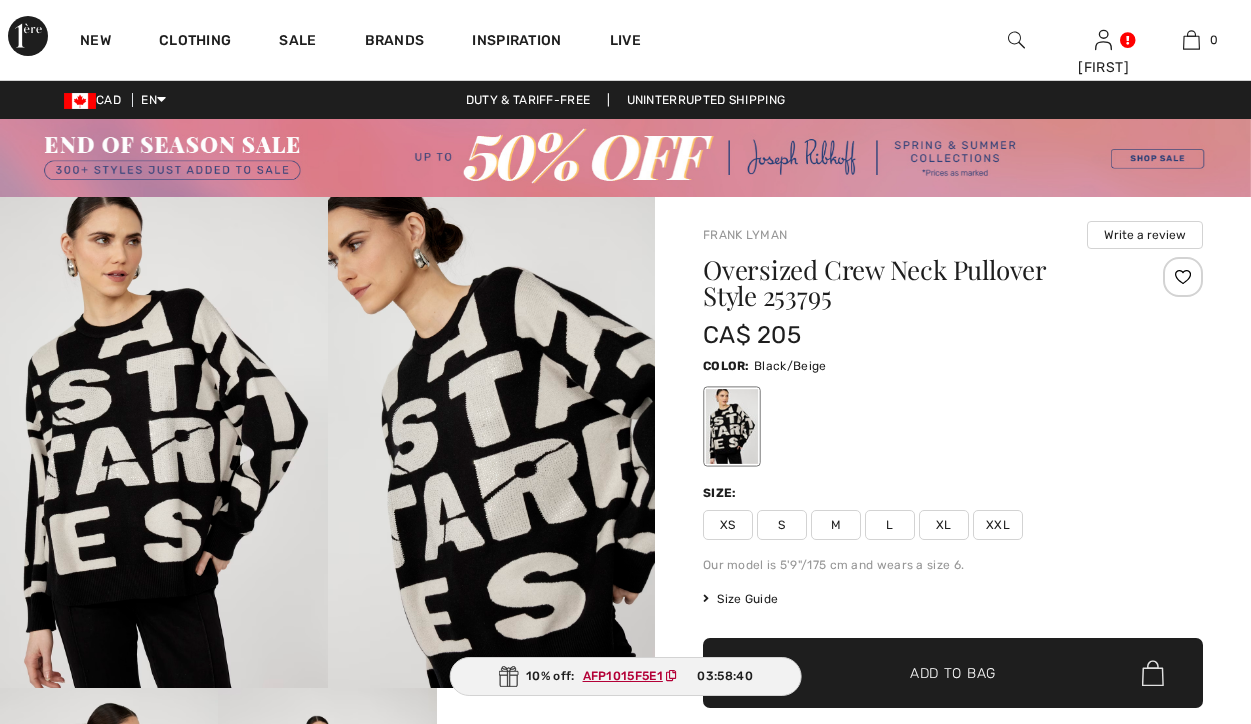 scroll, scrollTop: 0, scrollLeft: 0, axis: both 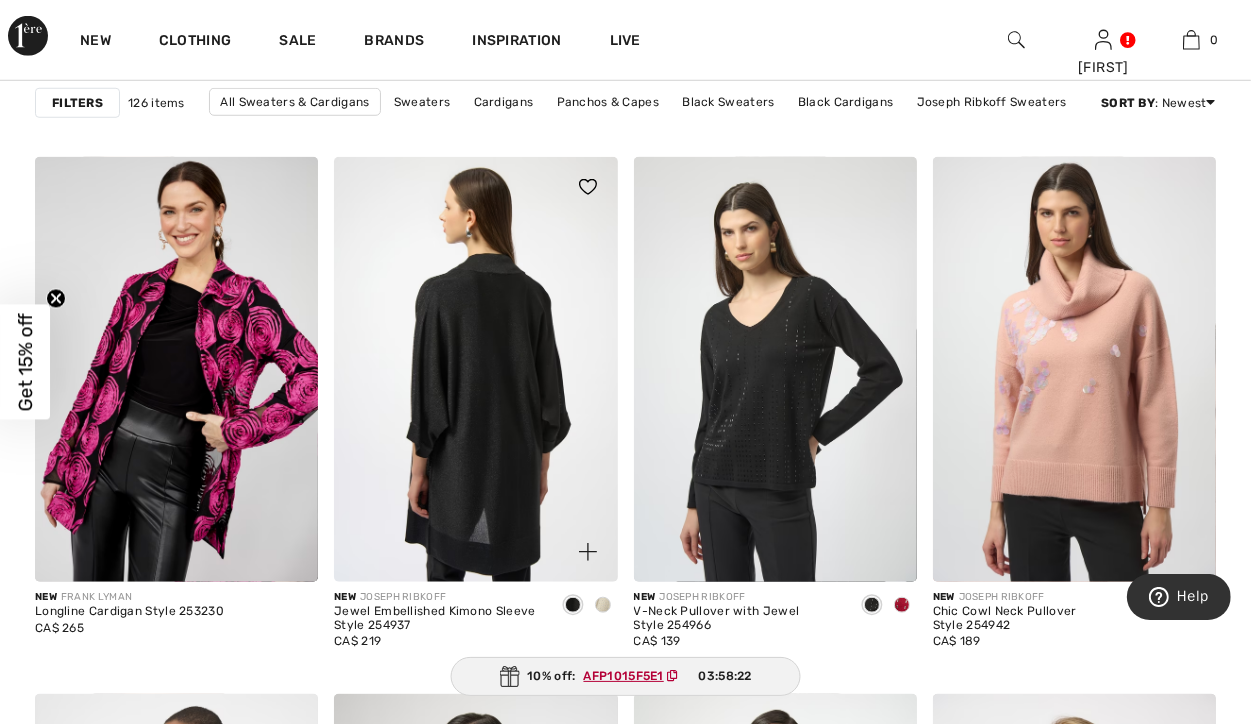 click at bounding box center (475, 369) 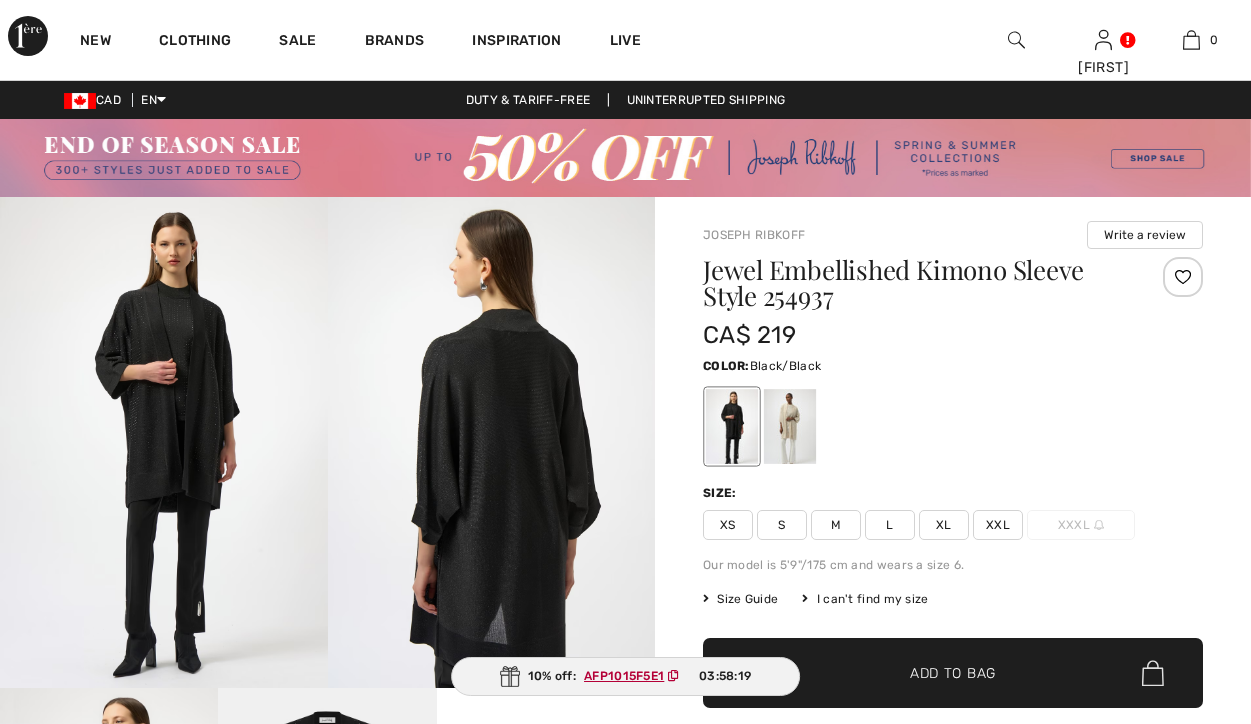 scroll, scrollTop: 0, scrollLeft: 0, axis: both 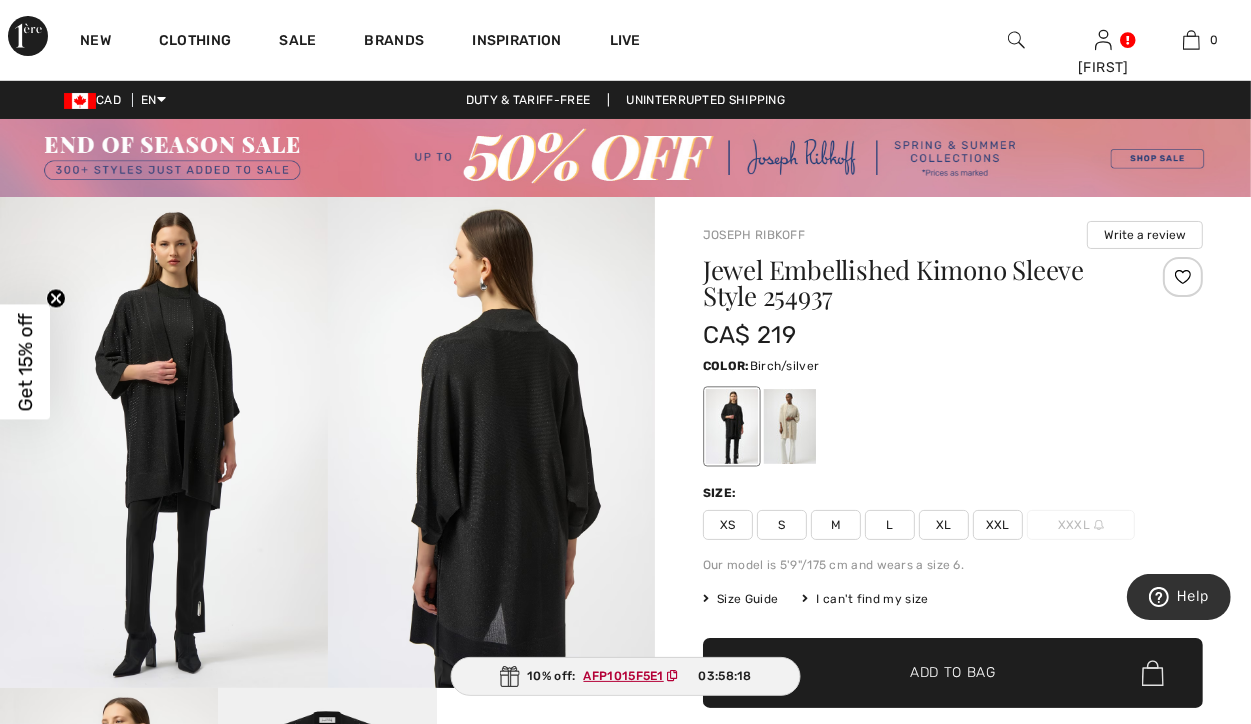 click at bounding box center [790, 426] 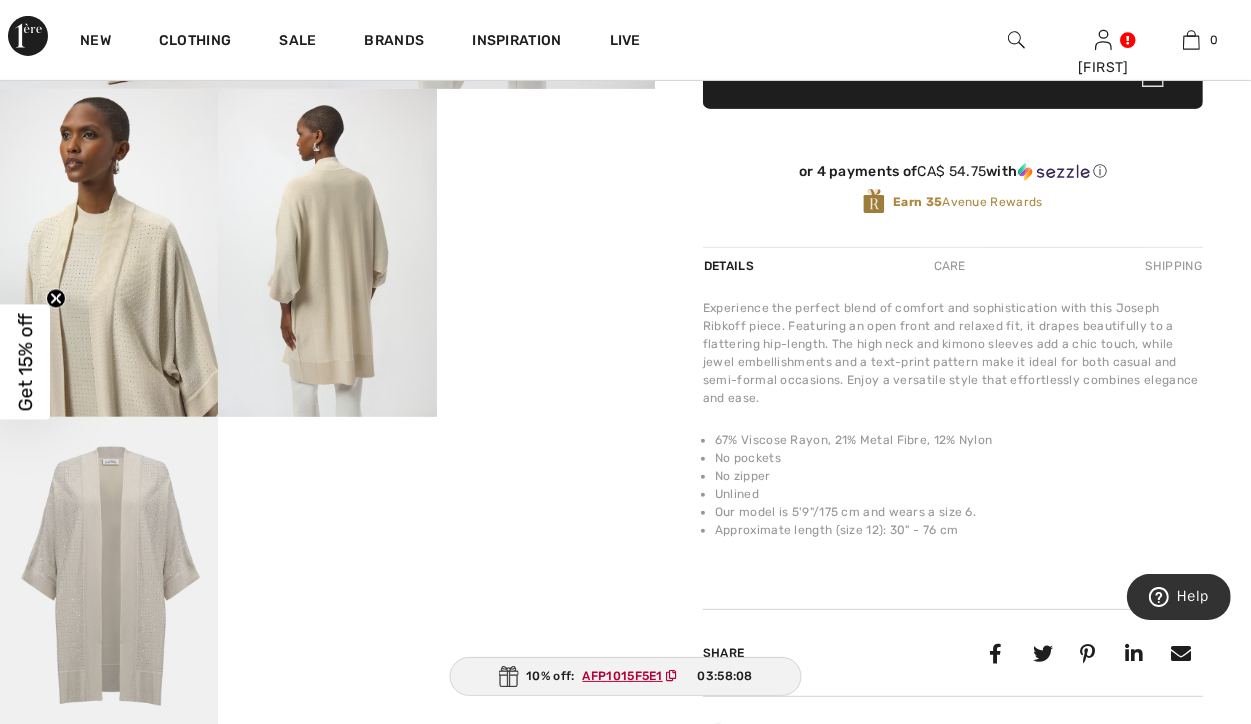 scroll, scrollTop: 600, scrollLeft: 0, axis: vertical 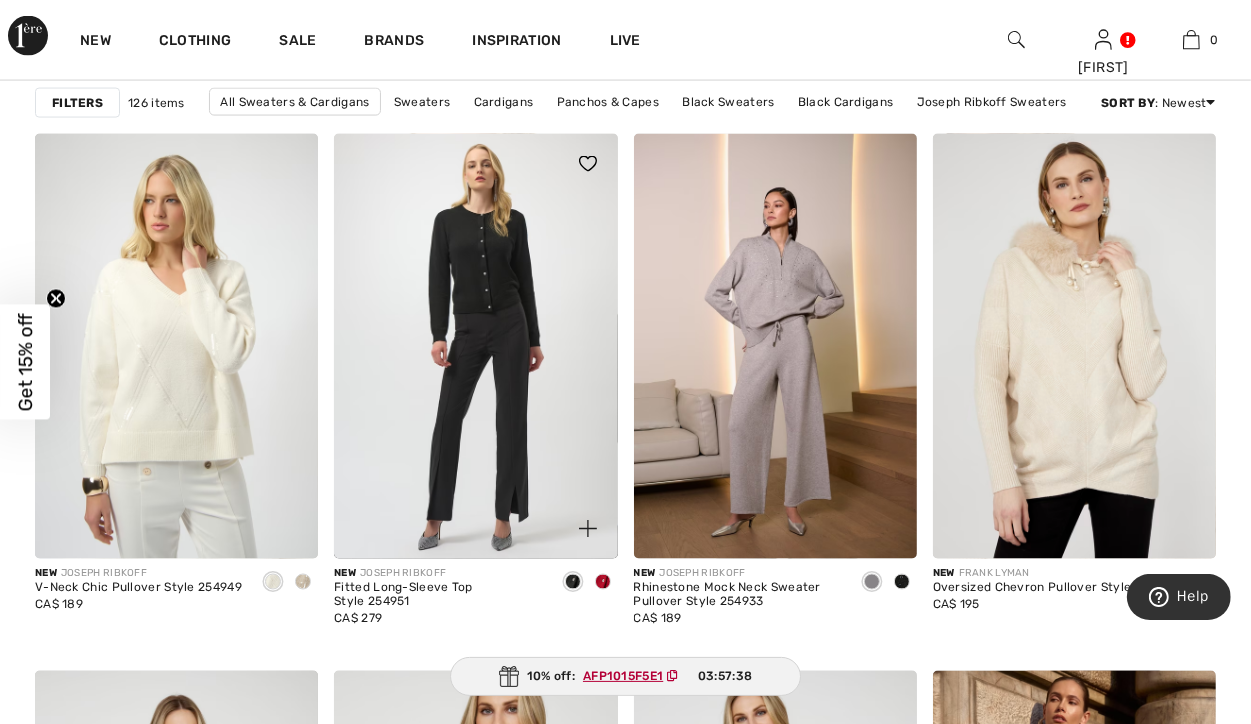 click at bounding box center (603, 582) 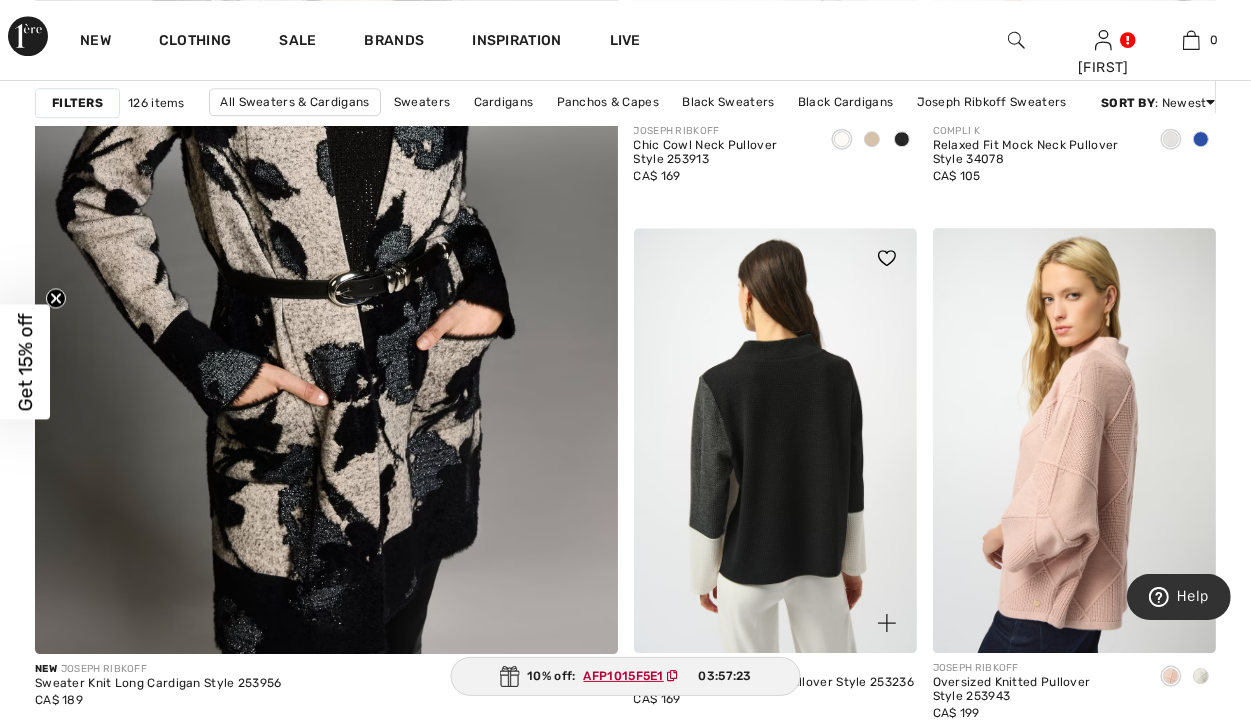 scroll, scrollTop: 4900, scrollLeft: 0, axis: vertical 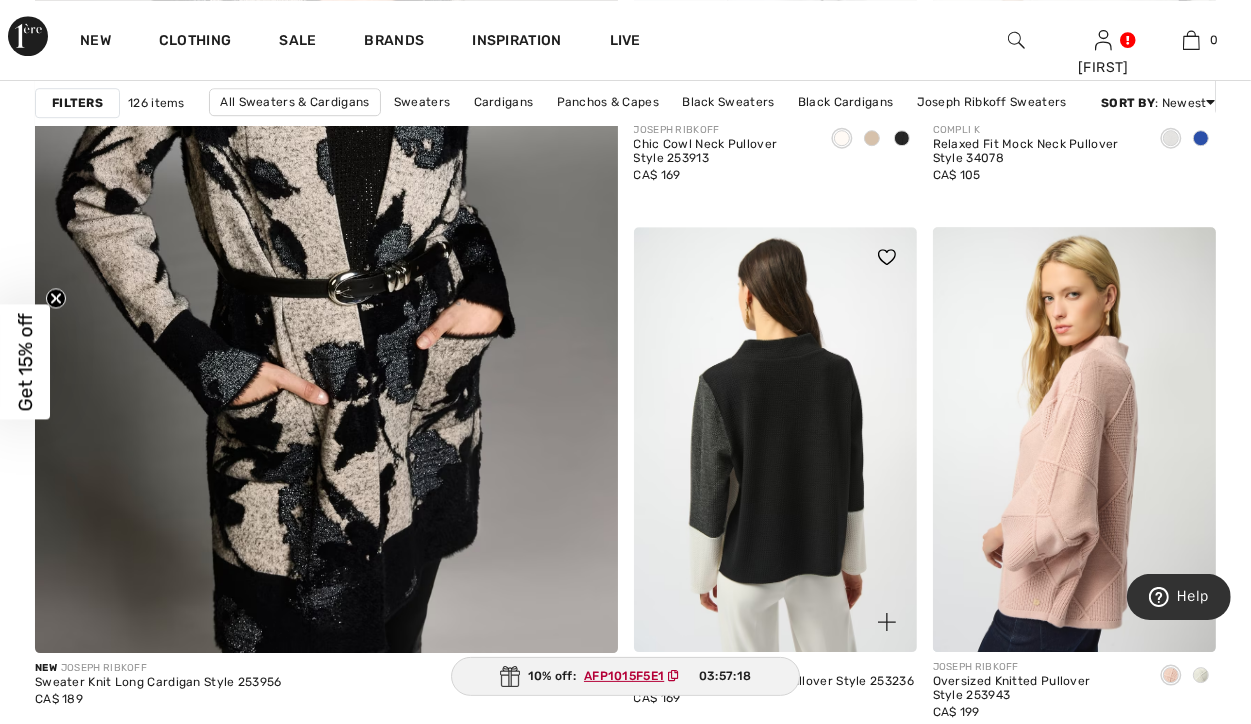 click at bounding box center [775, 439] 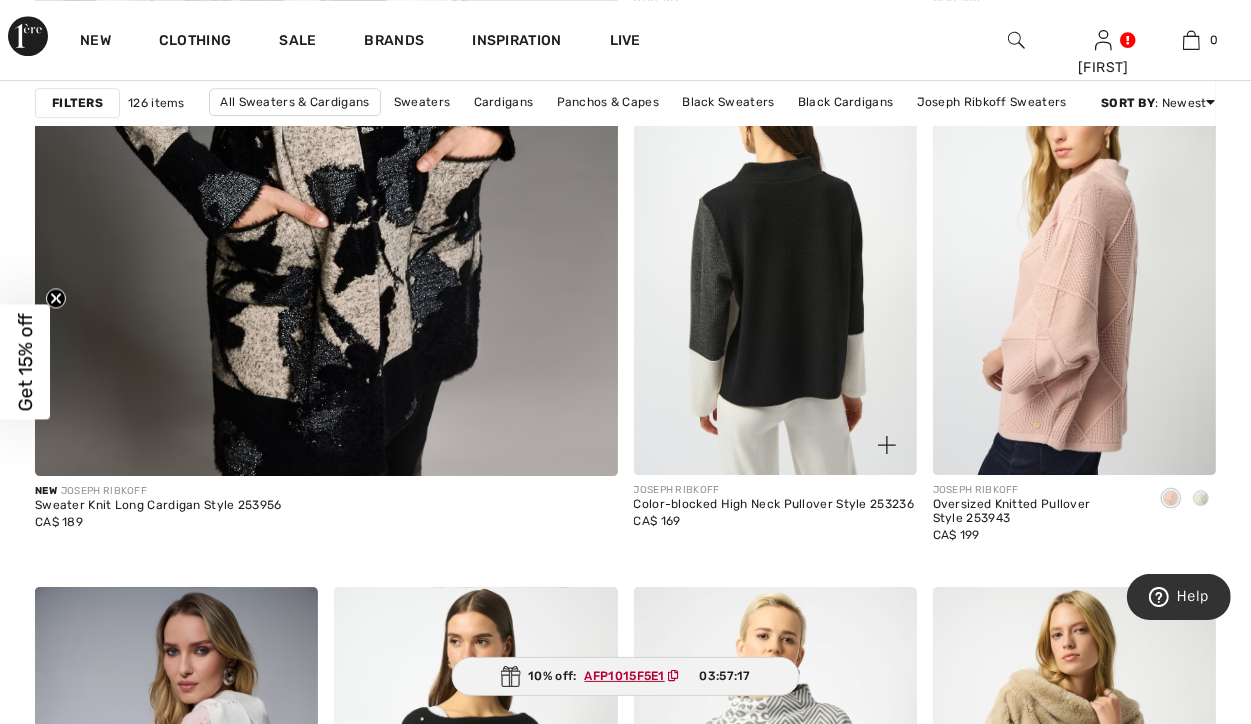 scroll, scrollTop: 5100, scrollLeft: 0, axis: vertical 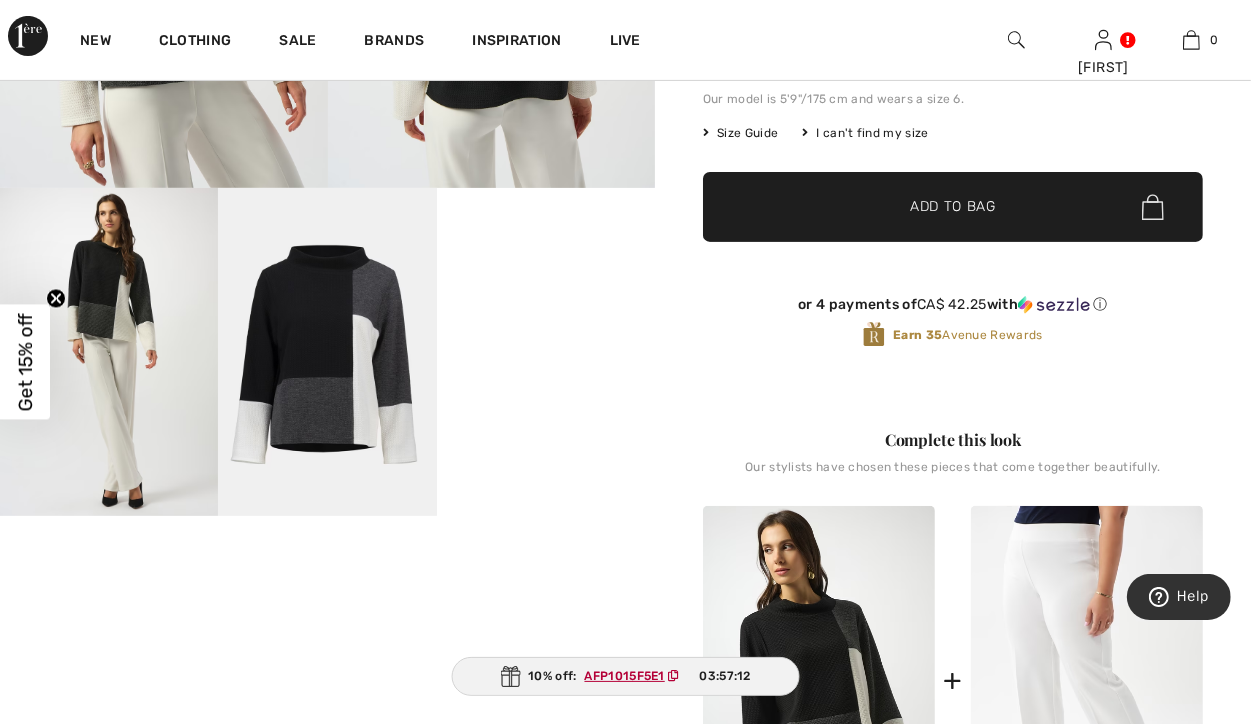 click on "Your browser does not support the video tag." at bounding box center [546, 242] 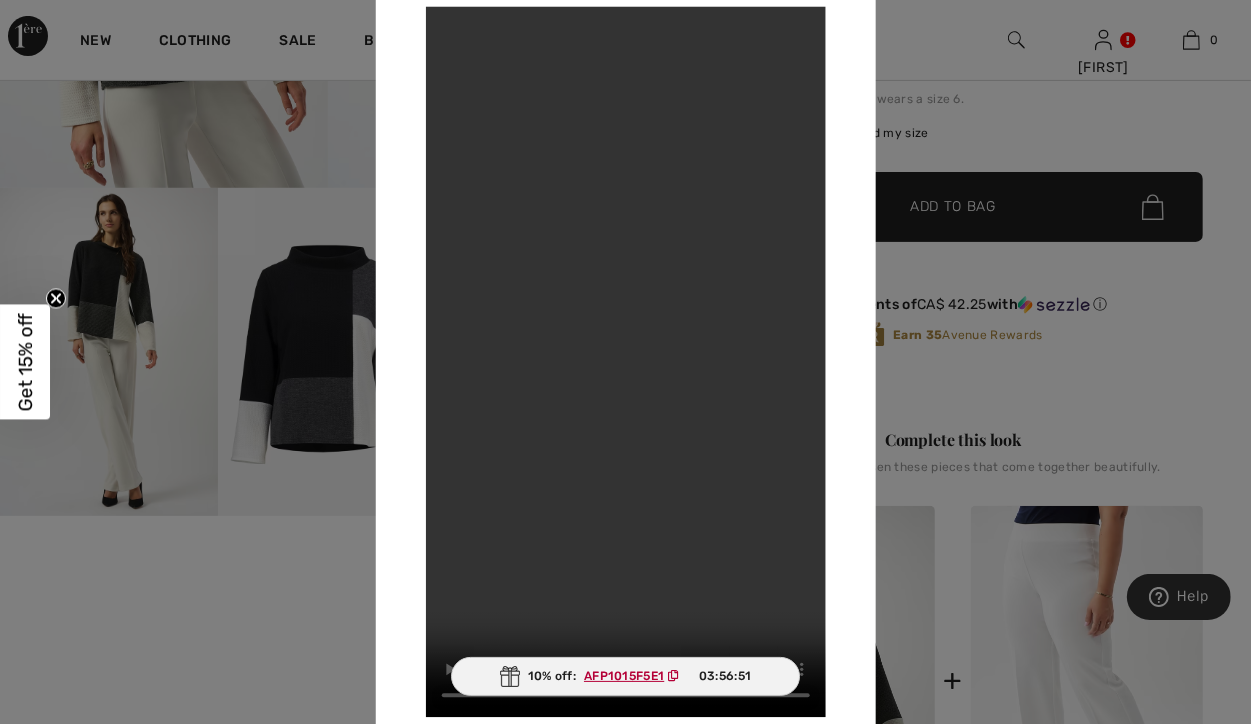 click at bounding box center [625, 362] 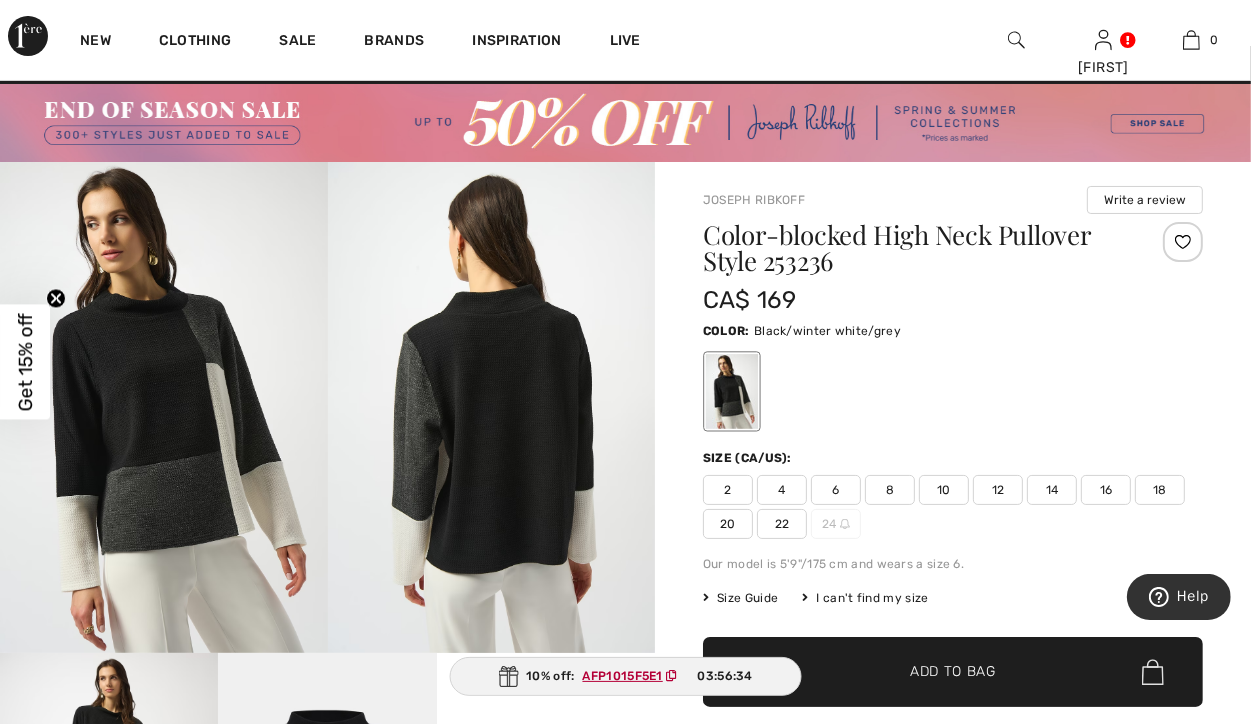 scroll, scrollTop: 0, scrollLeft: 0, axis: both 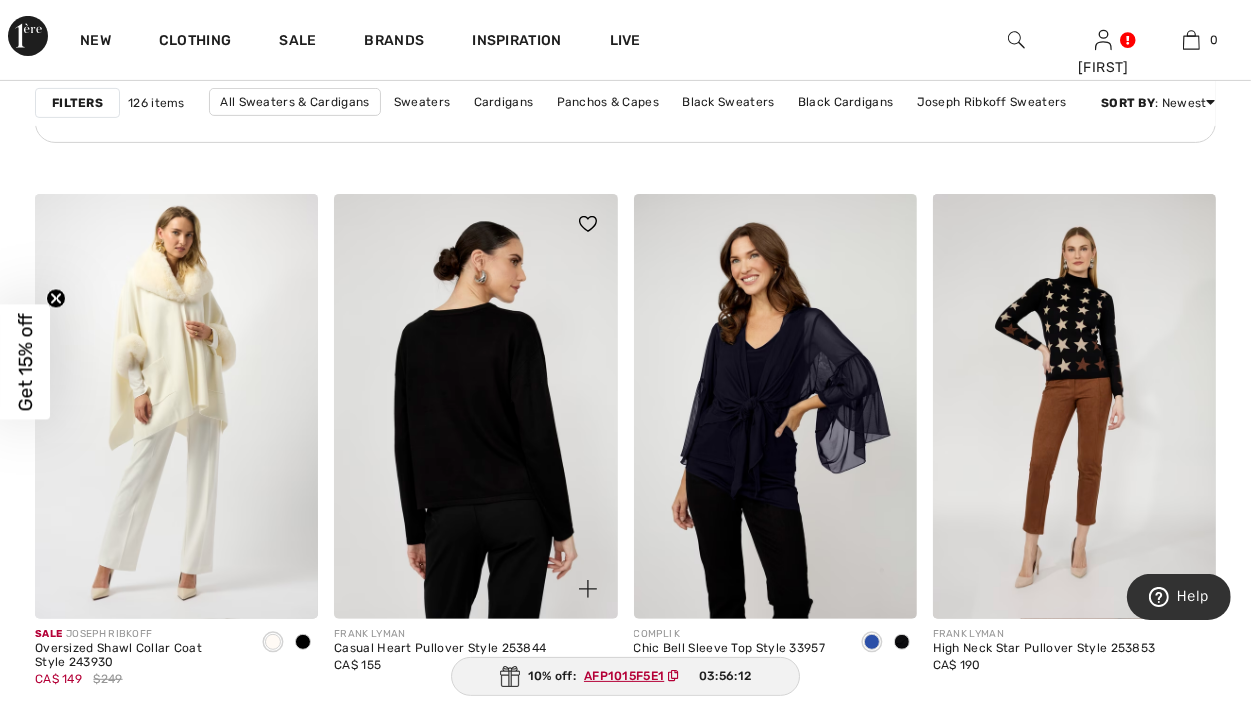 click at bounding box center [475, 406] 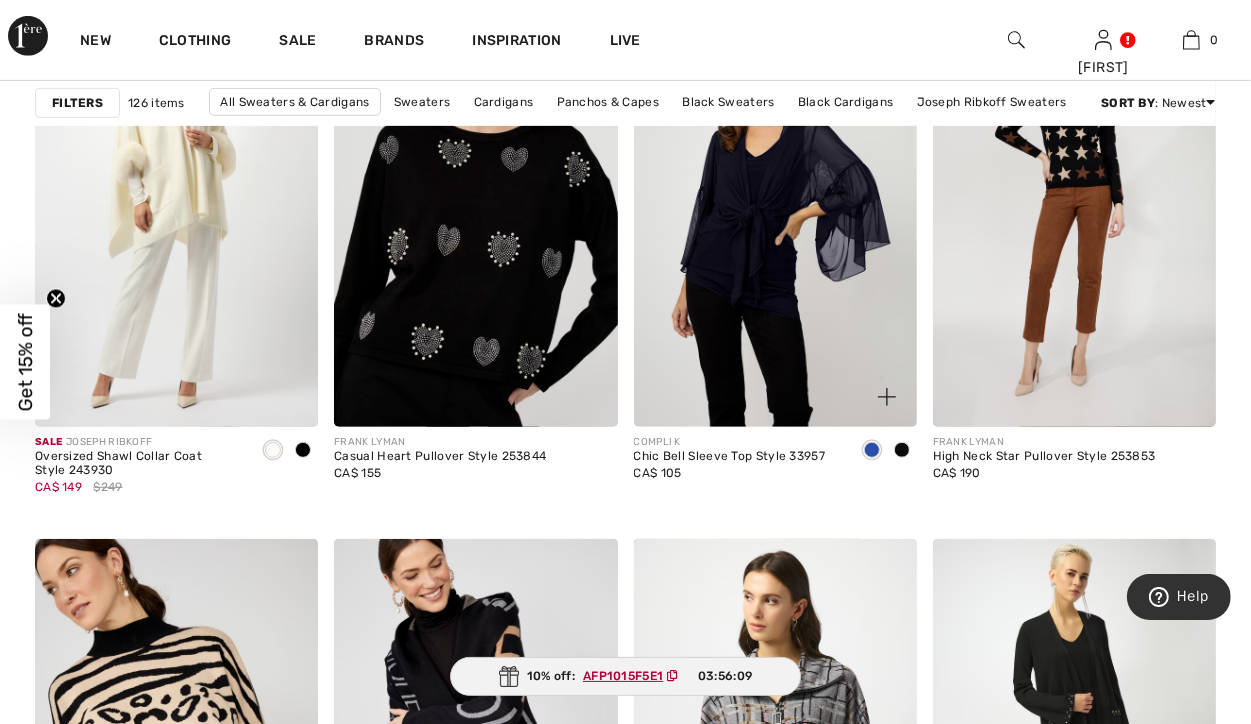 scroll, scrollTop: 7000, scrollLeft: 0, axis: vertical 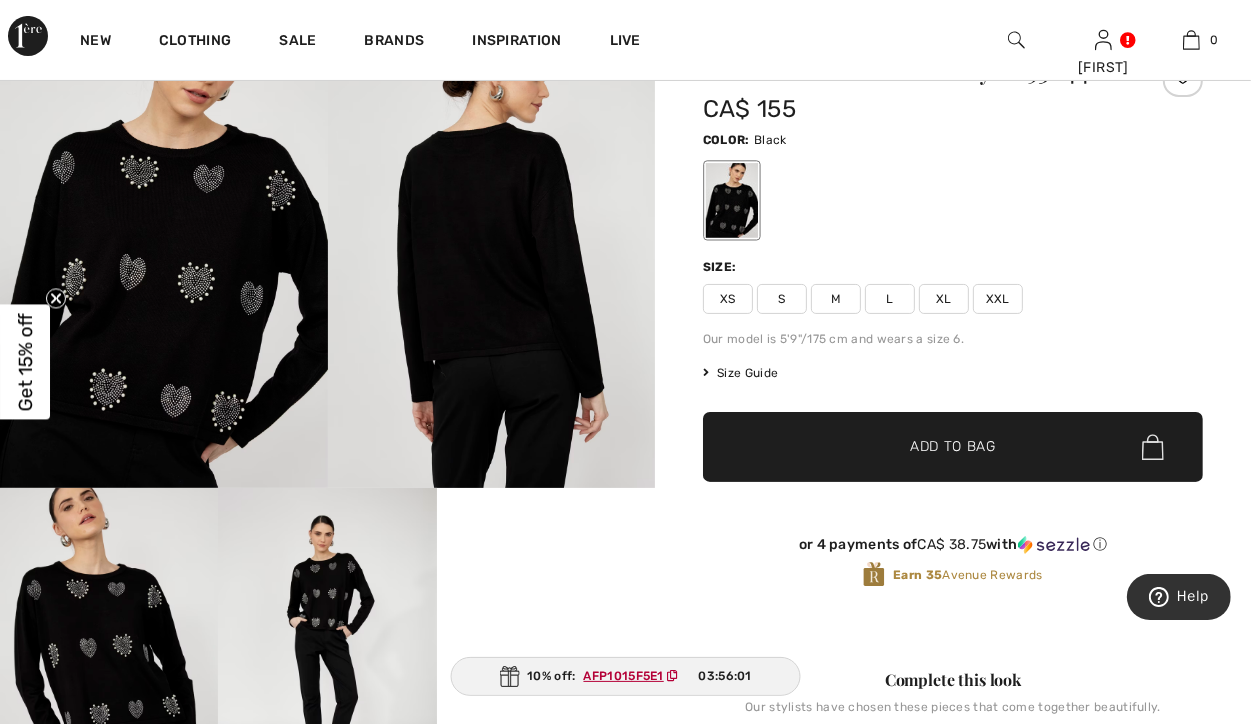 click at bounding box center [164, 242] 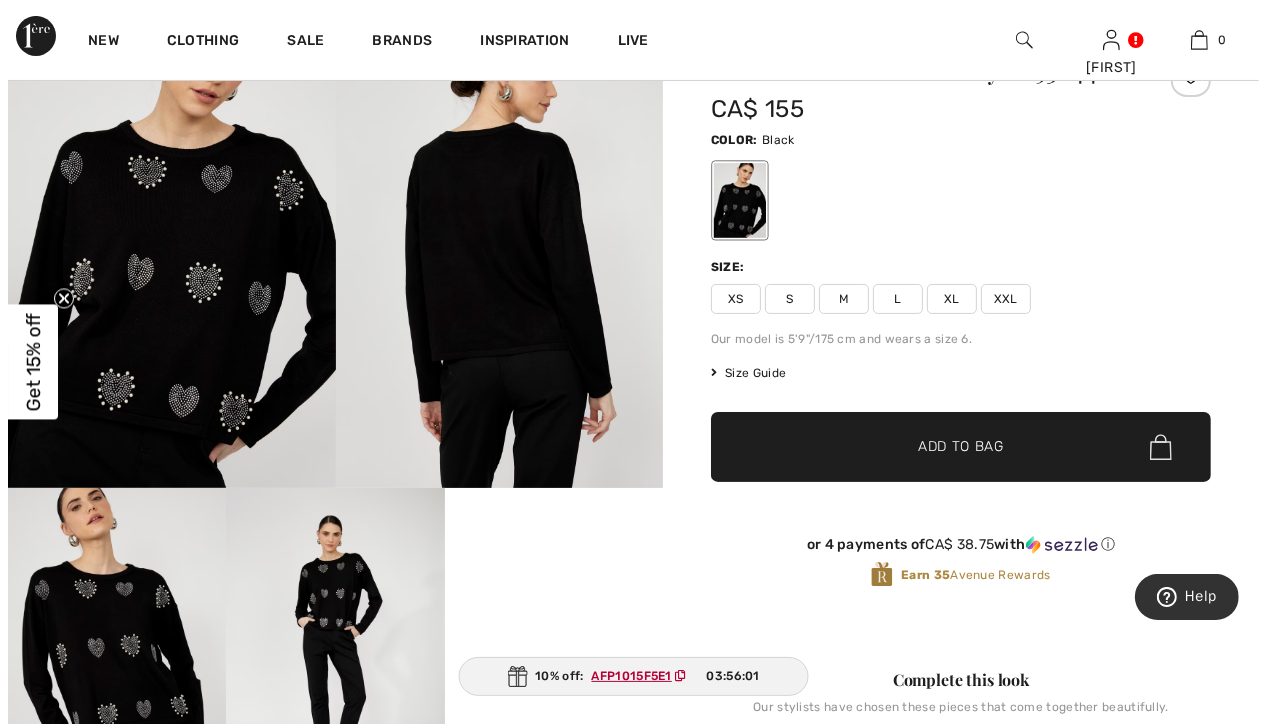 scroll, scrollTop: 200, scrollLeft: 0, axis: vertical 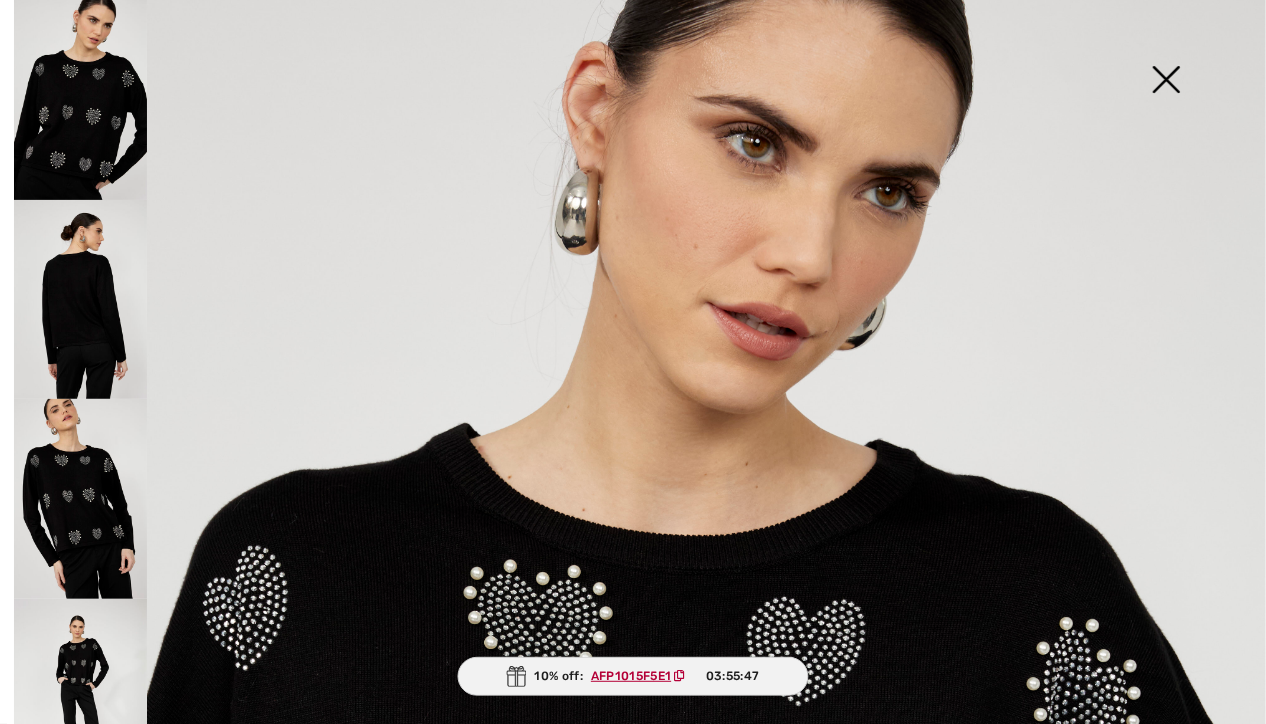 click at bounding box center (1166, 81) 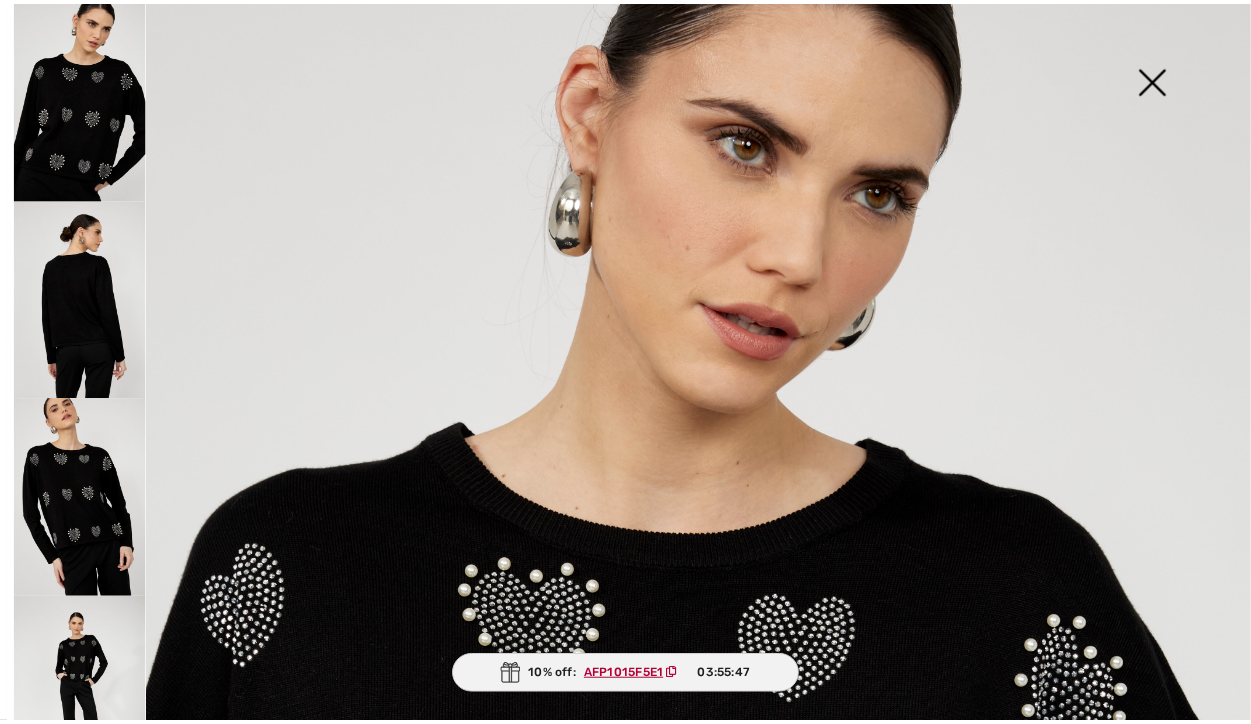 scroll, scrollTop: 200, scrollLeft: 0, axis: vertical 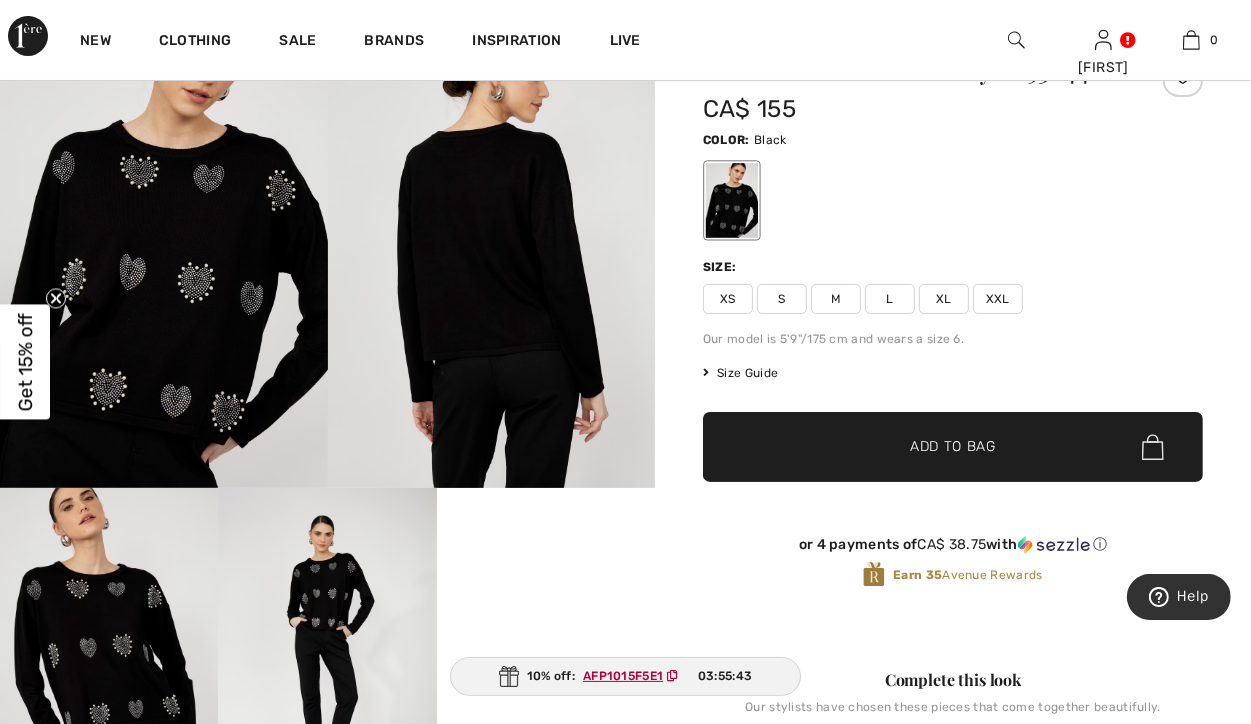 click on "Size Guide" at bounding box center [740, 373] 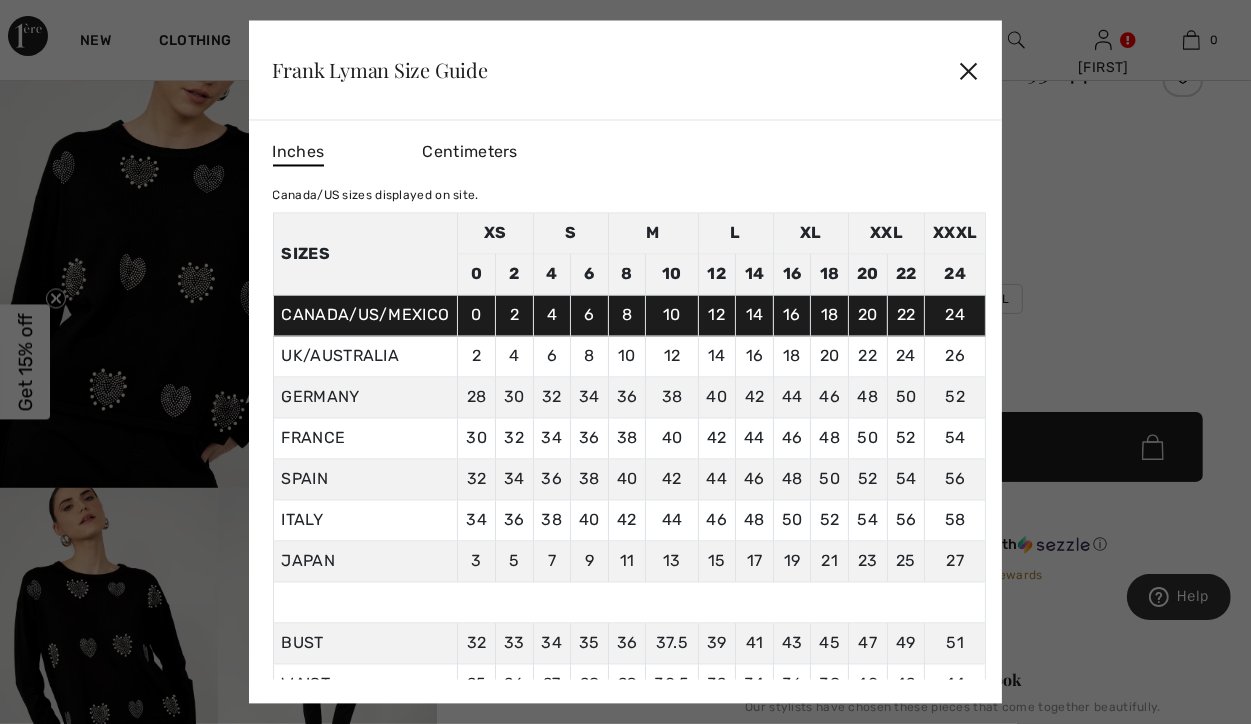 click on "✕" at bounding box center (968, 70) 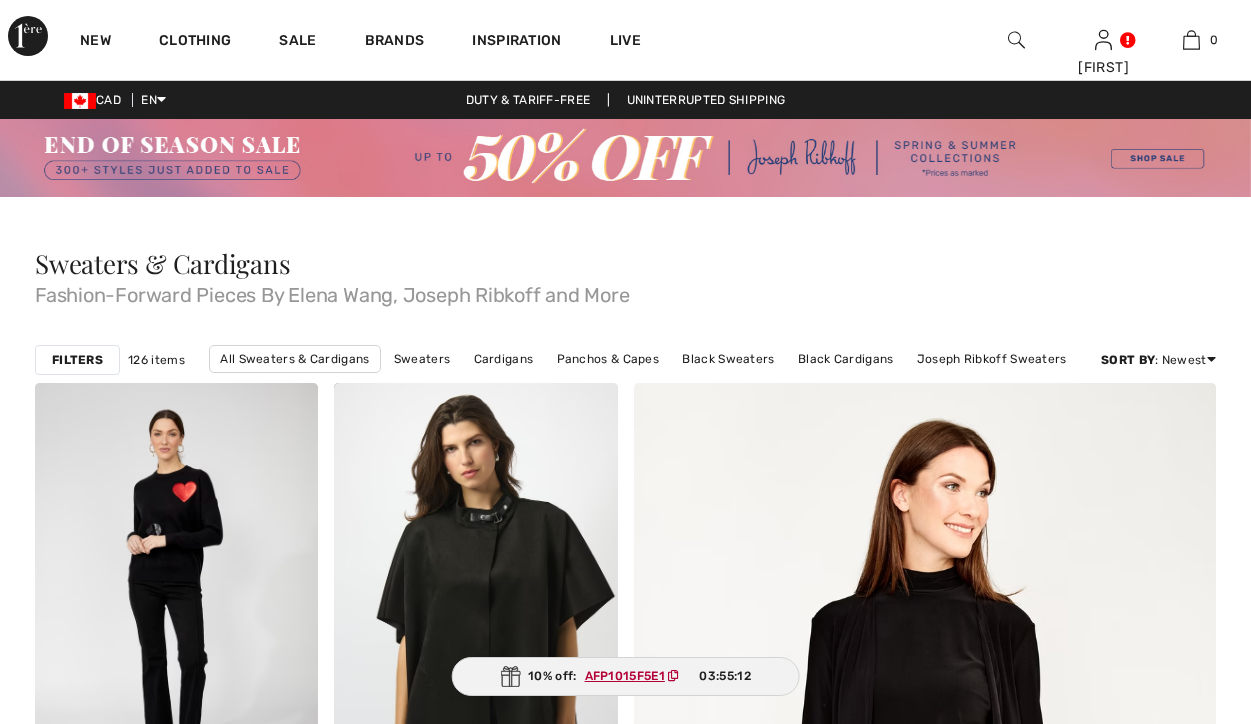 scroll, scrollTop: 7000, scrollLeft: 0, axis: vertical 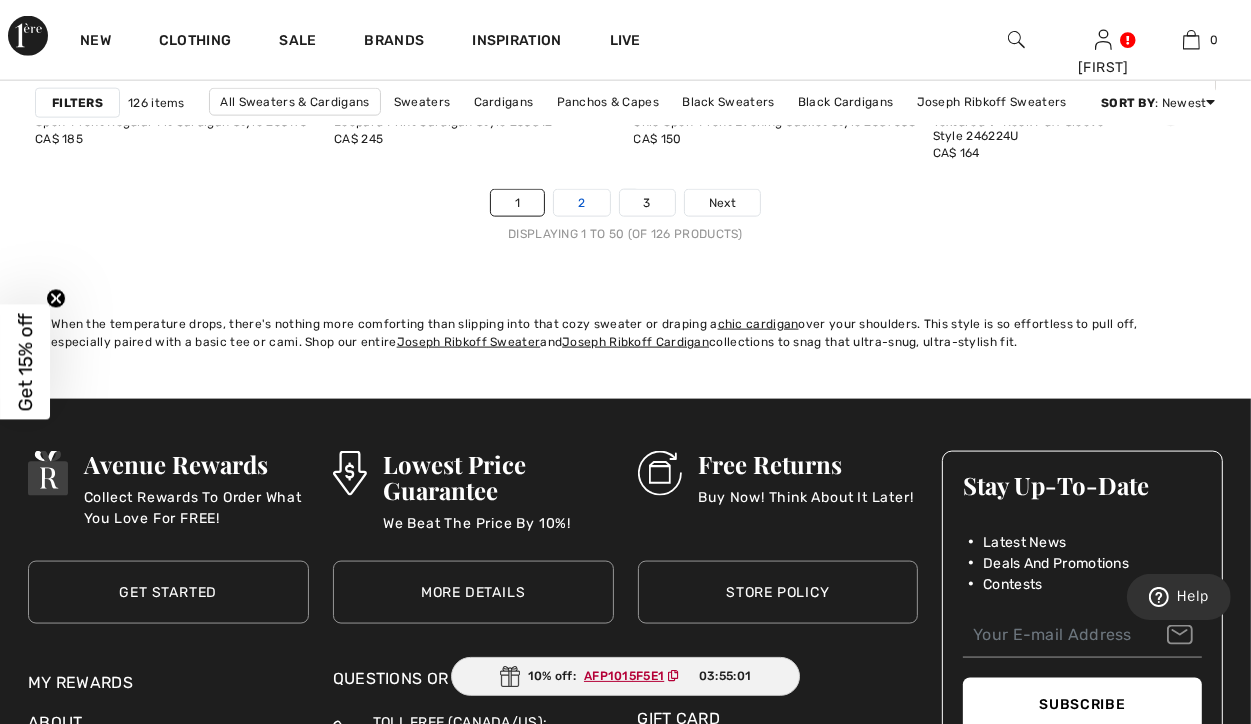 click on "2" at bounding box center (581, 203) 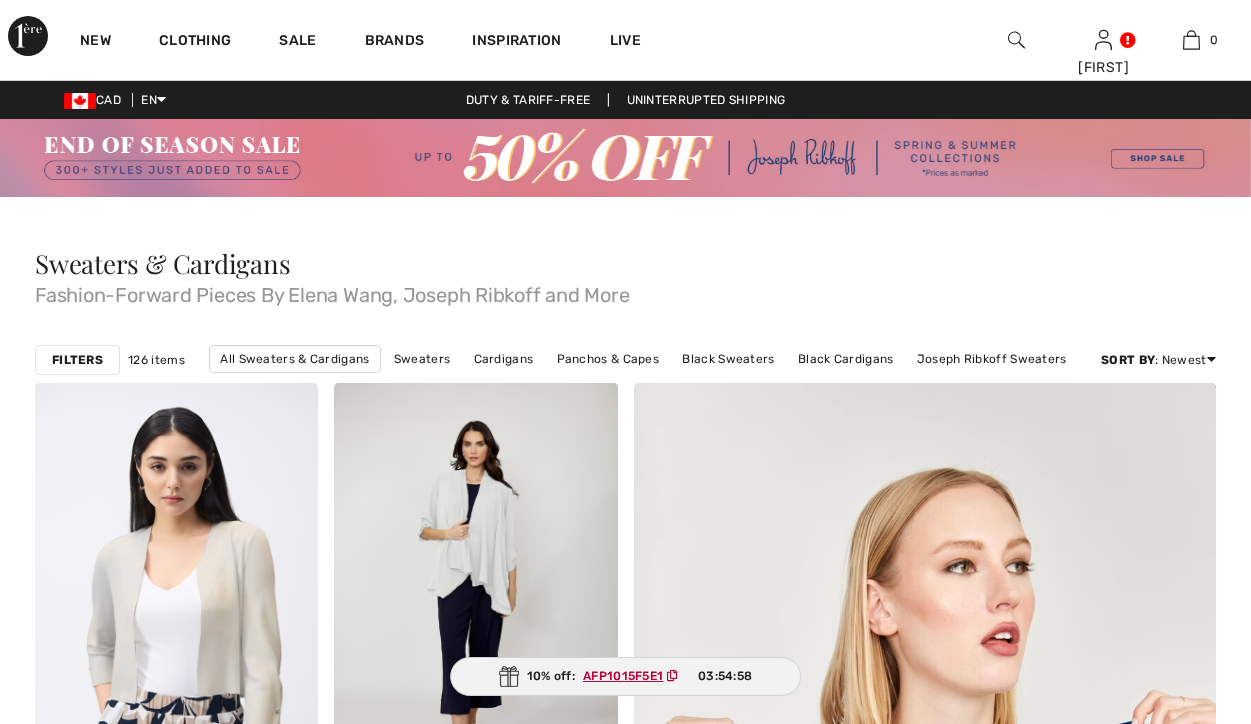 scroll, scrollTop: 0, scrollLeft: 0, axis: both 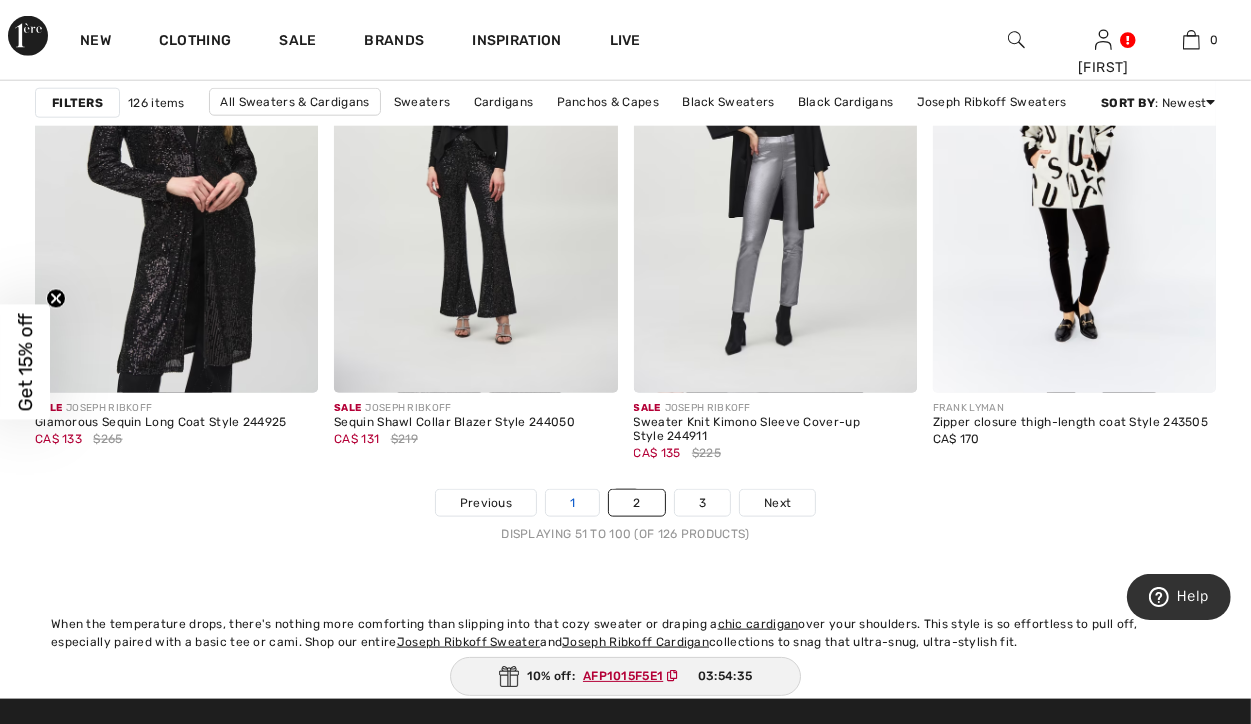 click on "1" at bounding box center [572, 503] 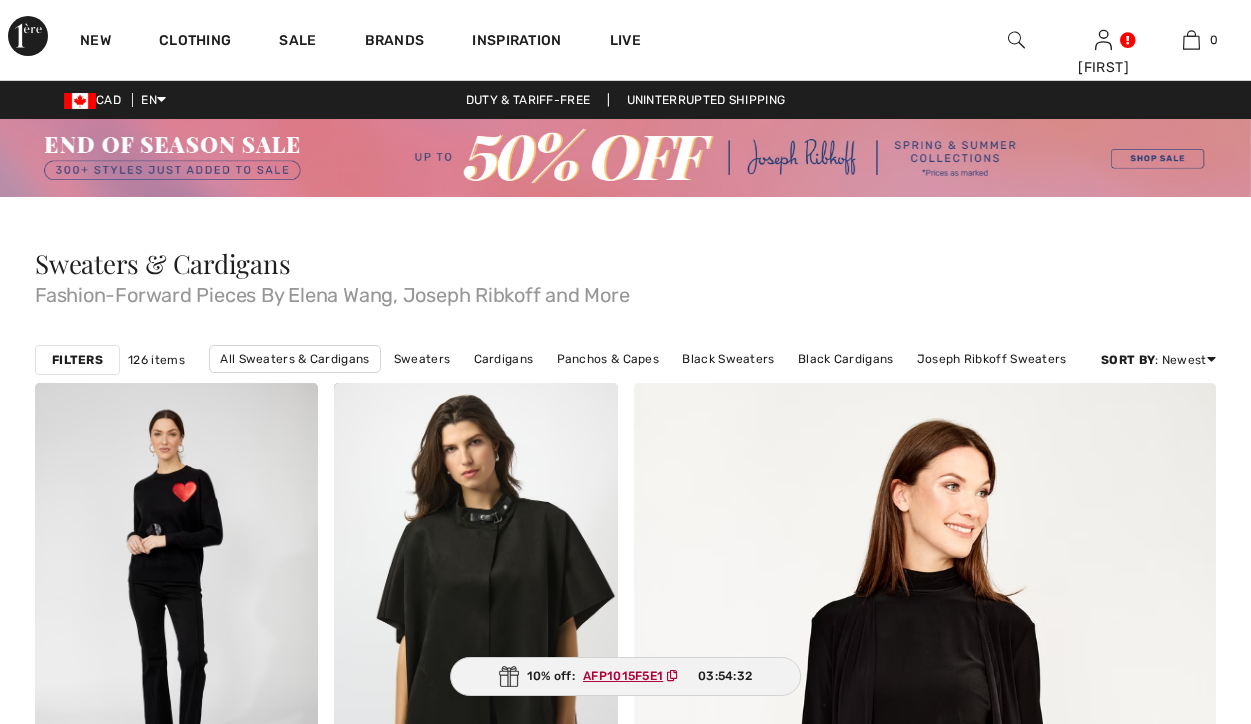 scroll, scrollTop: 0, scrollLeft: 0, axis: both 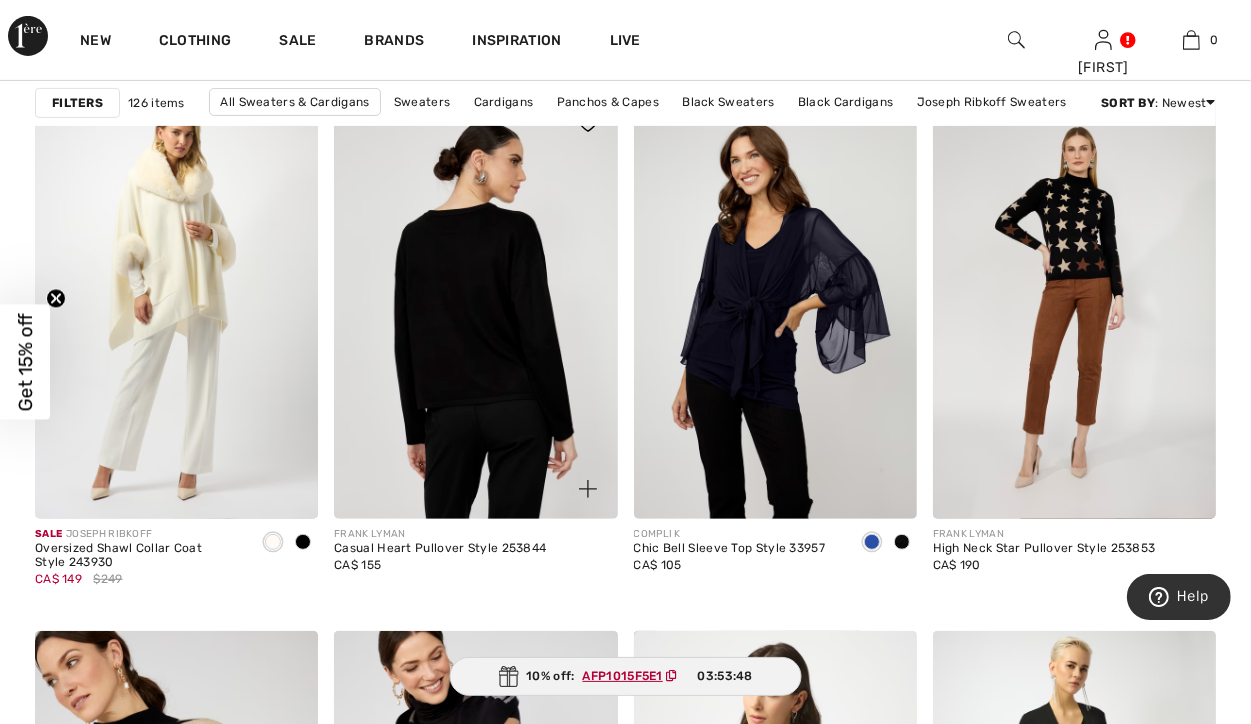 click at bounding box center [475, 306] 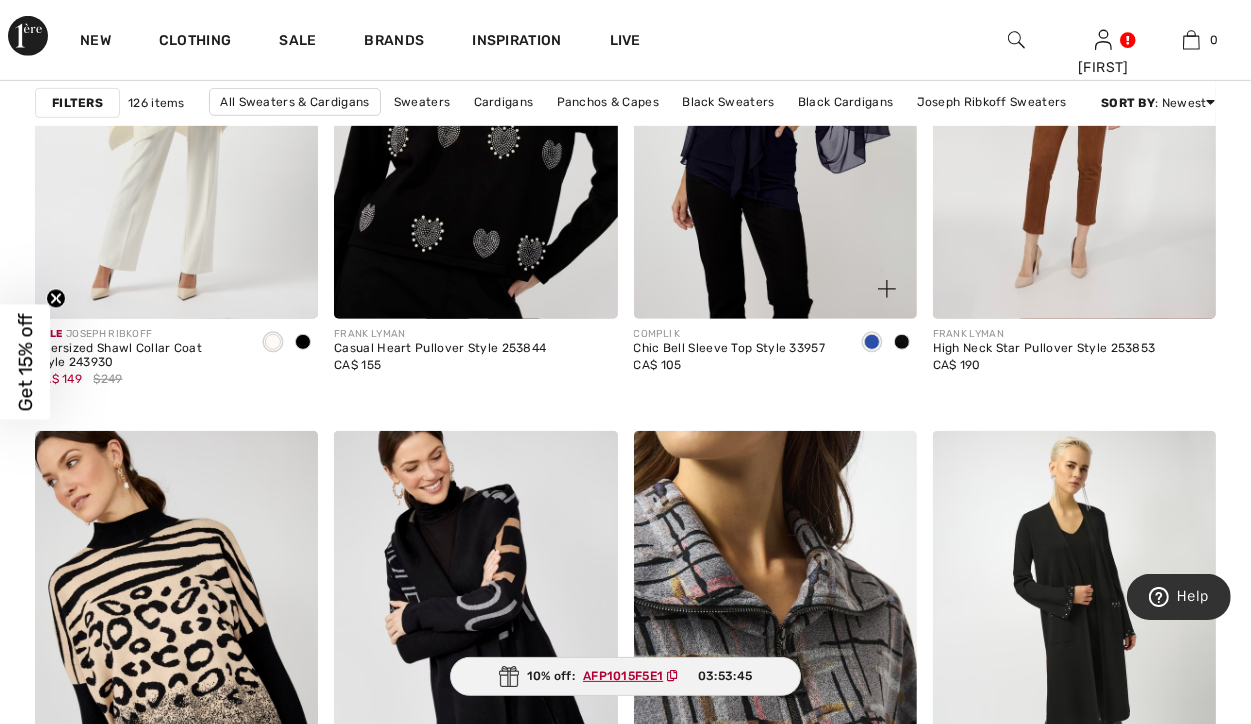 scroll, scrollTop: 7045, scrollLeft: 0, axis: vertical 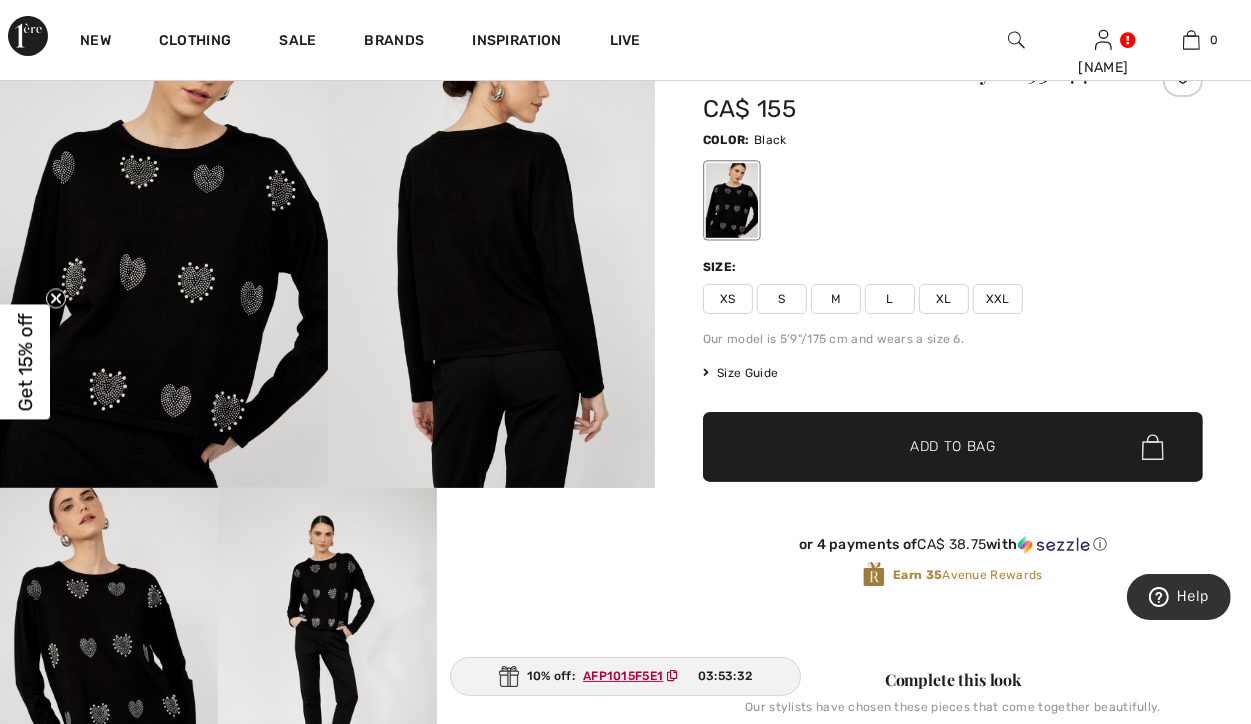 click at bounding box center (164, 242) 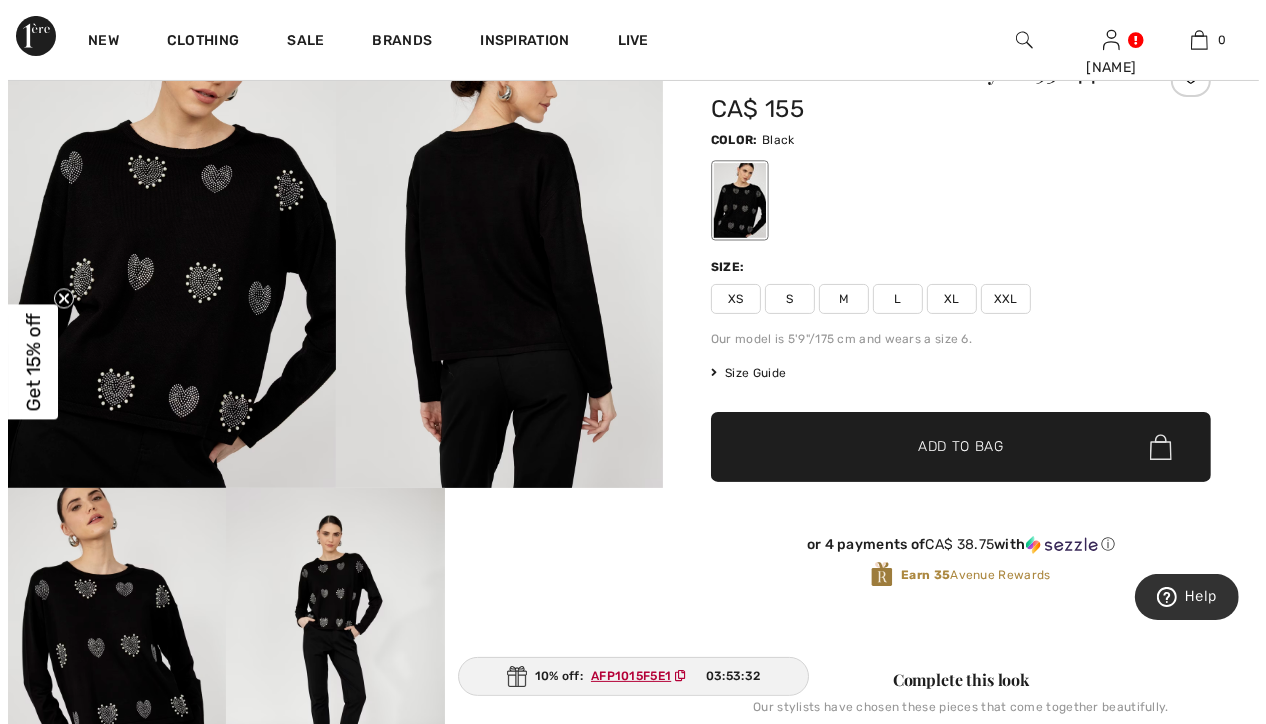 scroll, scrollTop: 200, scrollLeft: 0, axis: vertical 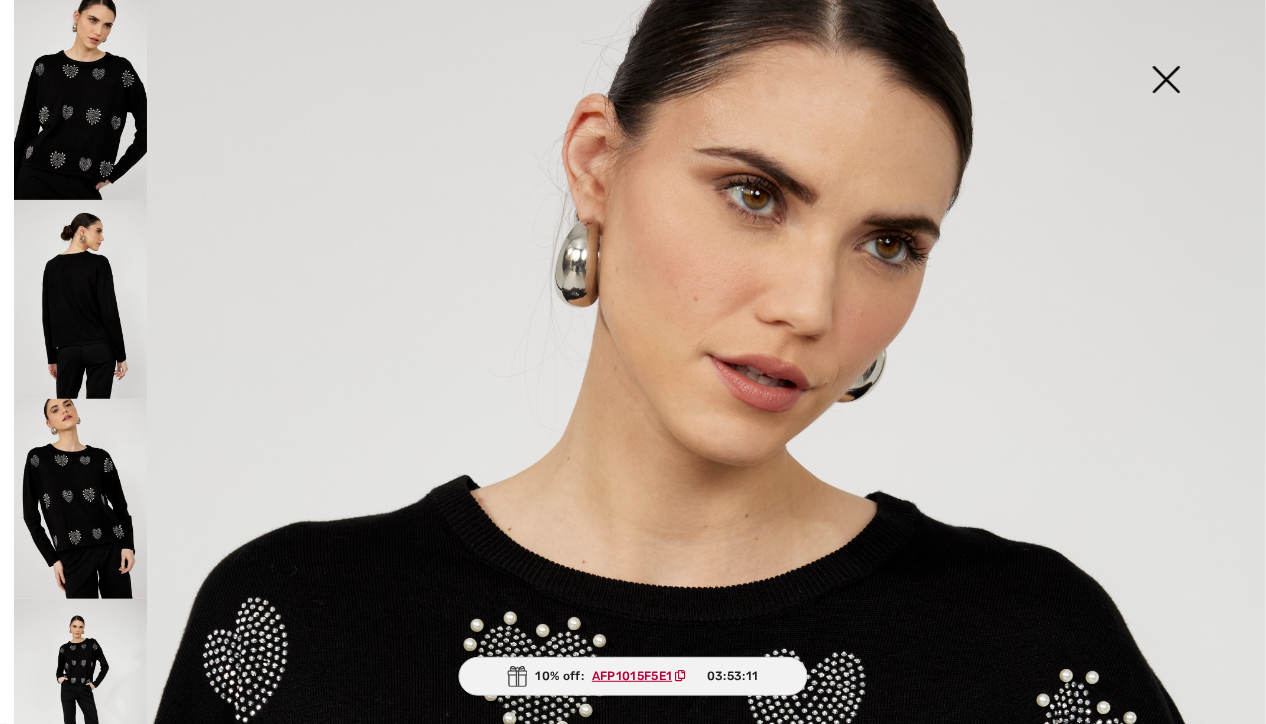 click at bounding box center [1166, 81] 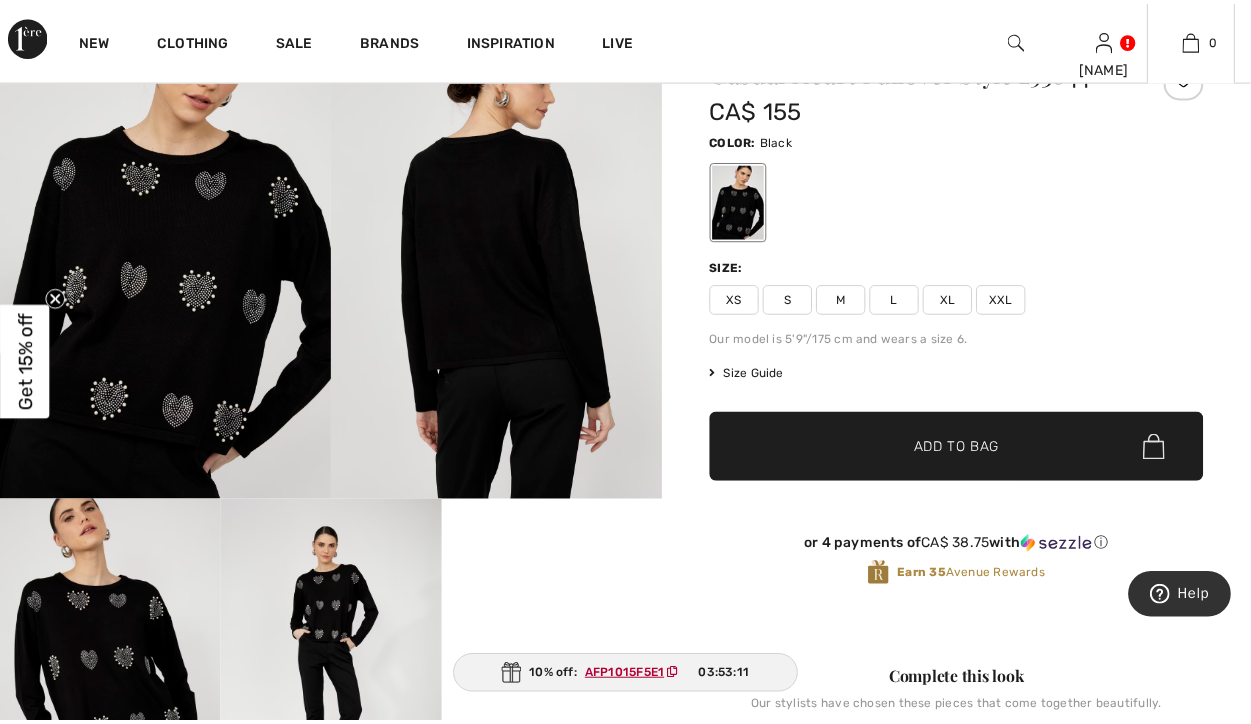 scroll, scrollTop: 200, scrollLeft: 0, axis: vertical 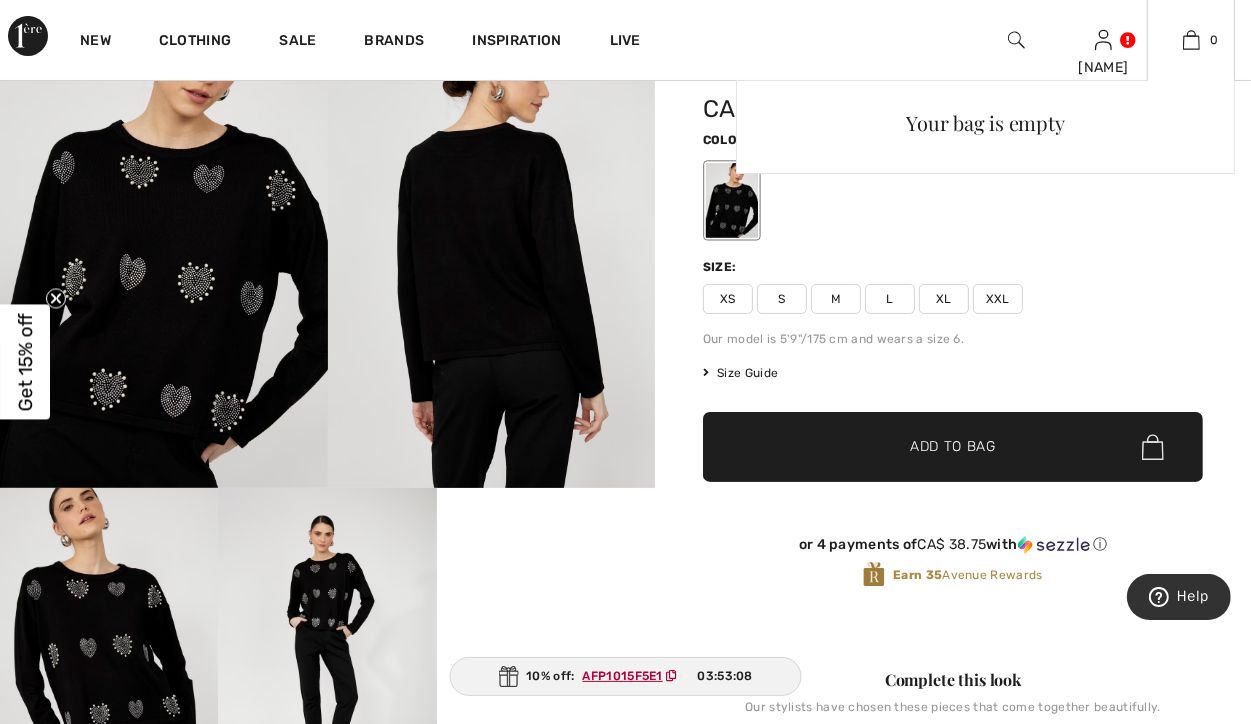click on "Your bag is empty" at bounding box center (985, 257) 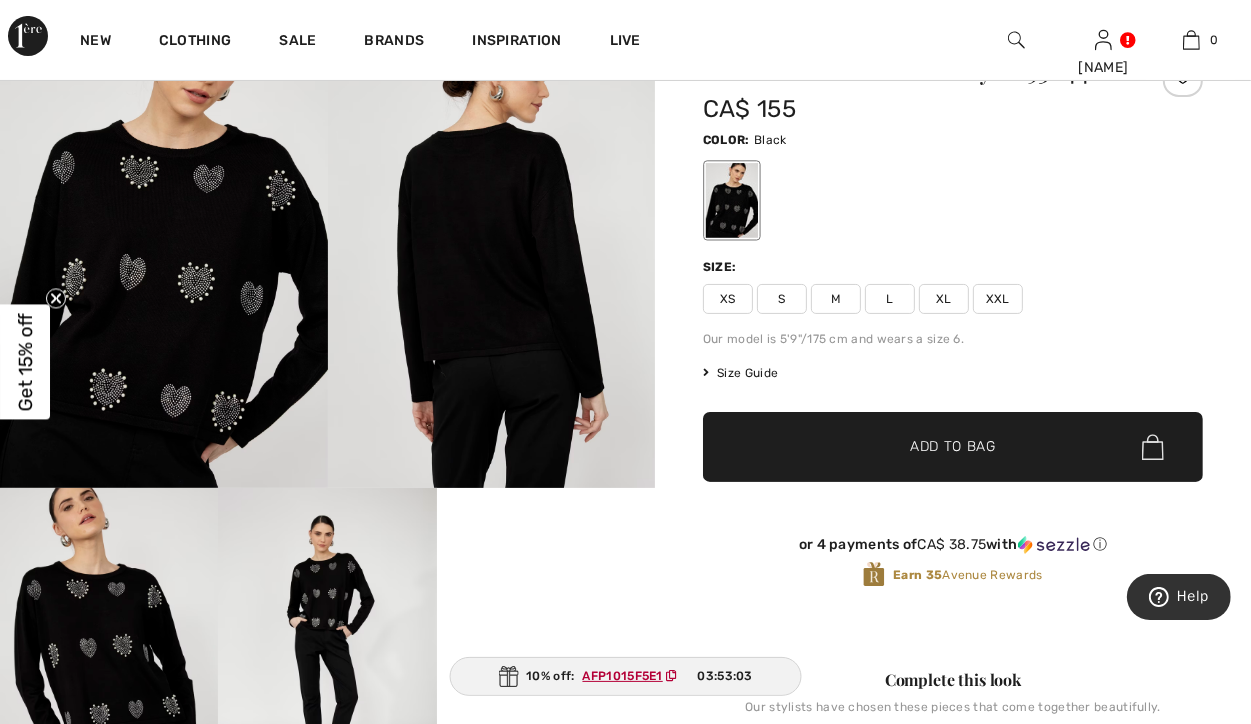click on "XL" at bounding box center [944, 299] 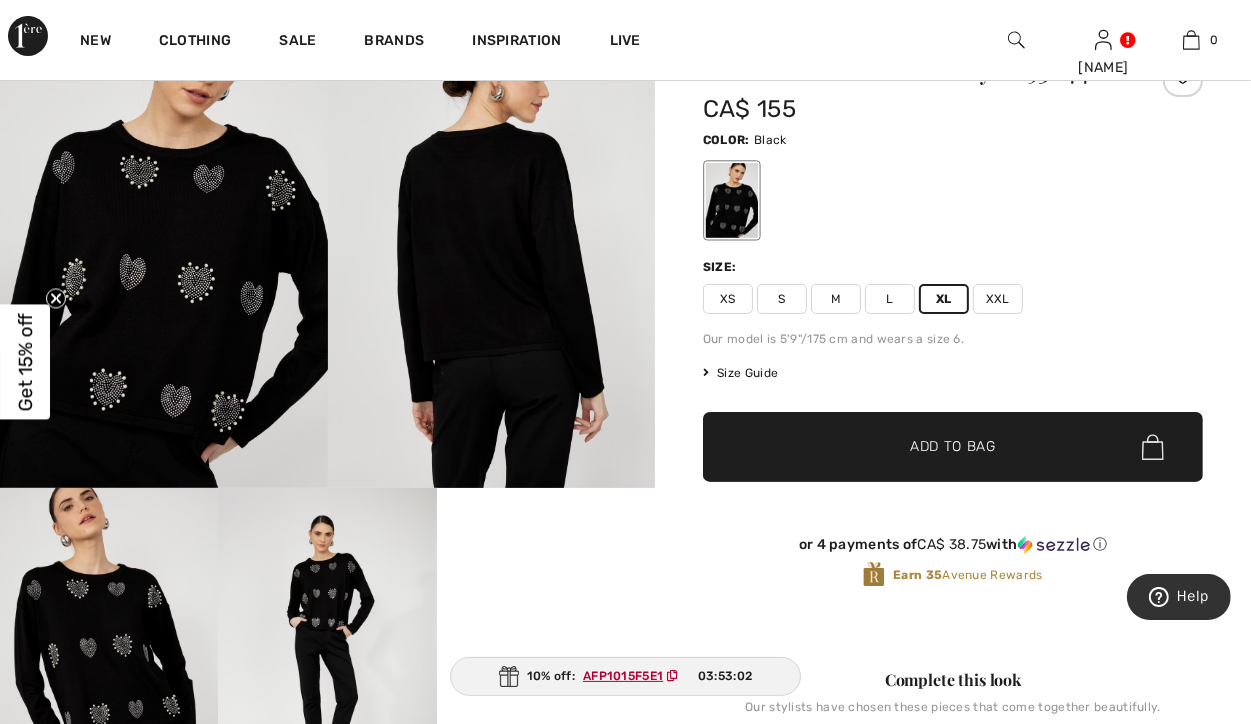 click on "✔ Added to Bag
Add to Bag" at bounding box center [953, 447] 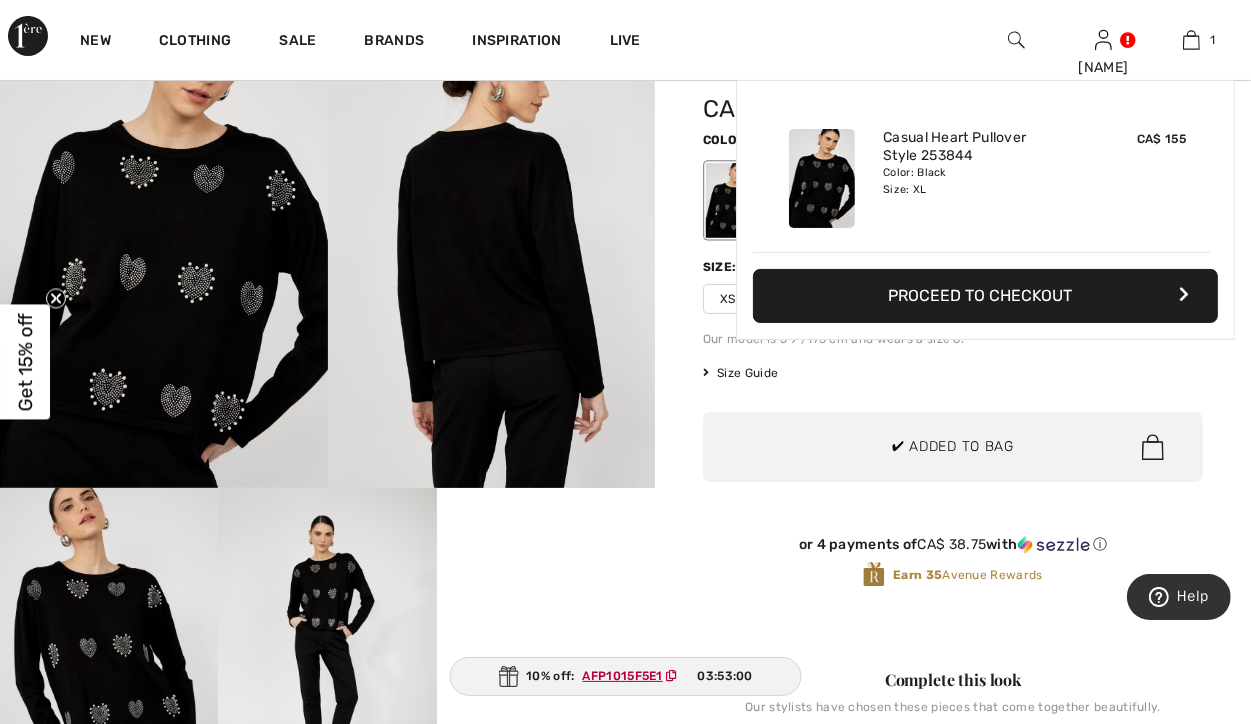 scroll, scrollTop: 0, scrollLeft: 0, axis: both 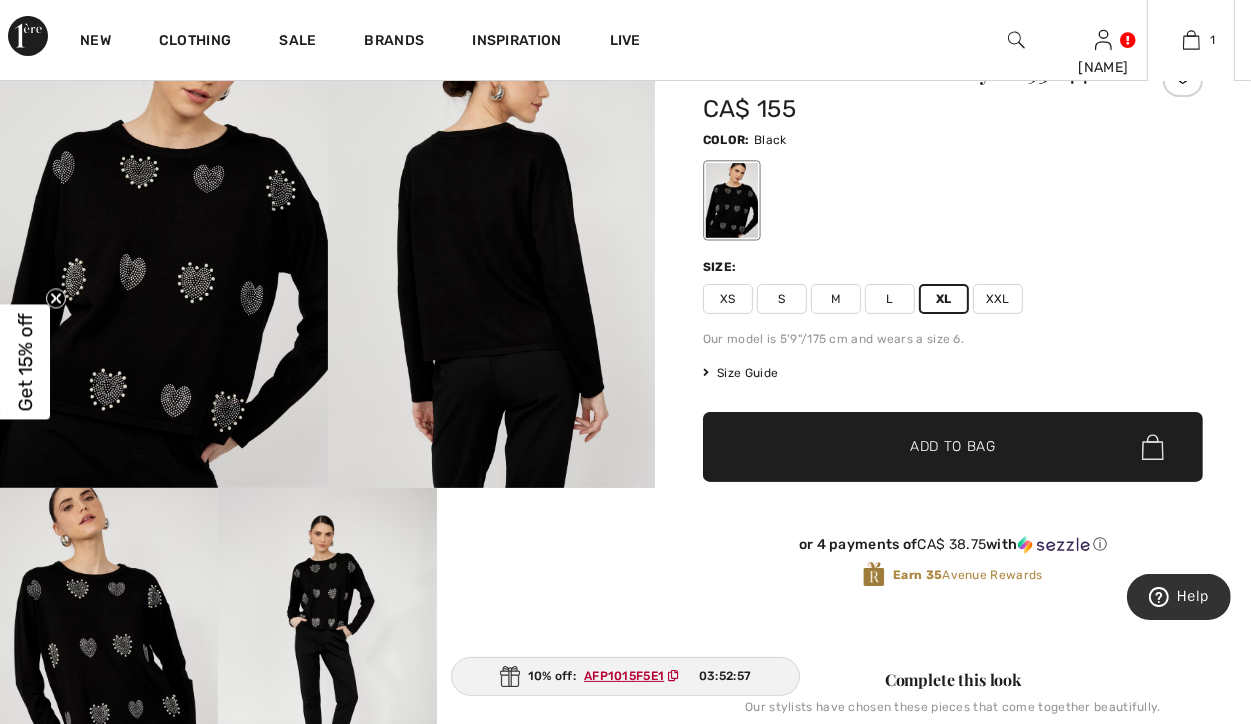 click on "Log out
Are you sure you want to logout?
Logout
New
Clothing
Sale
Brands
Inspiration
Live
Catherine
Hi, Catherine!    1,075 = Free Cover Up
My Info
Orders
My Addresses
Wishlist
My Closet
Payment Methods
Logout
1
Added to Bag" at bounding box center (625, 1956) 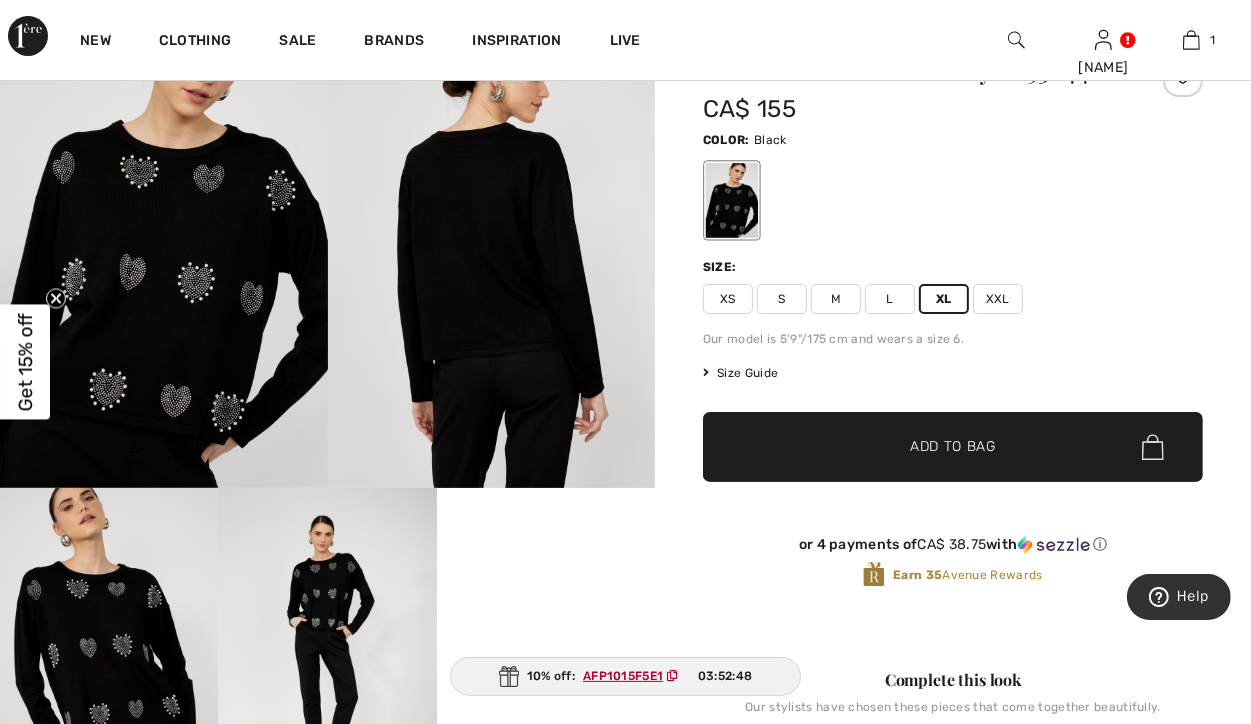 drag, startPoint x: 616, startPoint y: 674, endPoint x: 1114, endPoint y: 319, distance: 611.5791 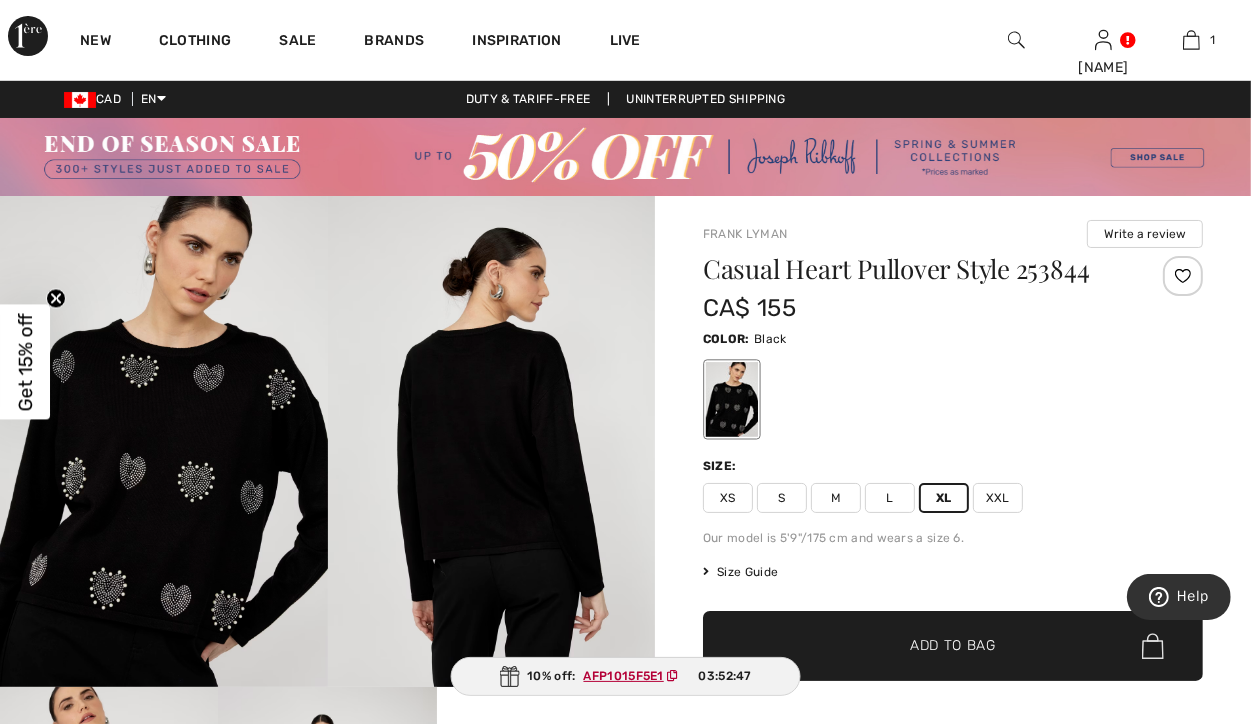scroll, scrollTop: 0, scrollLeft: 0, axis: both 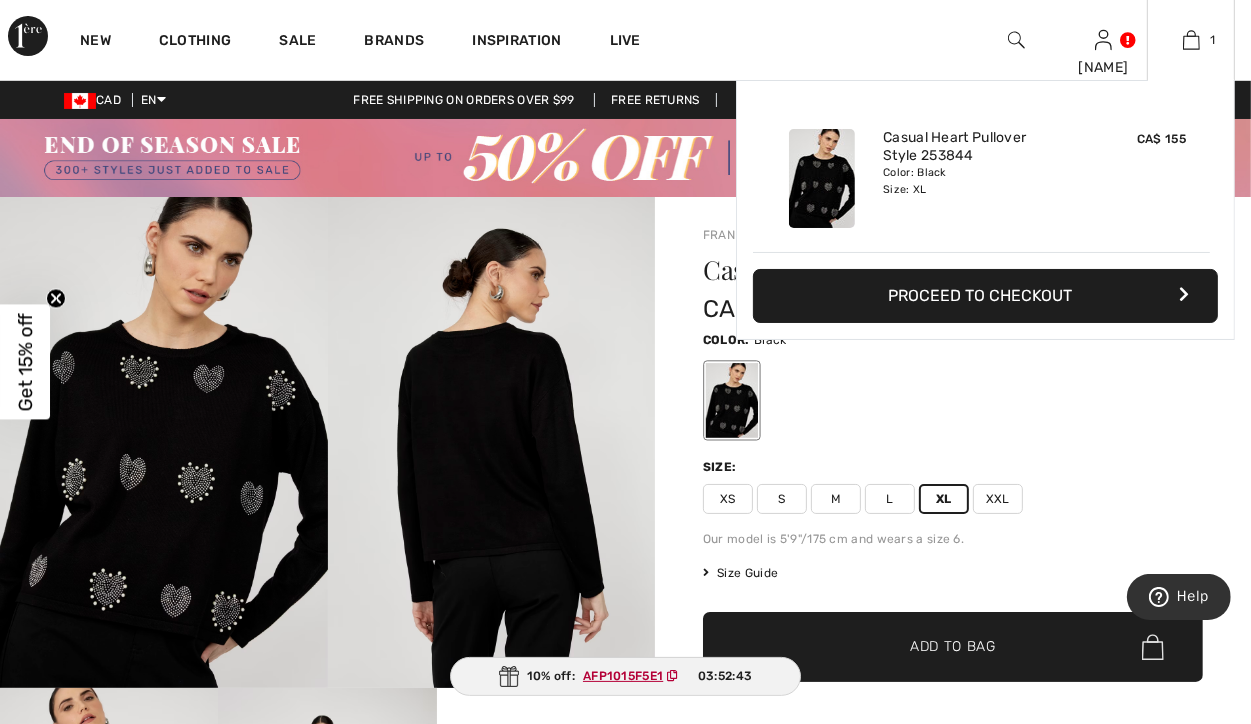 click on "Proceed to Checkout" at bounding box center [985, 296] 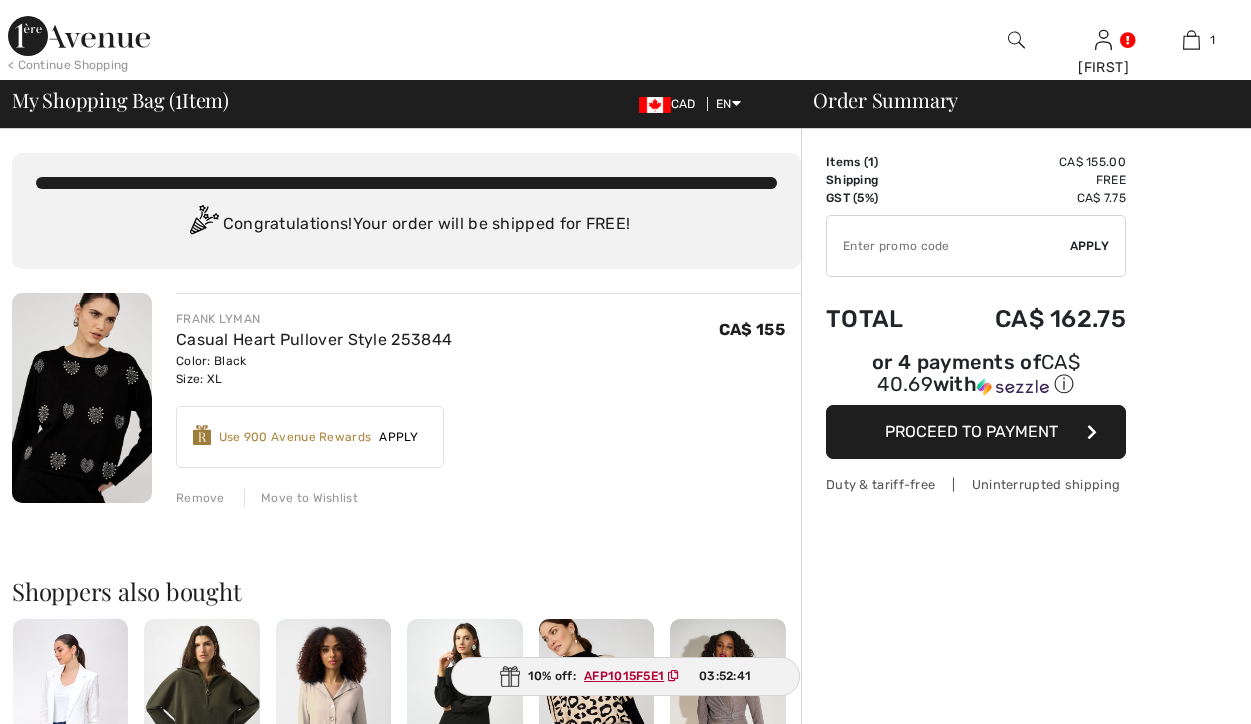 scroll, scrollTop: 0, scrollLeft: 0, axis: both 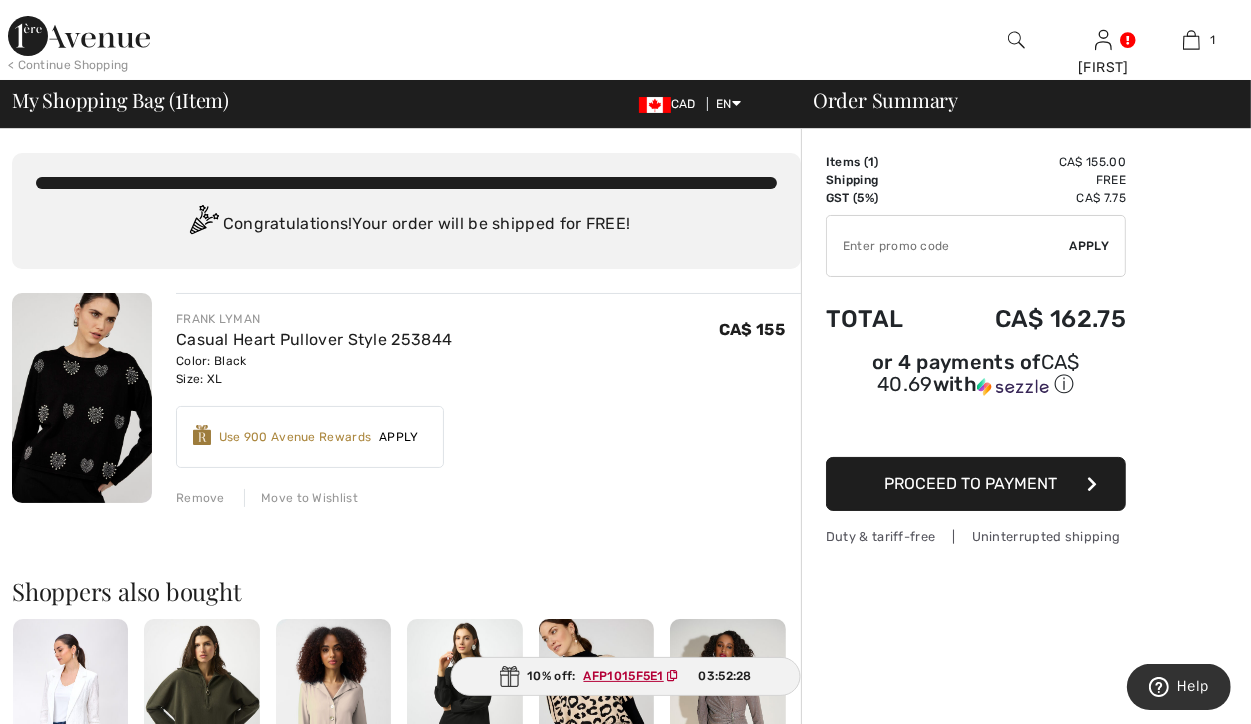 drag, startPoint x: 884, startPoint y: 251, endPoint x: 720, endPoint y: 407, distance: 226.34486 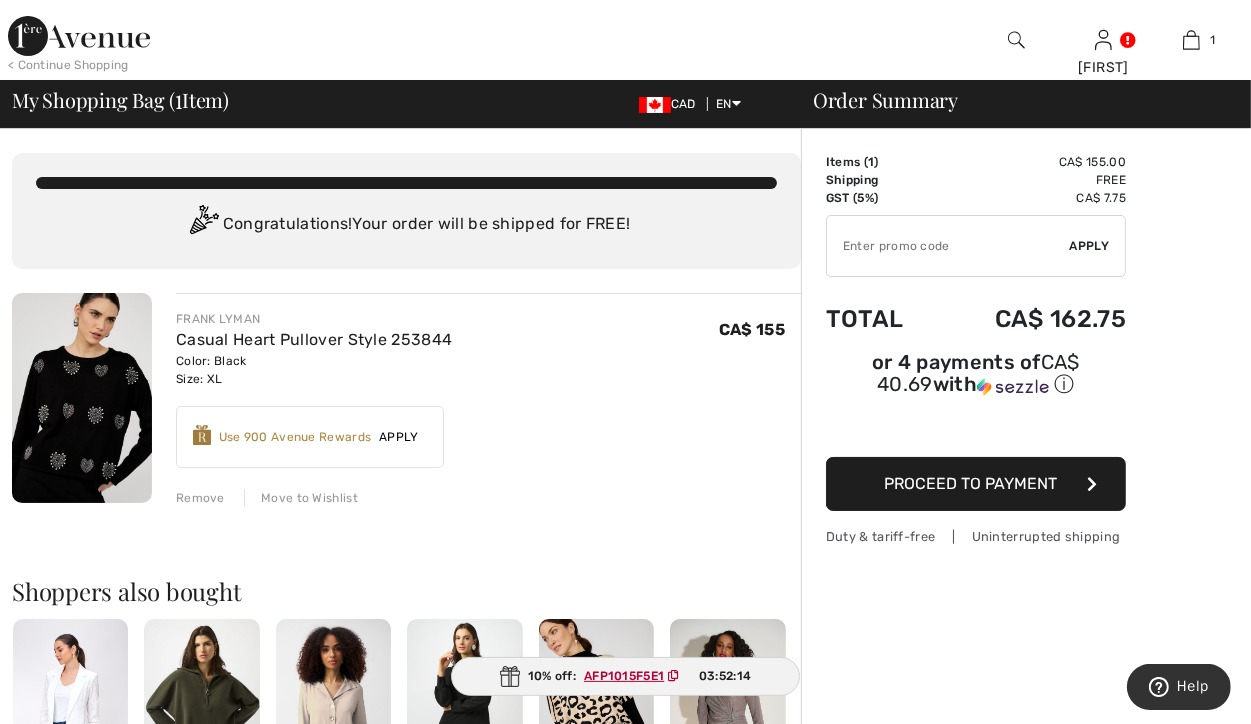 drag, startPoint x: 871, startPoint y: 247, endPoint x: 643, endPoint y: 354, distance: 251.85909 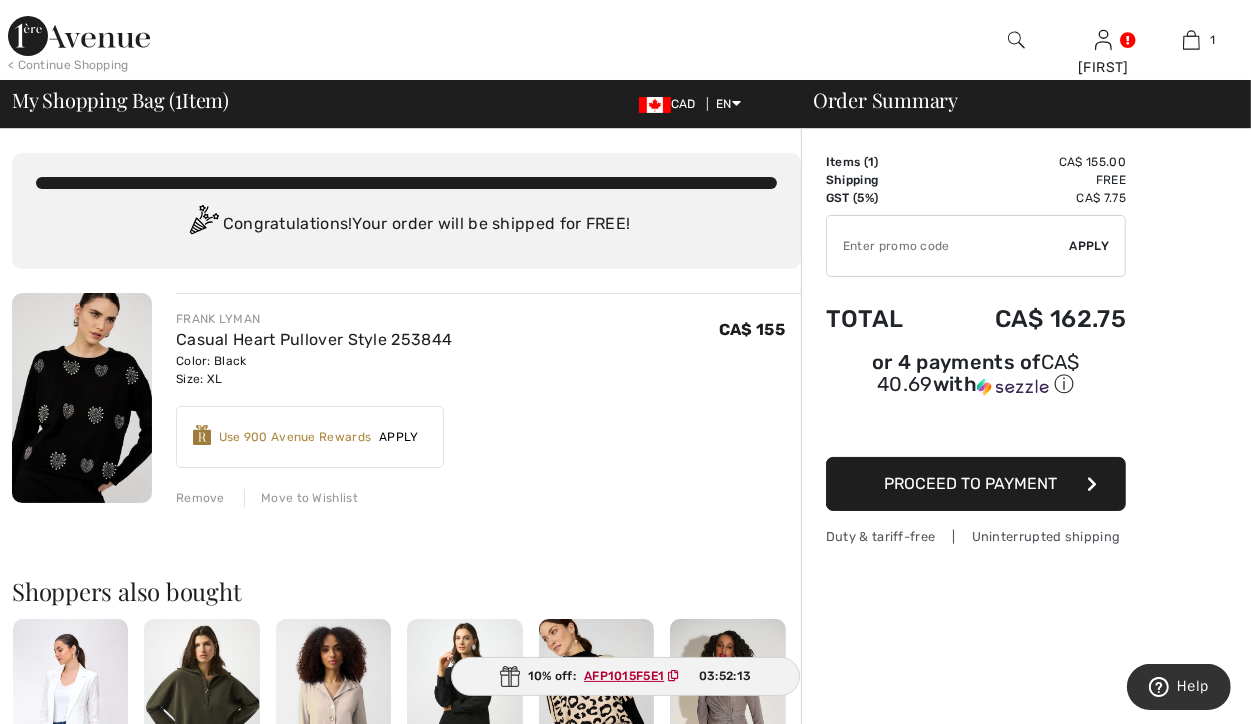 click at bounding box center (948, 246) 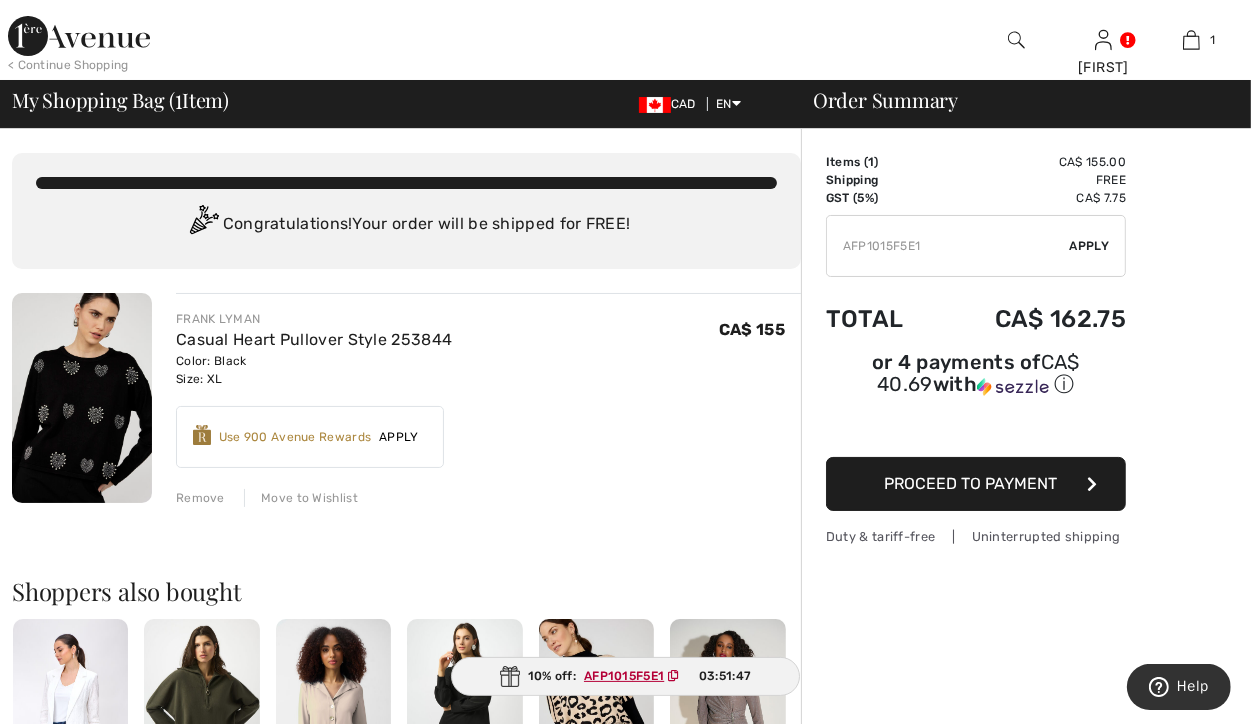 type on "AFP1015F5E1" 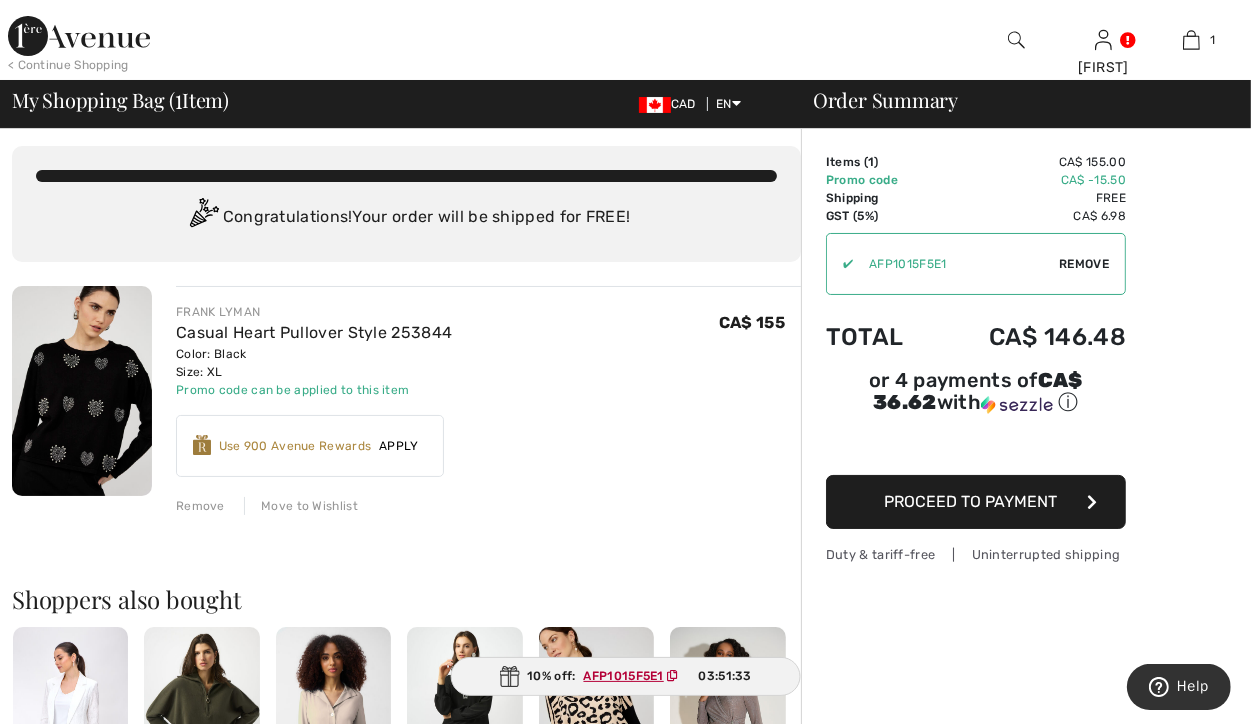 scroll, scrollTop: 0, scrollLeft: 0, axis: both 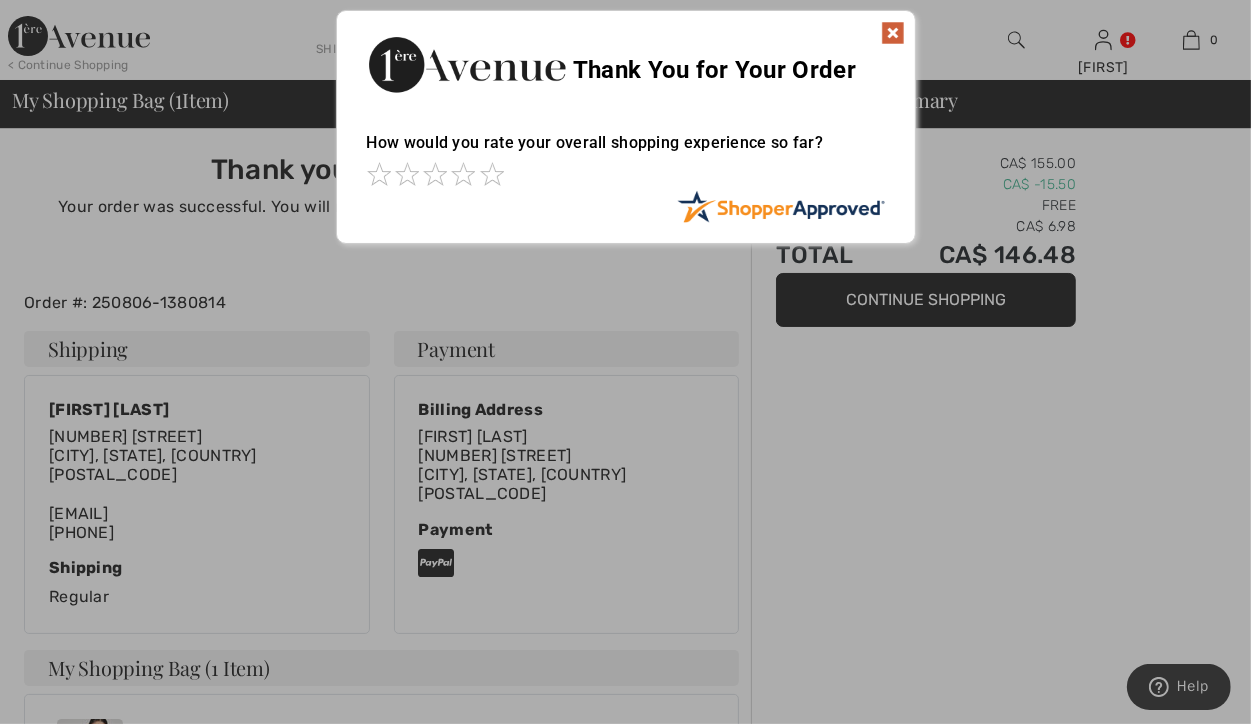 click at bounding box center (893, 33) 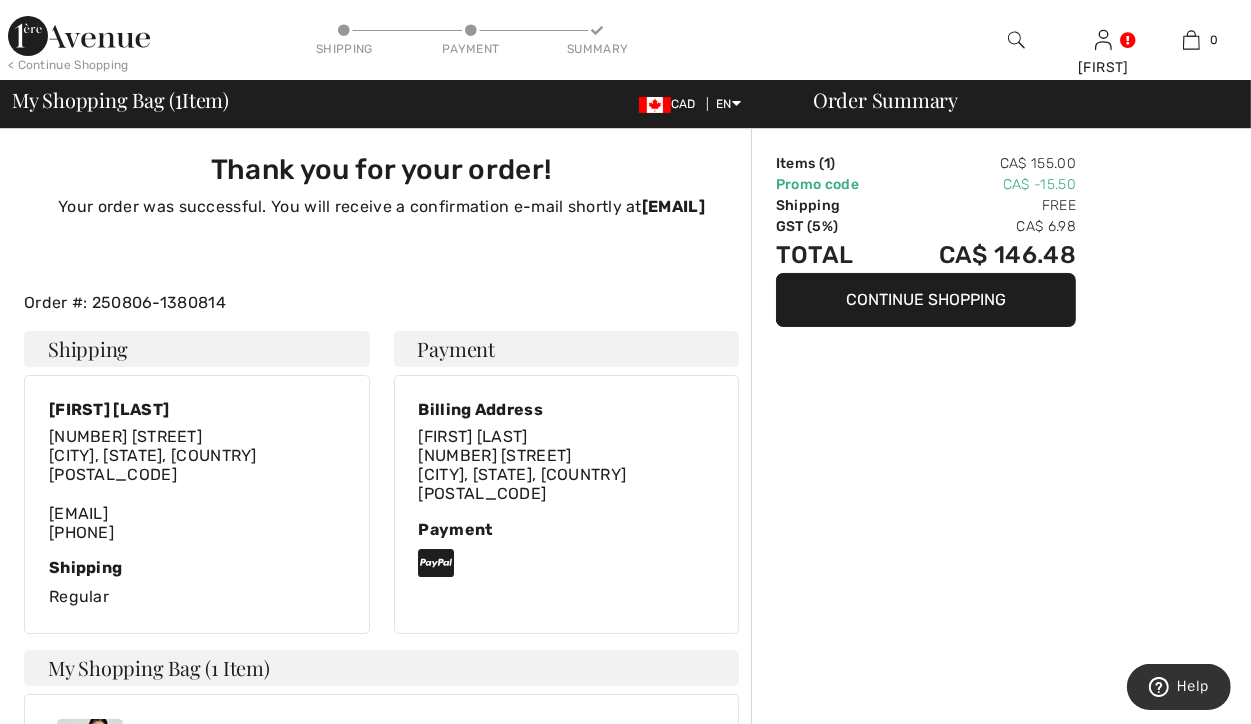 click on "< Continue Shopping" at bounding box center (68, 65) 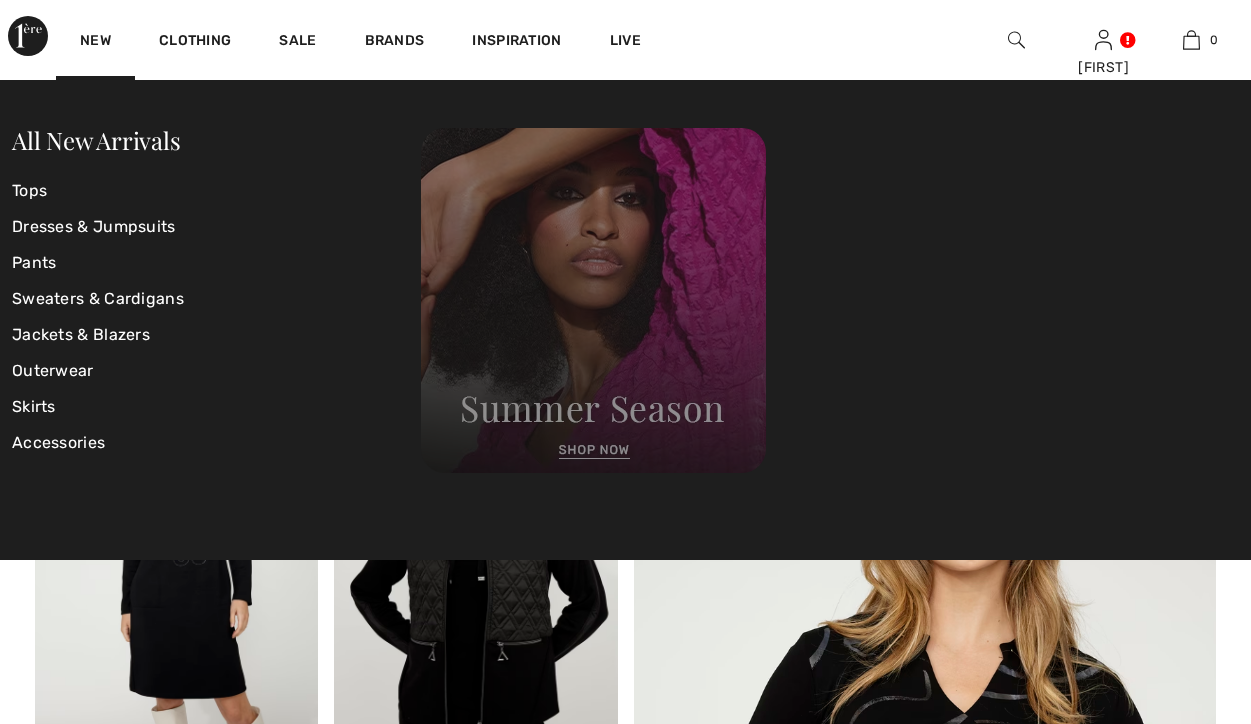scroll, scrollTop: 0, scrollLeft: 0, axis: both 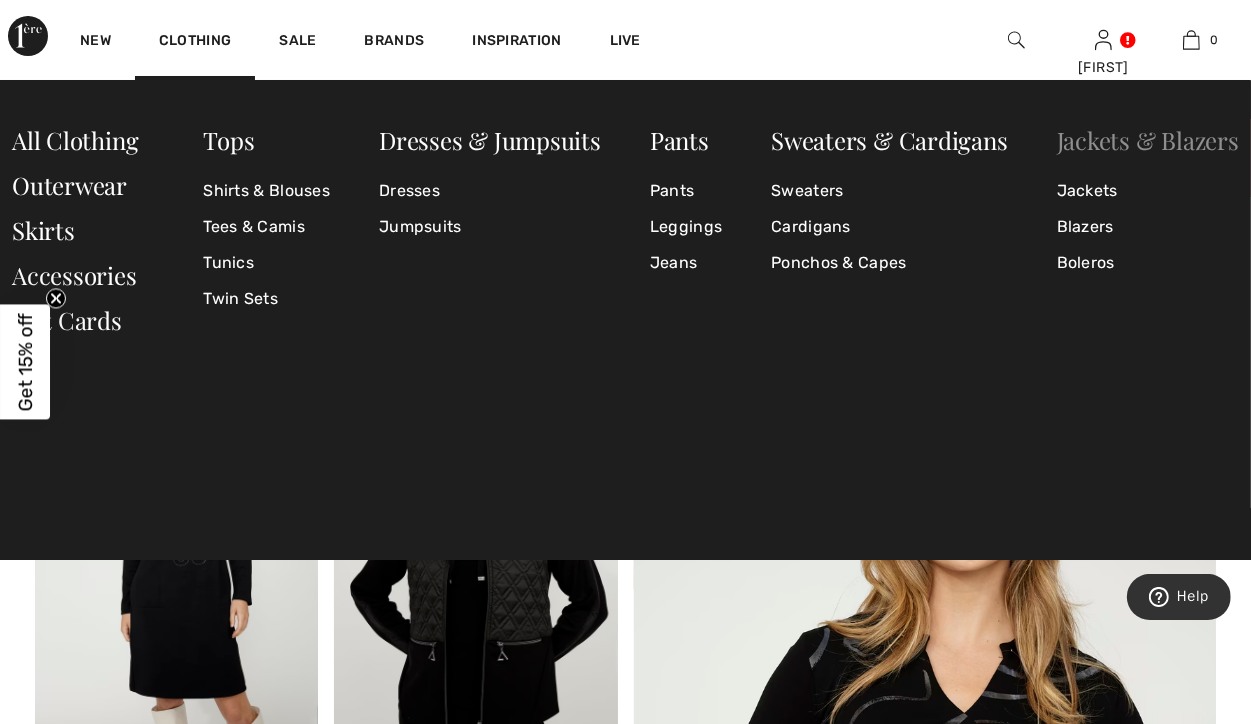 click on "Jackets & Blazers" at bounding box center (1148, 140) 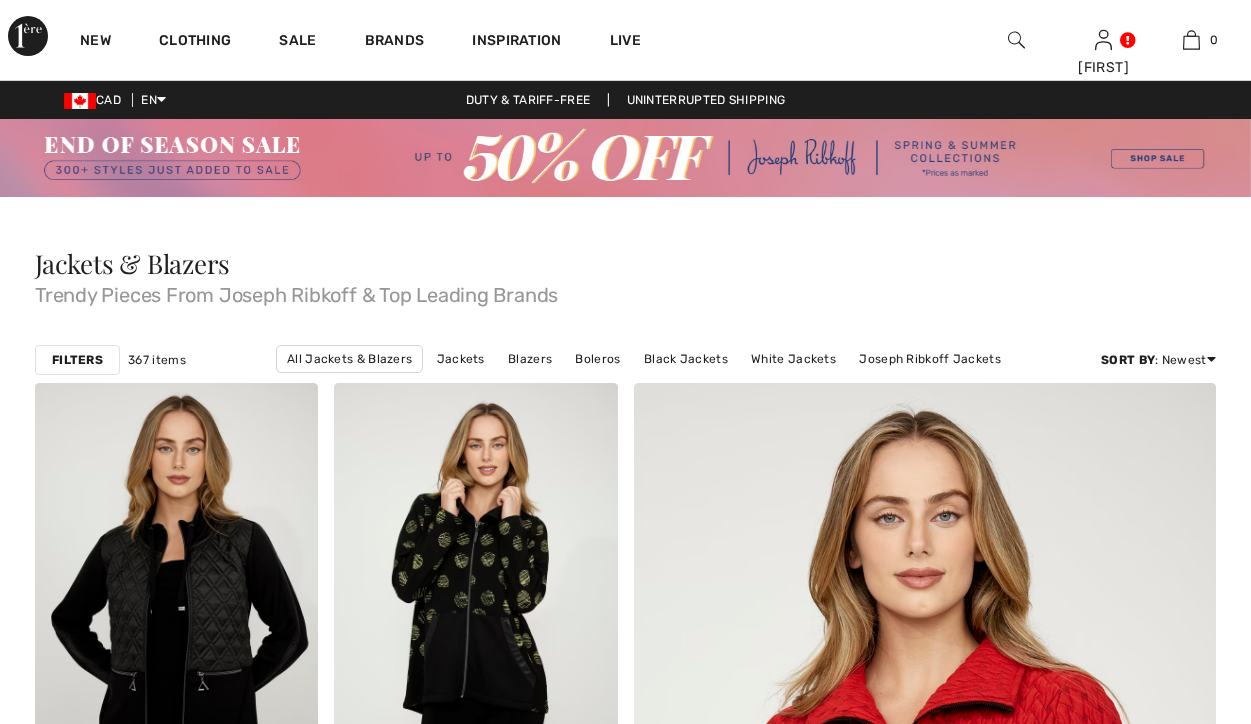 scroll, scrollTop: 0, scrollLeft: 0, axis: both 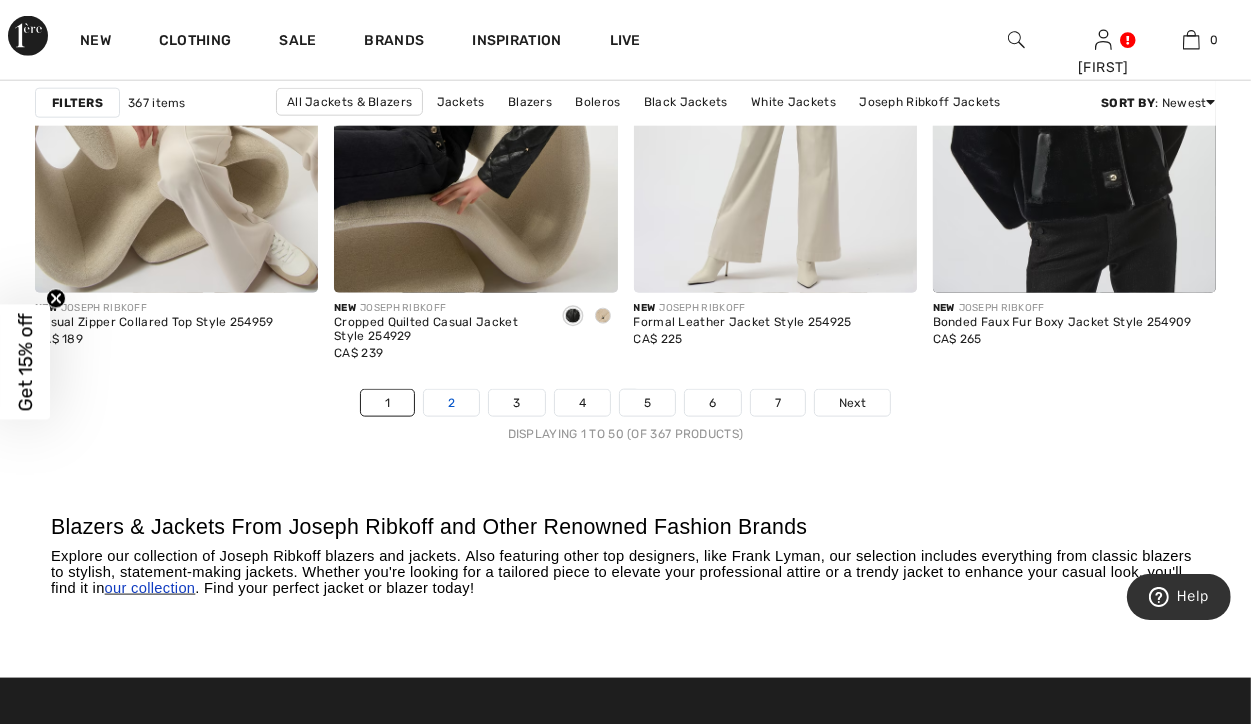 click on "2" at bounding box center [451, 403] 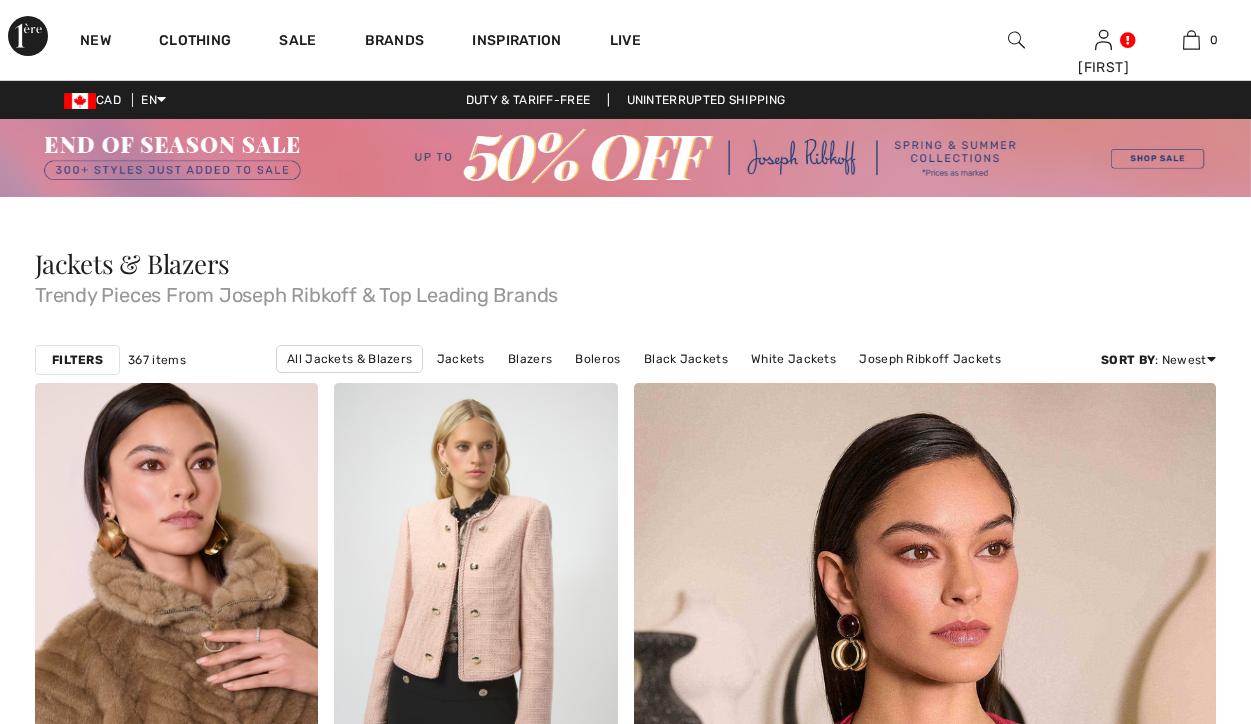scroll, scrollTop: 180, scrollLeft: 0, axis: vertical 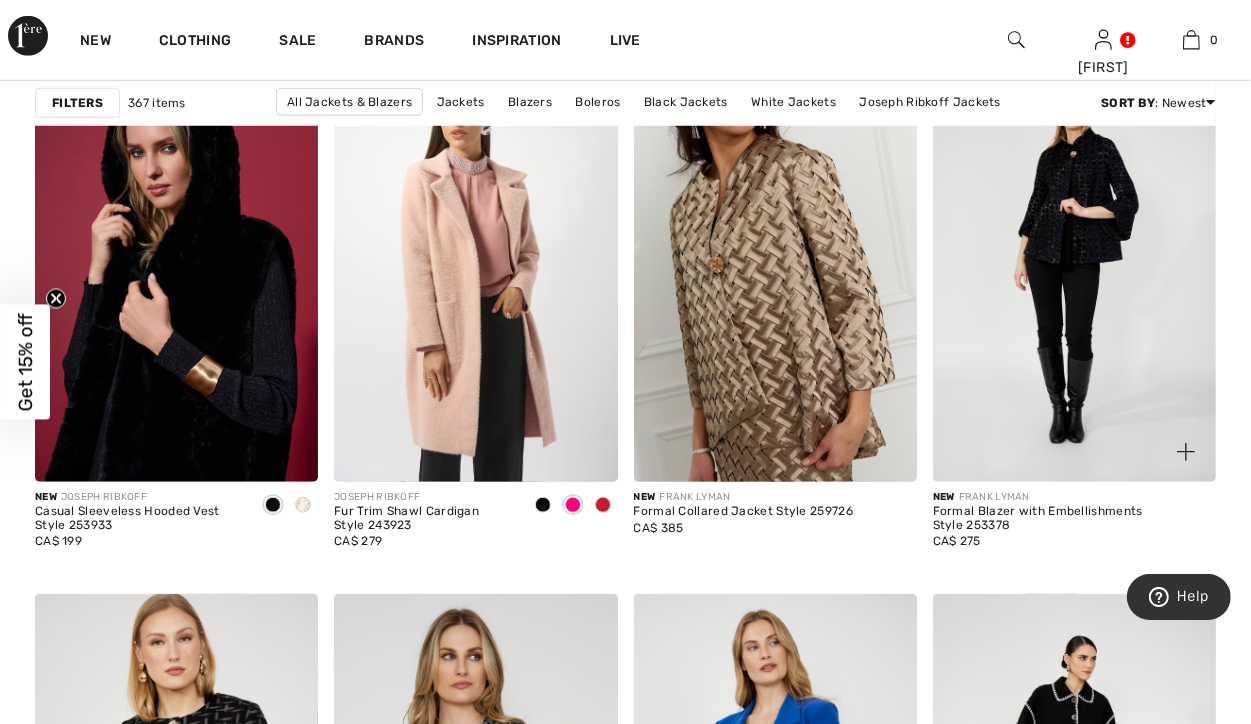 click at bounding box center [1074, 269] 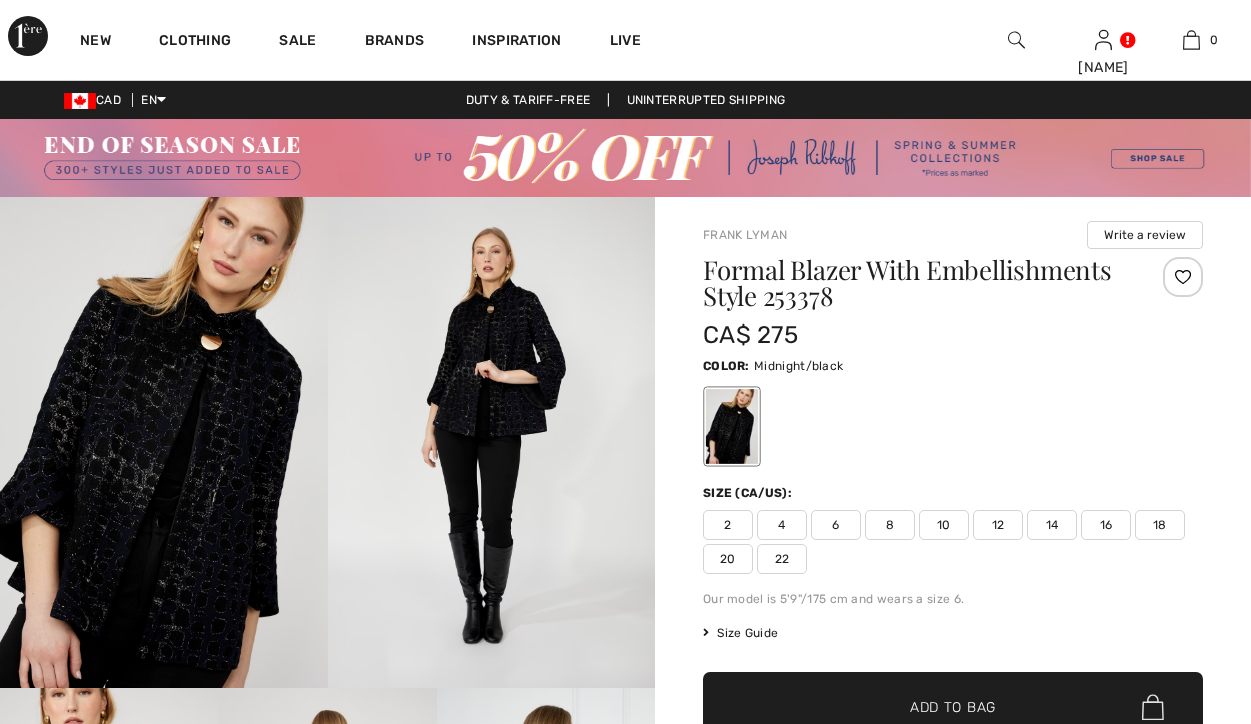 scroll, scrollTop: 0, scrollLeft: 0, axis: both 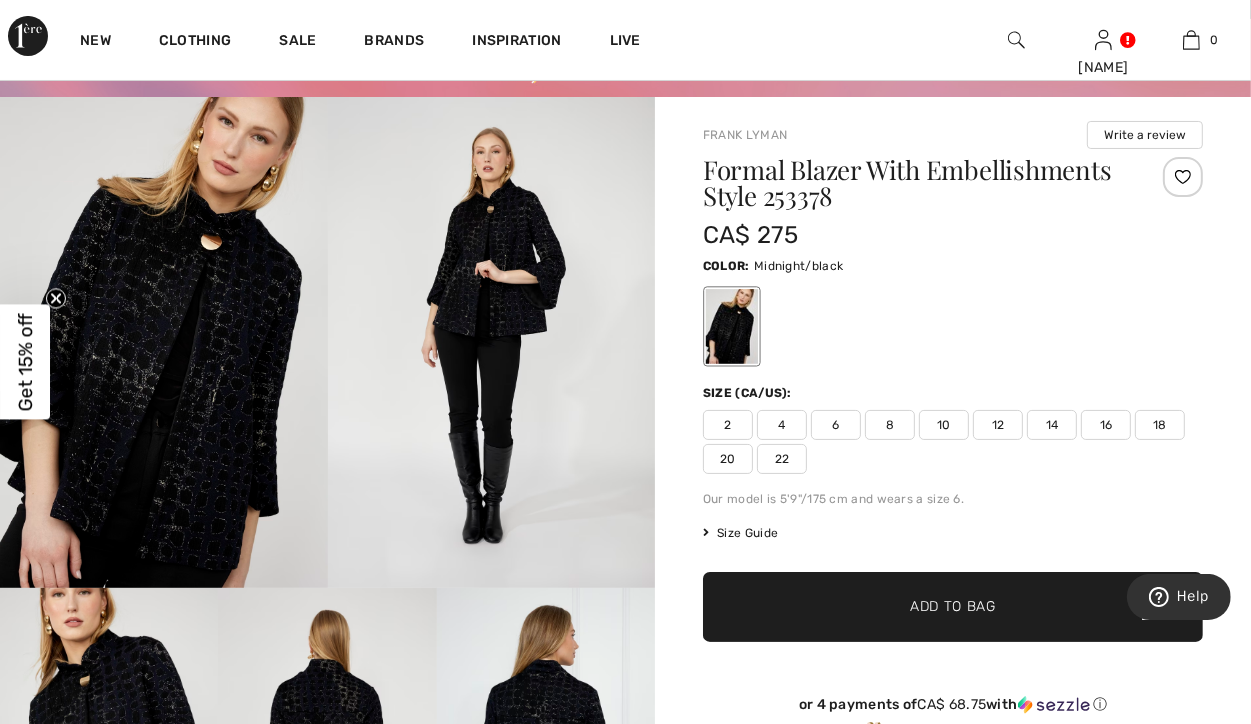 click at bounding box center (164, 342) 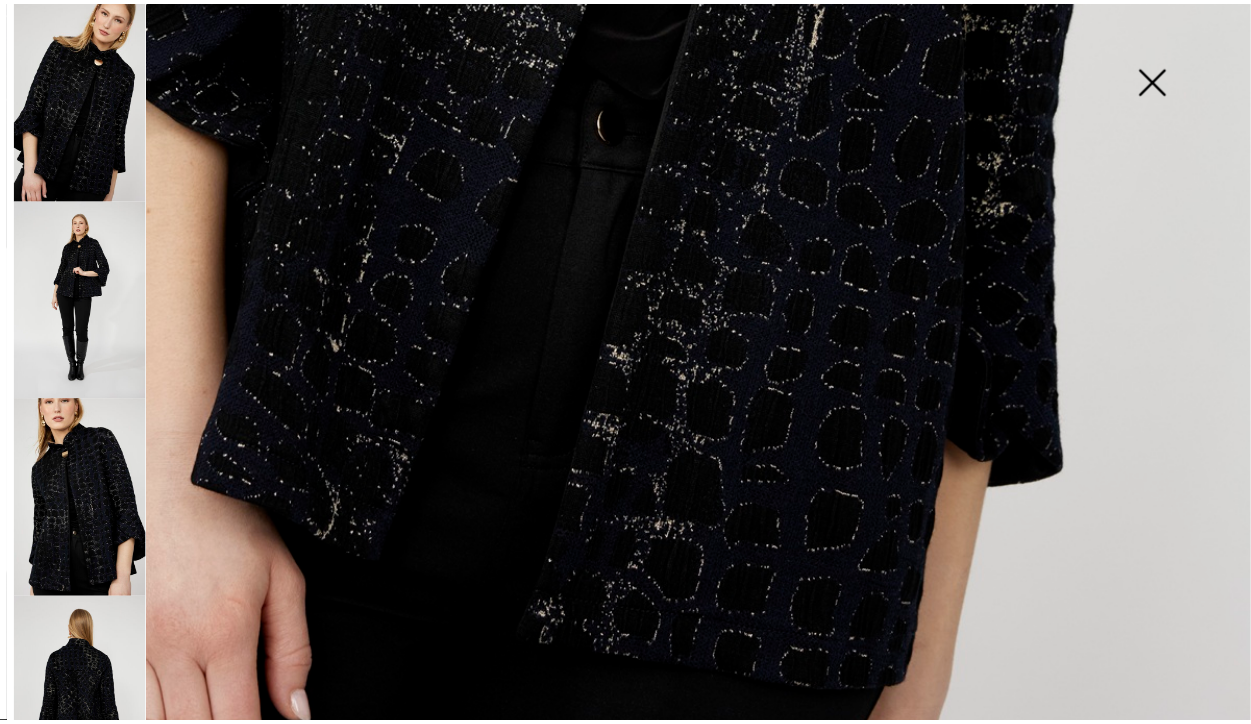 scroll, scrollTop: 1152, scrollLeft: 0, axis: vertical 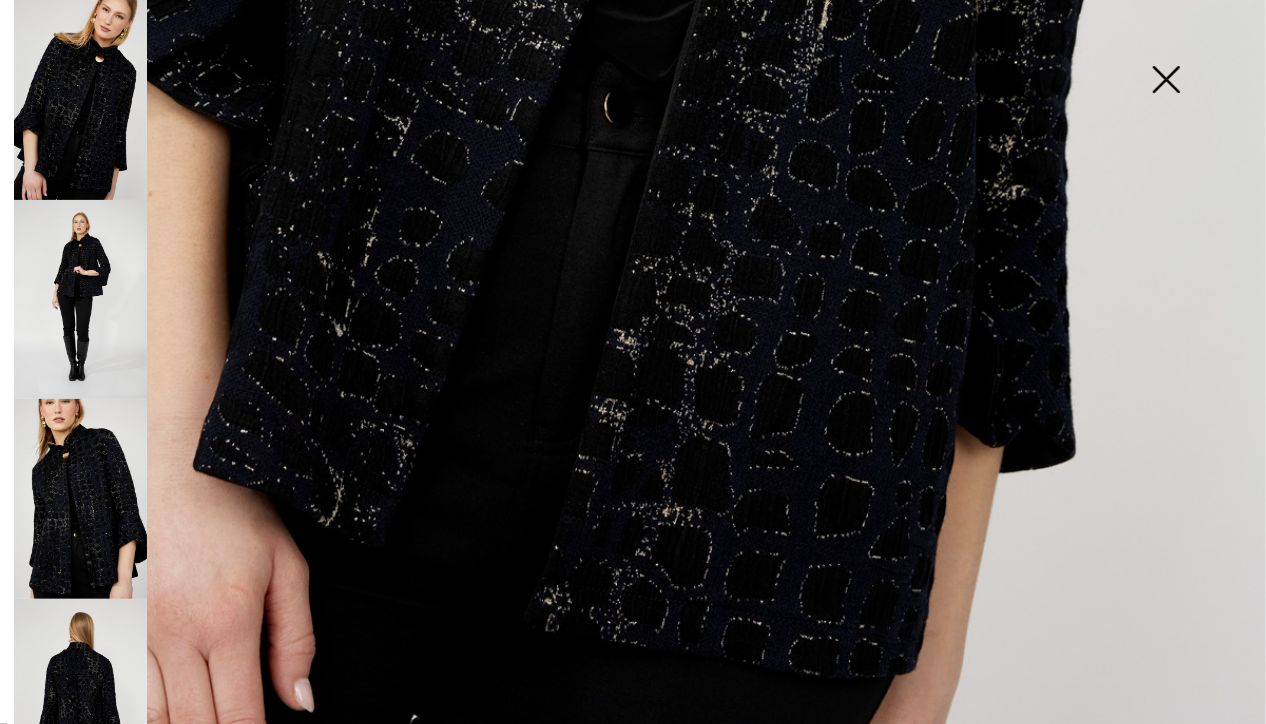 click at bounding box center (1166, 81) 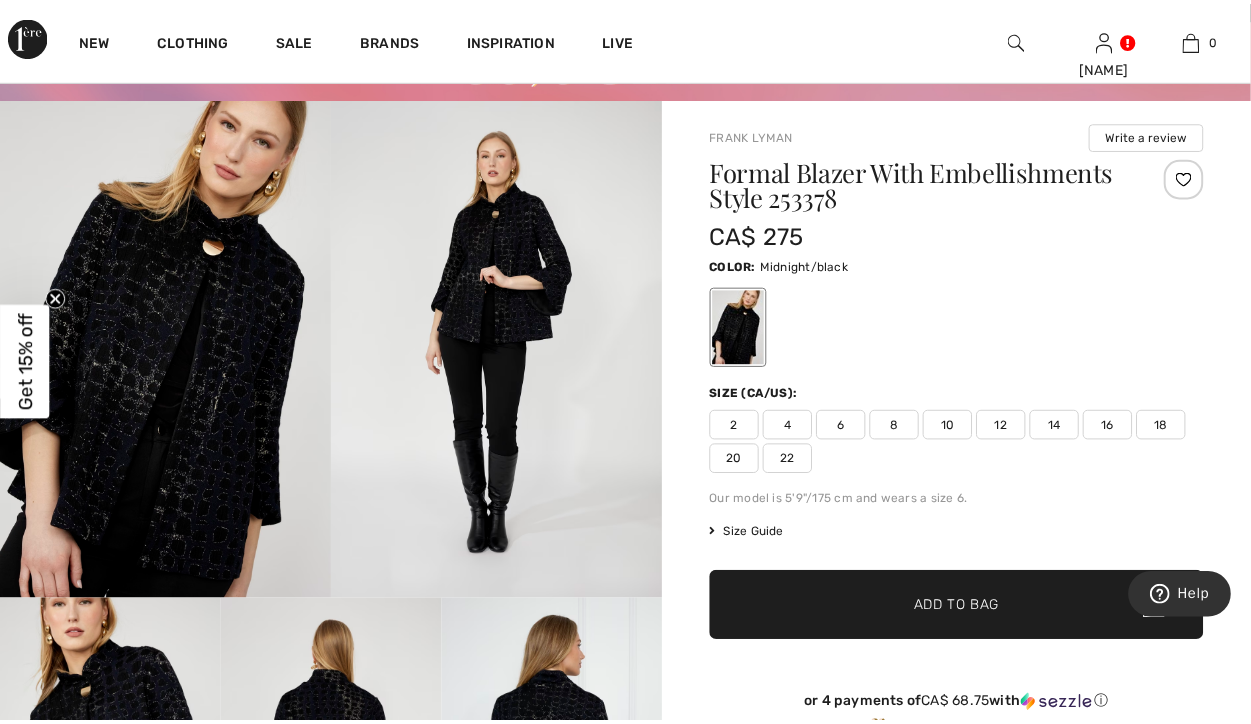 scroll, scrollTop: 1130, scrollLeft: 0, axis: vertical 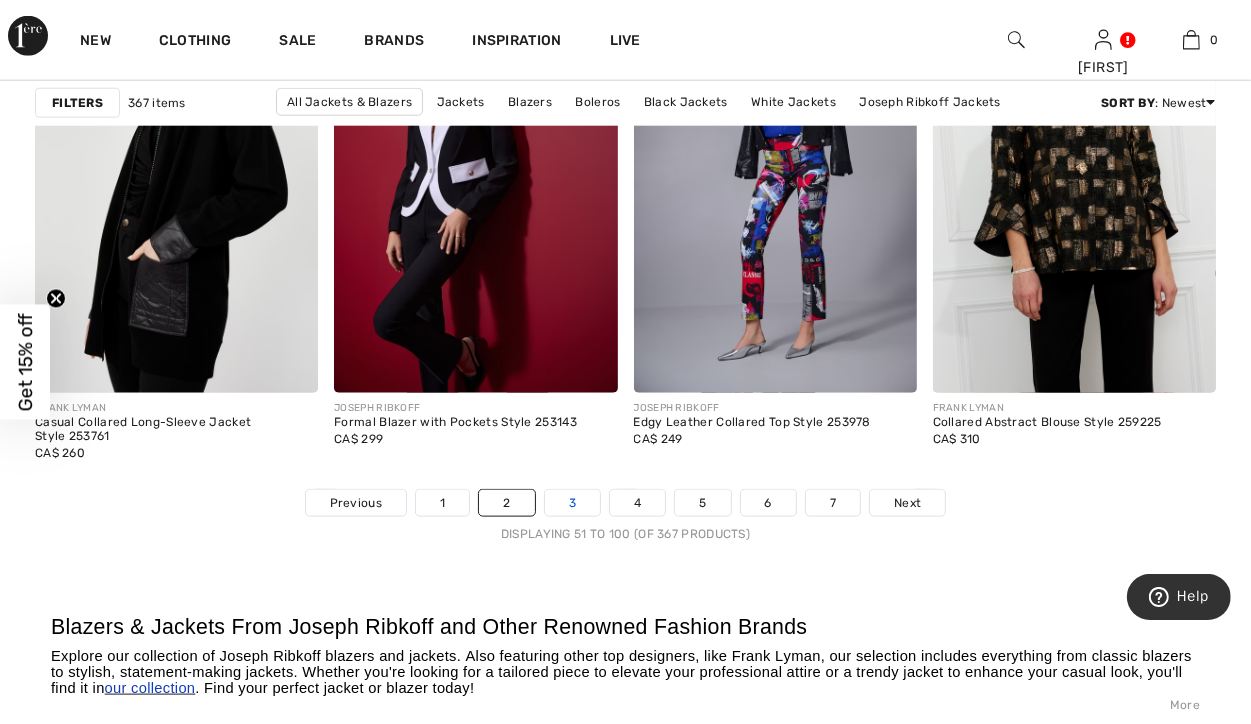 click on "3" at bounding box center [572, 503] 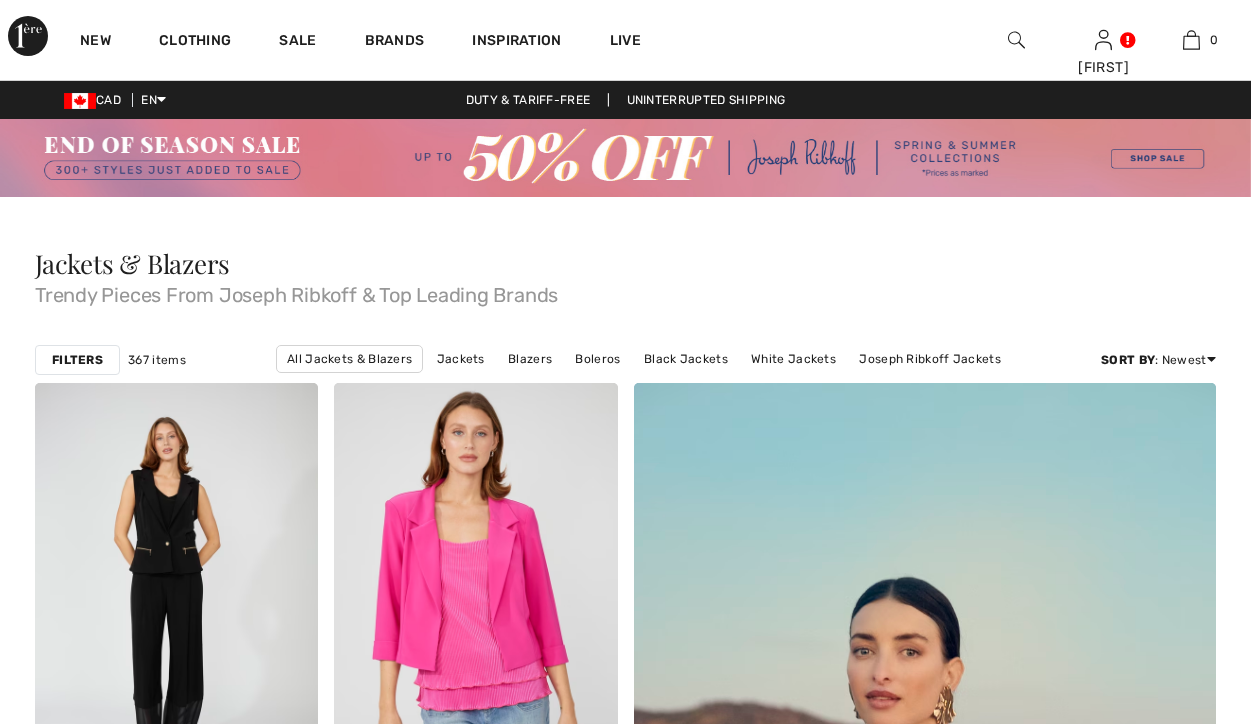scroll, scrollTop: 300, scrollLeft: 0, axis: vertical 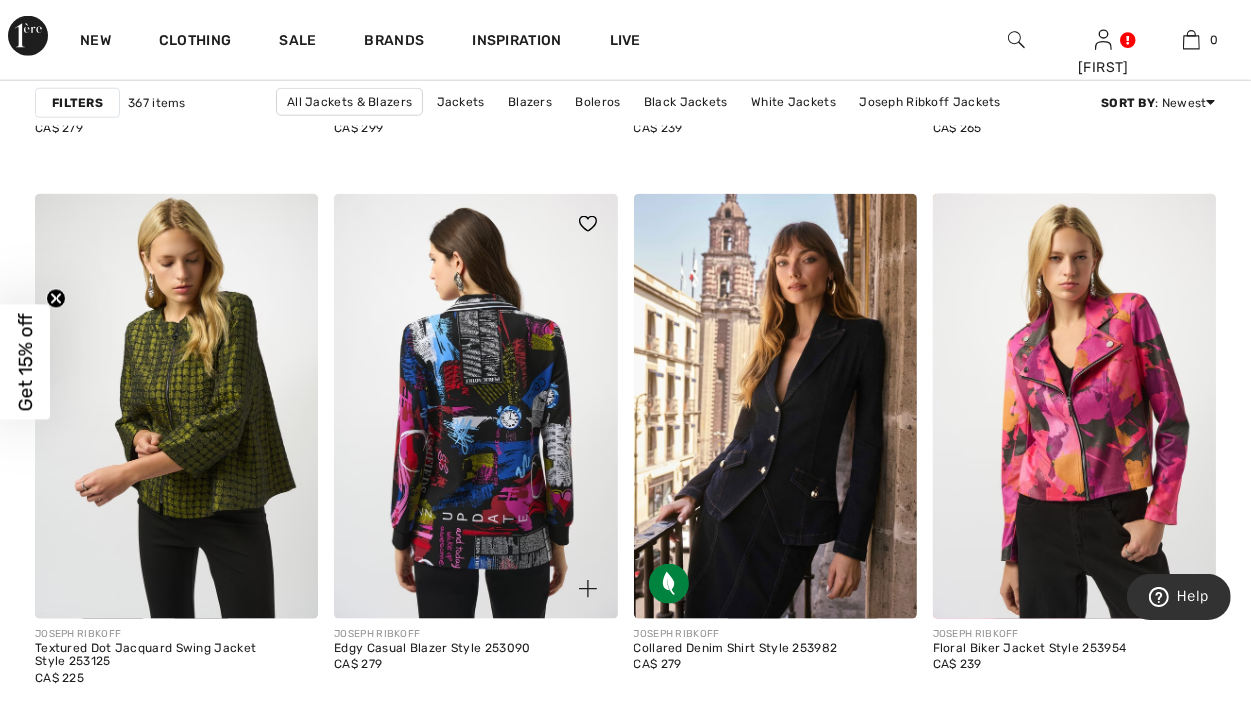 click at bounding box center [475, 406] 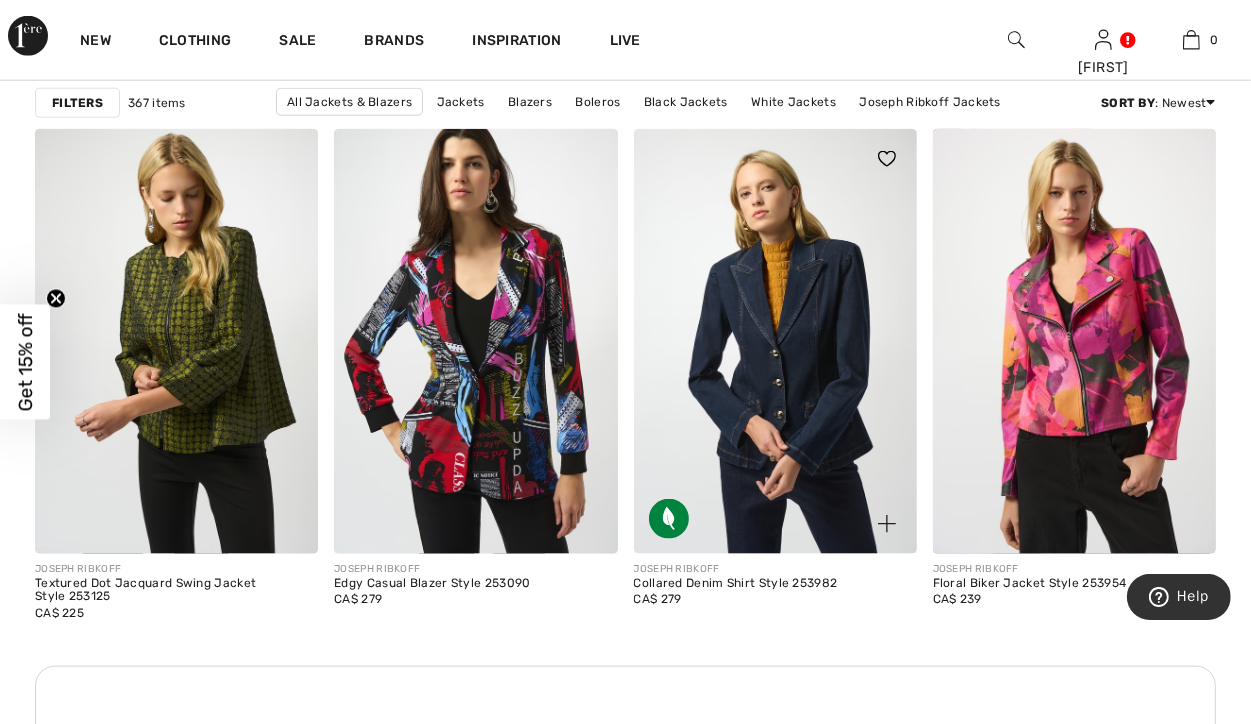 scroll, scrollTop: 1900, scrollLeft: 0, axis: vertical 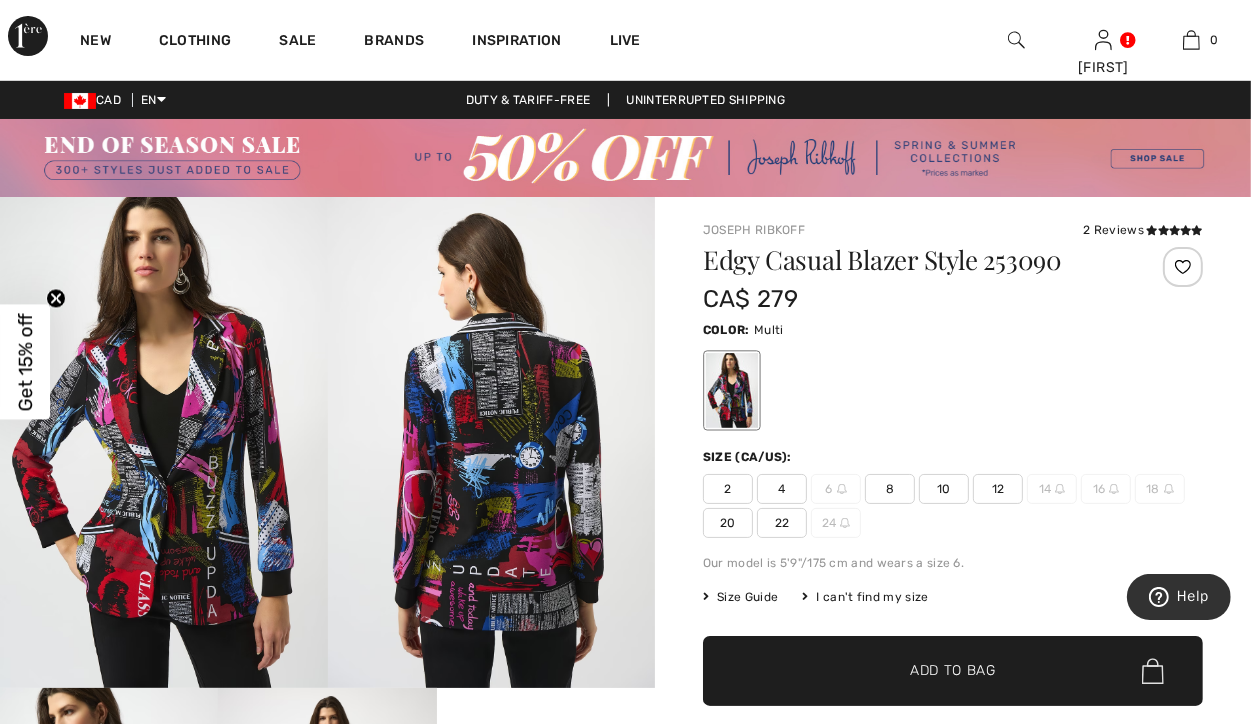 click on "I can't find my size" at bounding box center [865, 597] 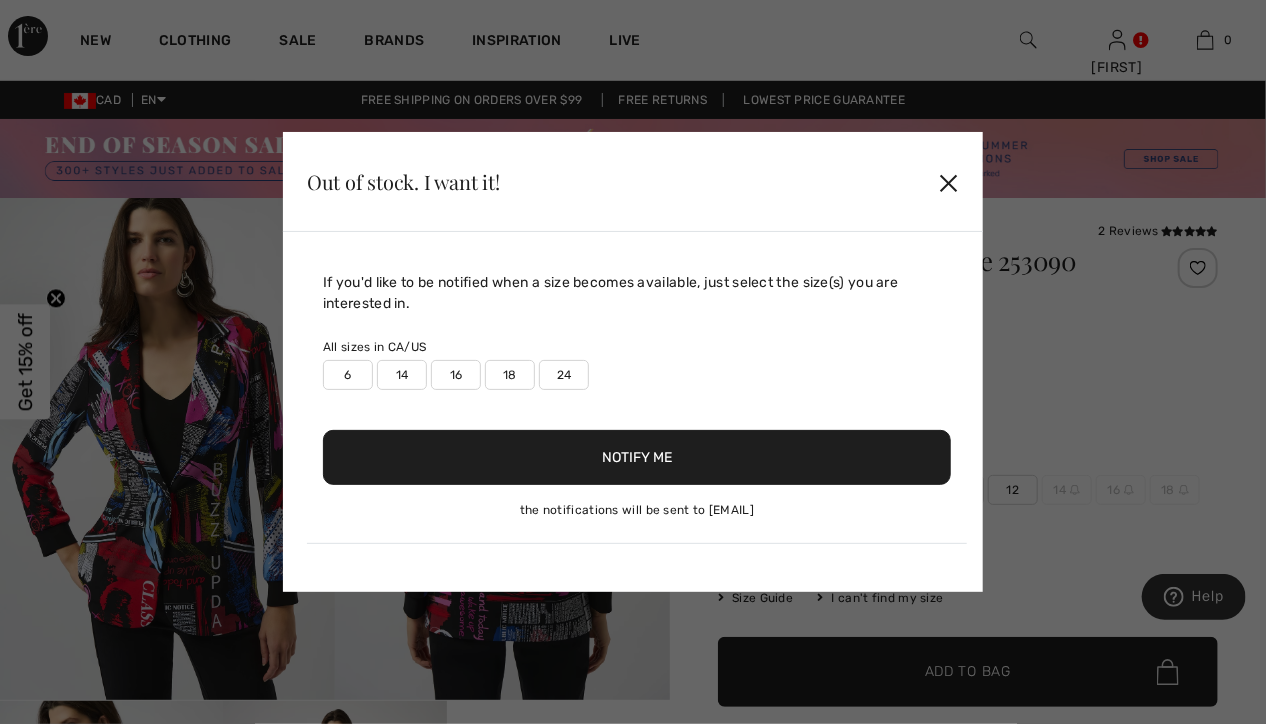 click on "16" at bounding box center [456, 375] 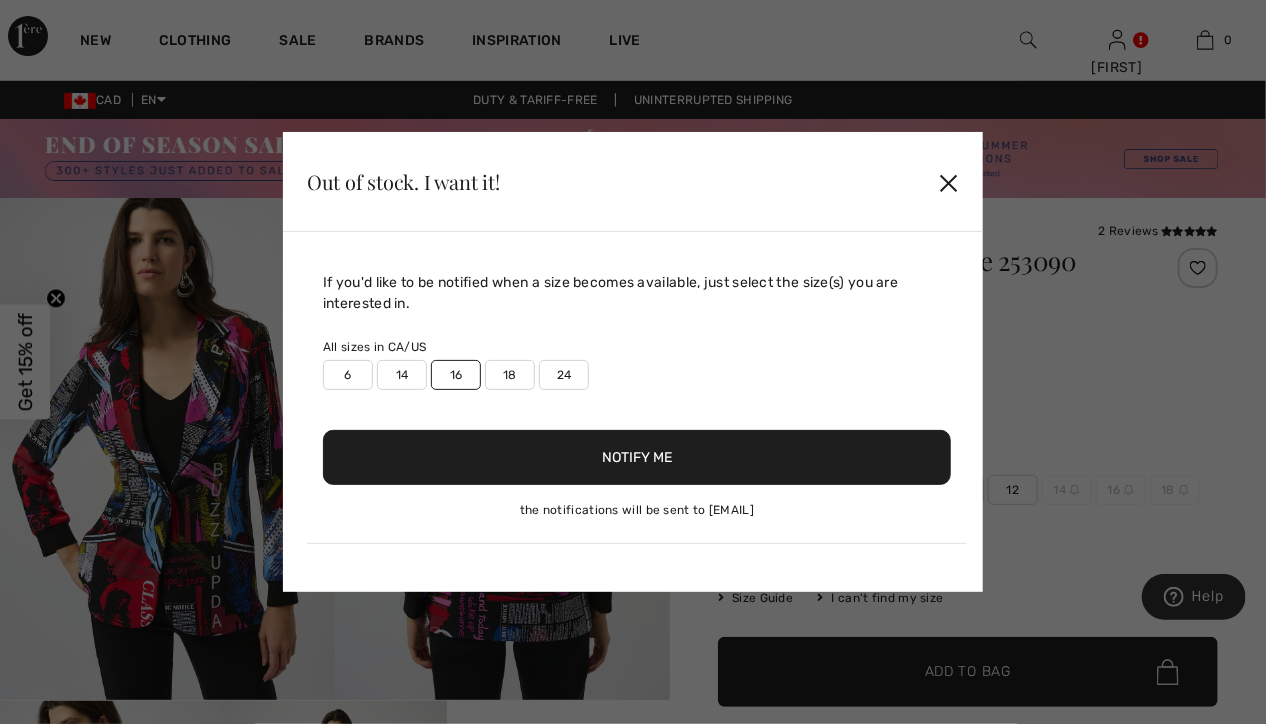 click on "Notify Me" at bounding box center (637, 457) 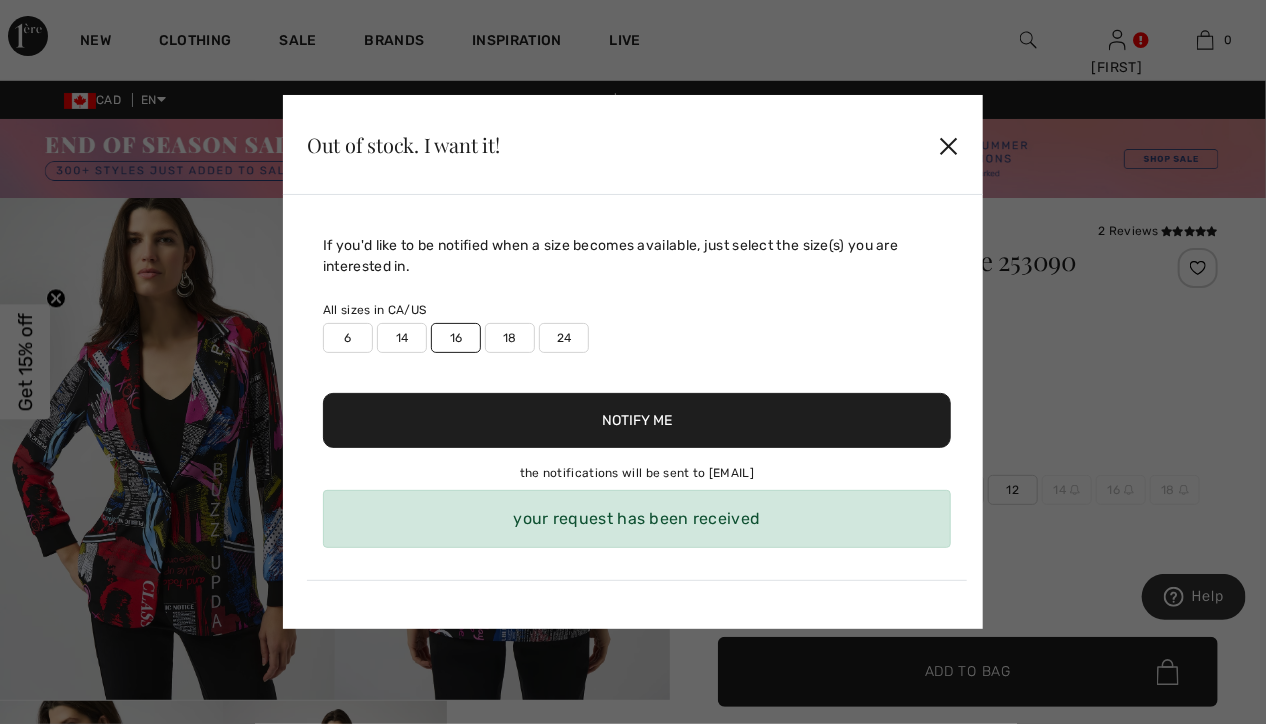 click on "✕" at bounding box center (949, 145) 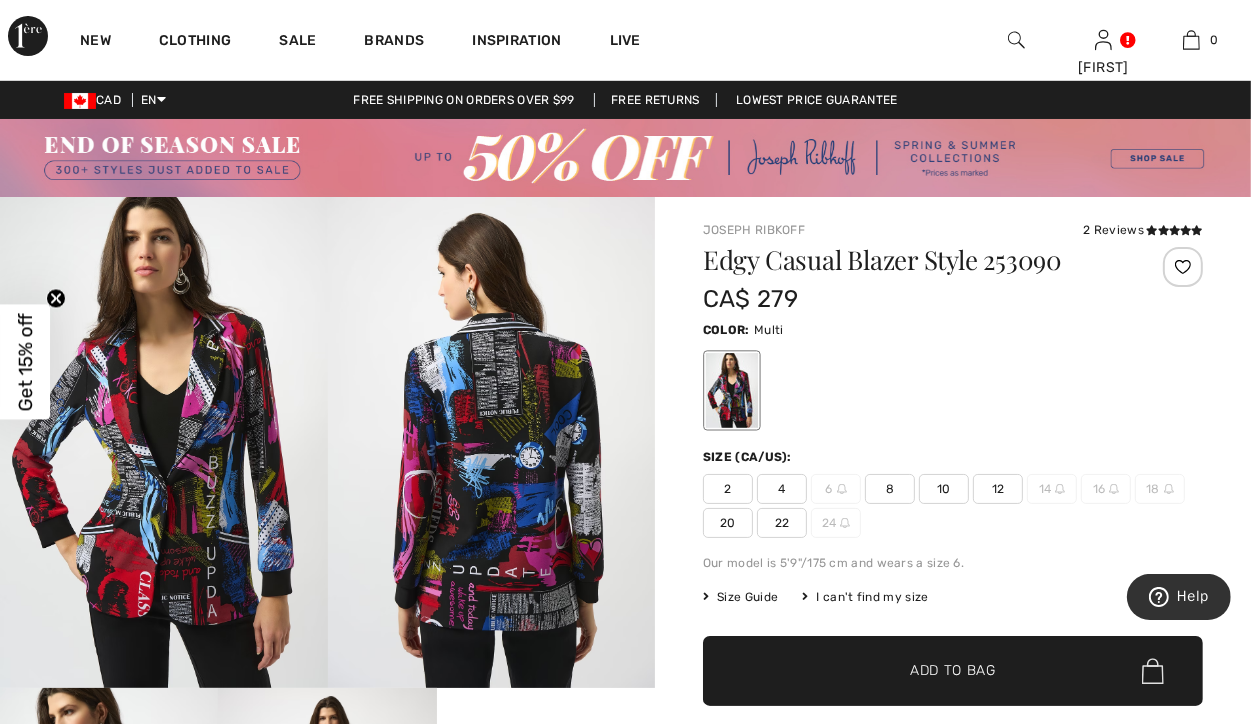 click on "I can't find my size" at bounding box center [865, 597] 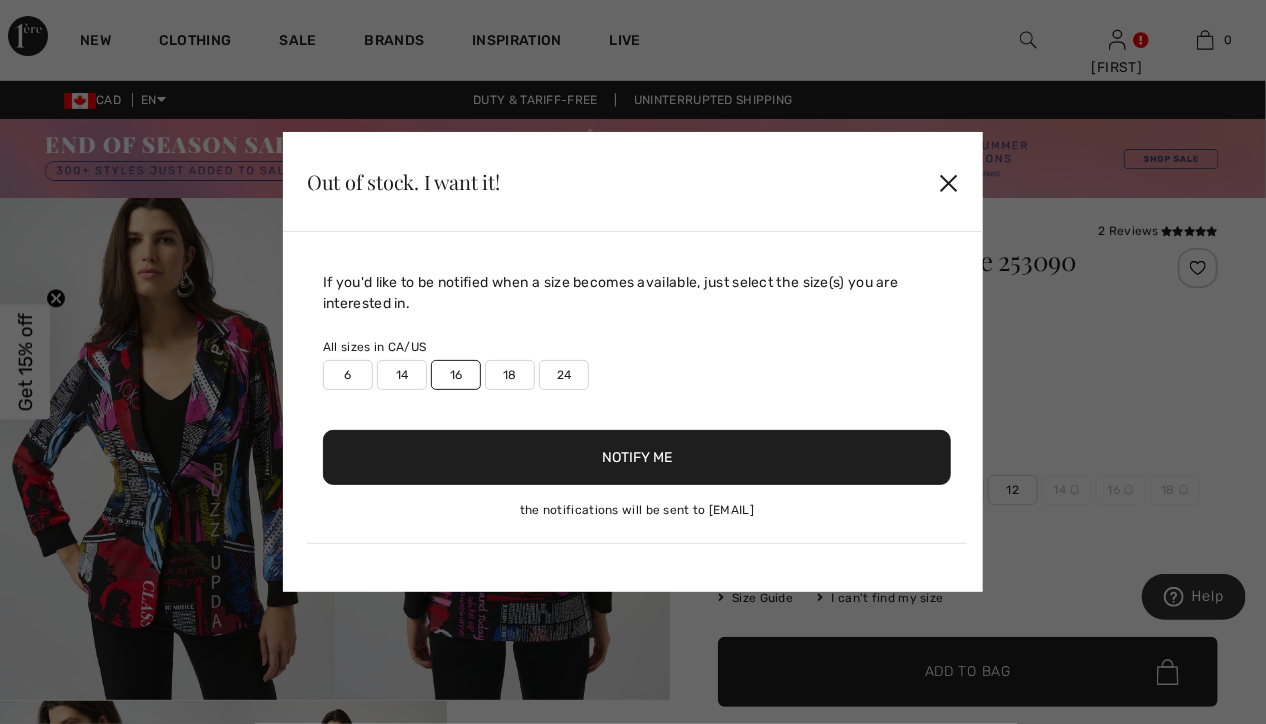 click on "✕" at bounding box center [949, 182] 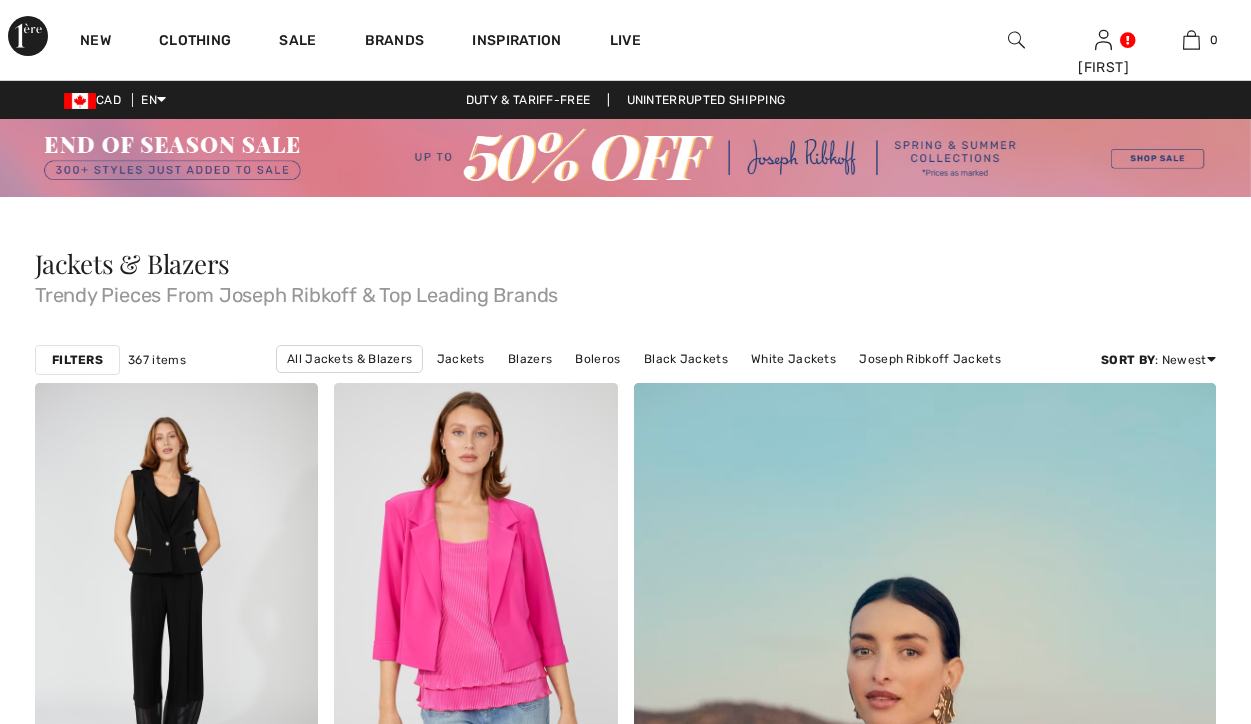 scroll, scrollTop: 1900, scrollLeft: 0, axis: vertical 